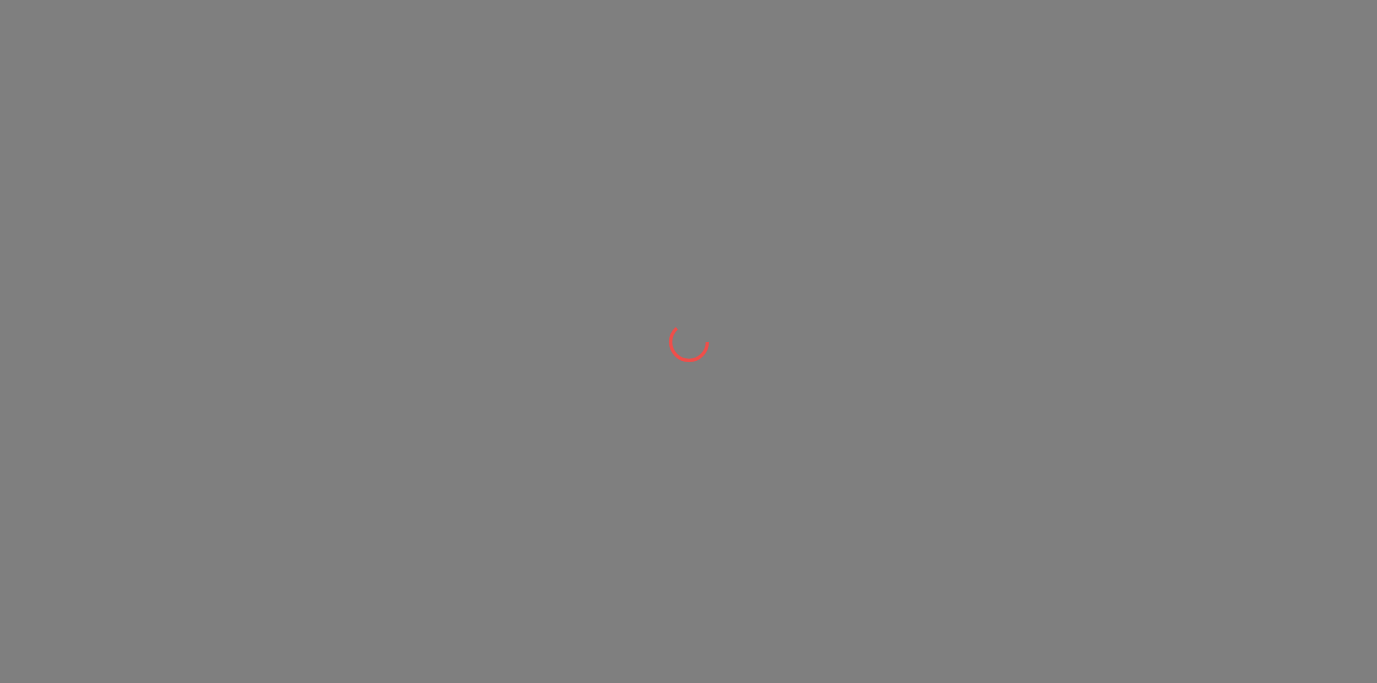 scroll, scrollTop: 0, scrollLeft: 0, axis: both 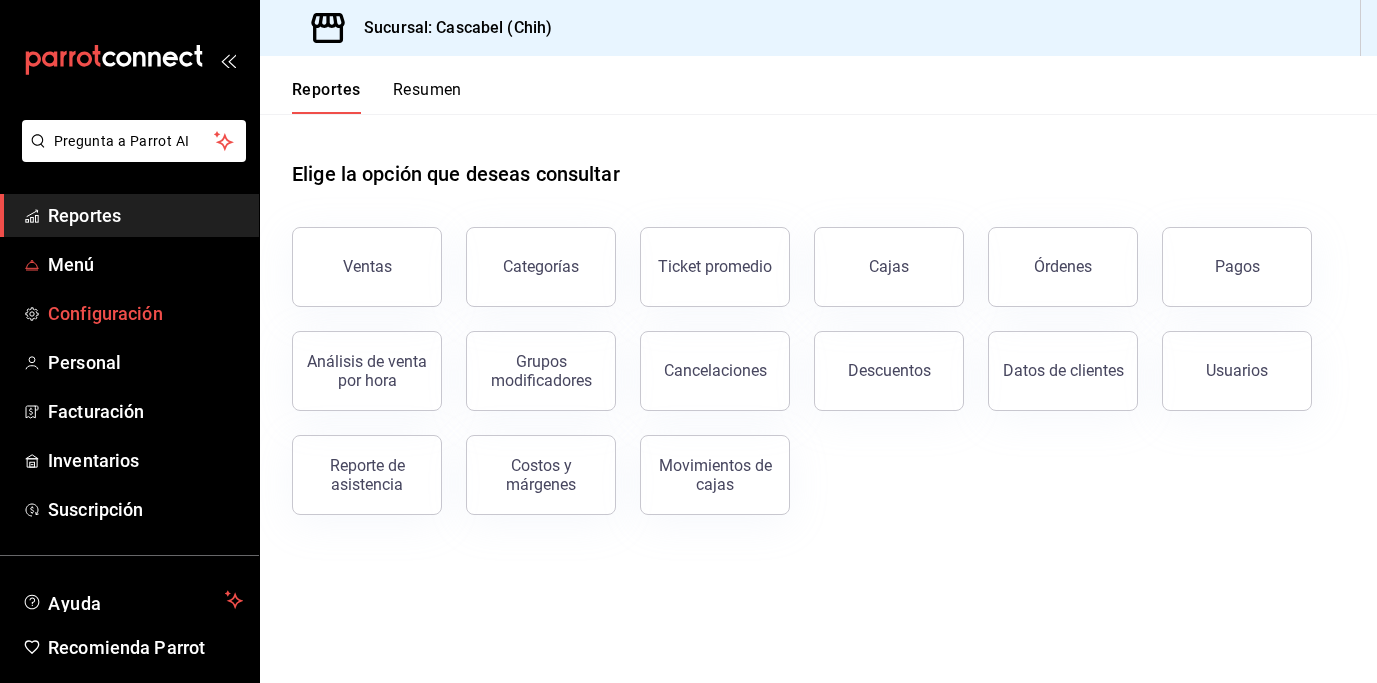 click on "Configuración" at bounding box center [145, 313] 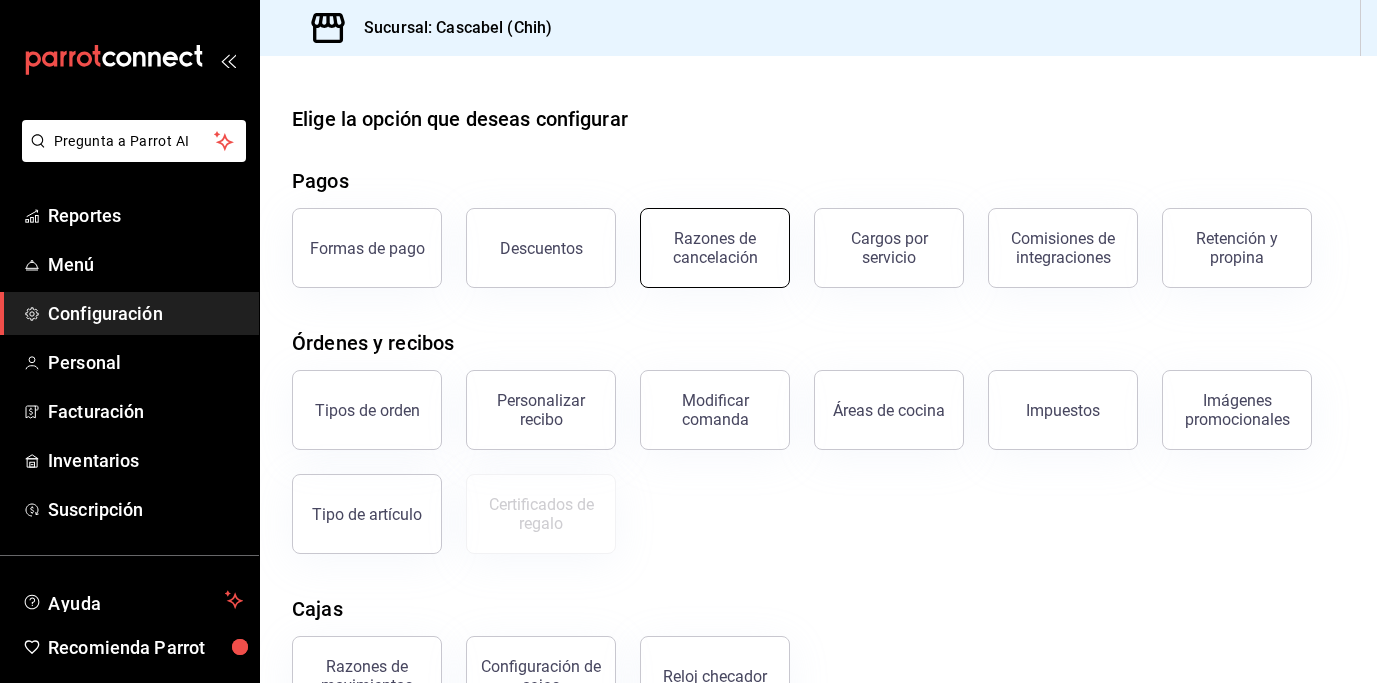 click on "Razones de cancelación" at bounding box center [715, 248] 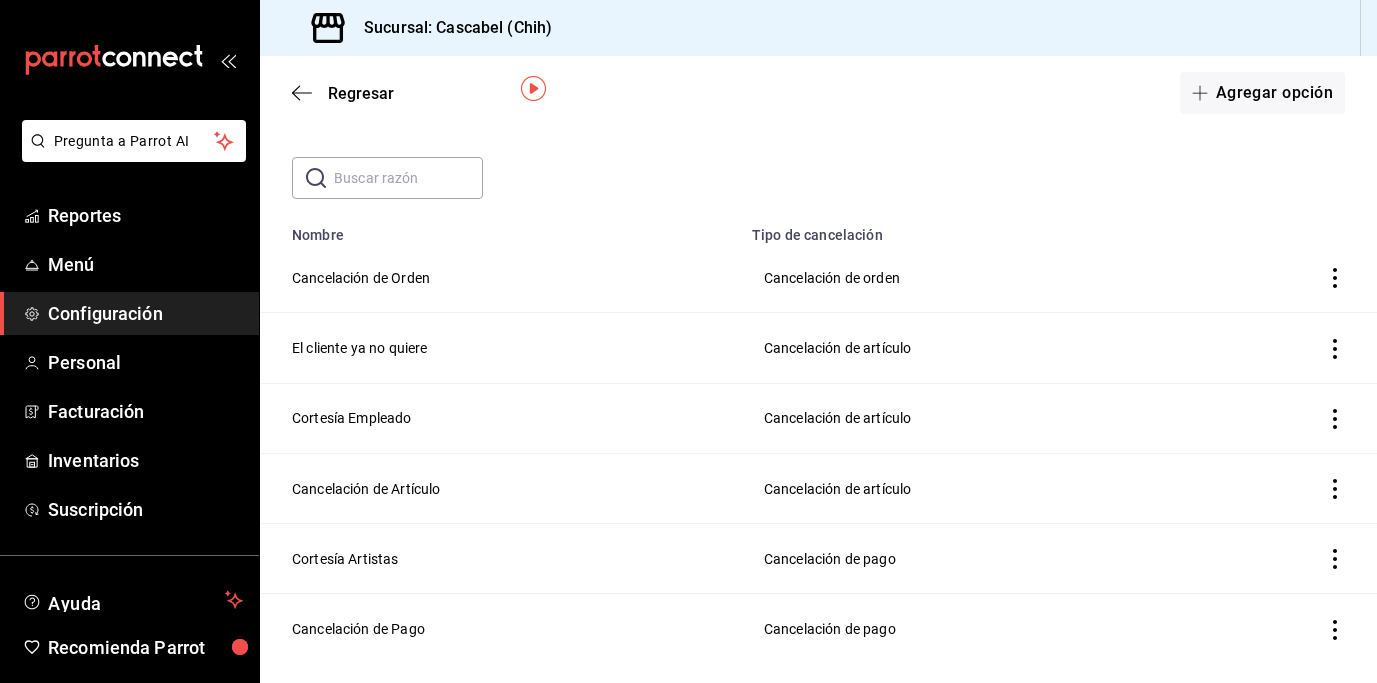 scroll, scrollTop: 86, scrollLeft: 0, axis: vertical 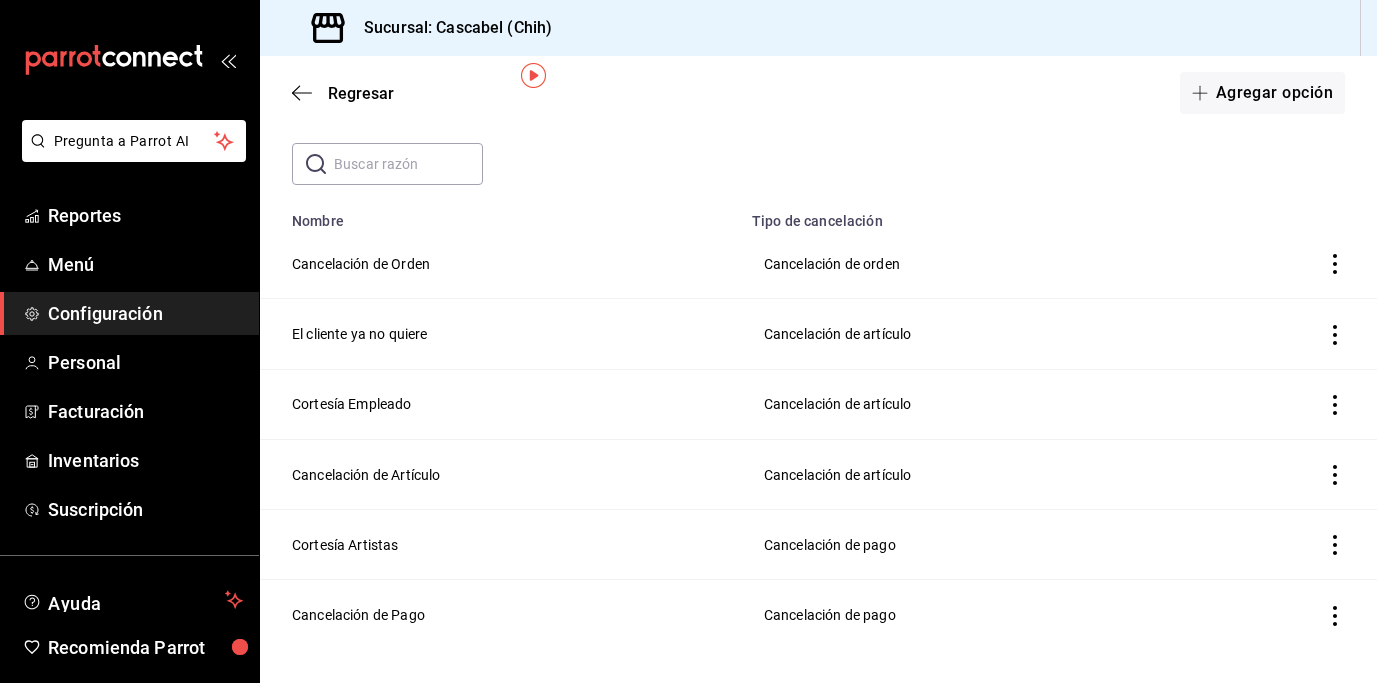click 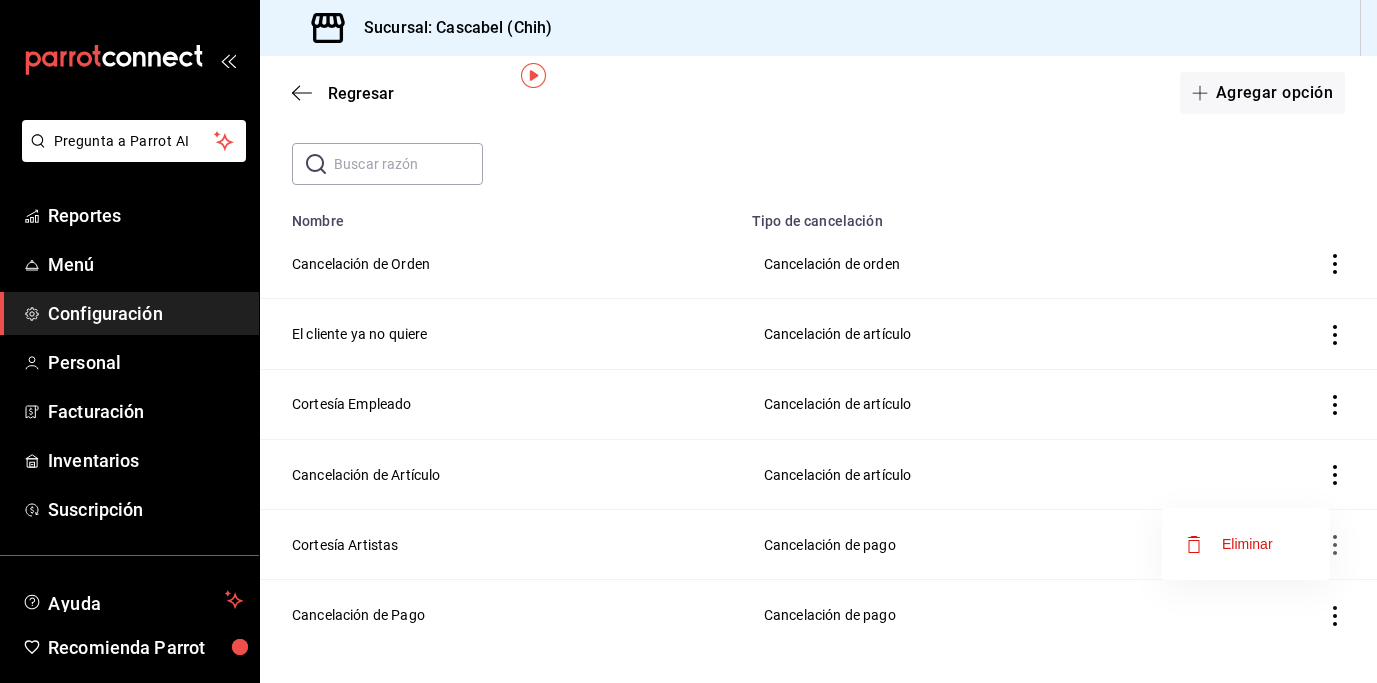 click on "Eliminar" at bounding box center [1247, 544] 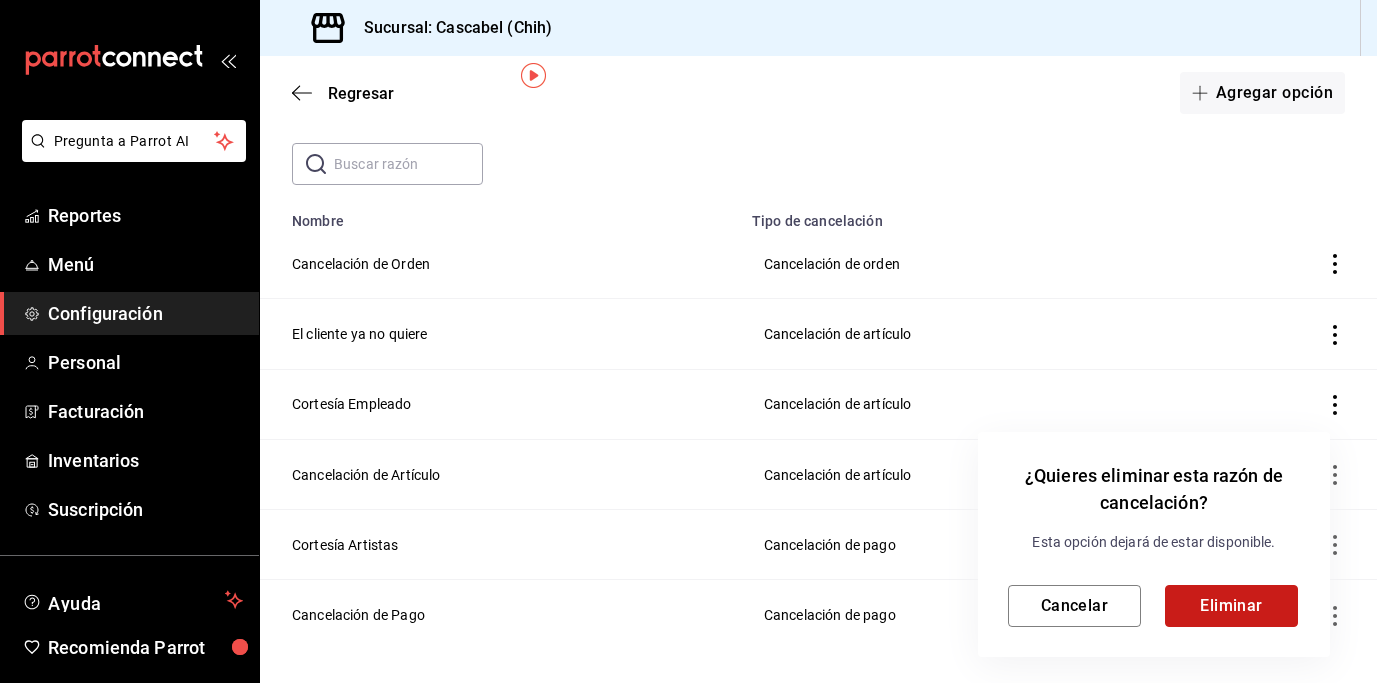 click on "Eliminar" at bounding box center [1231, 606] 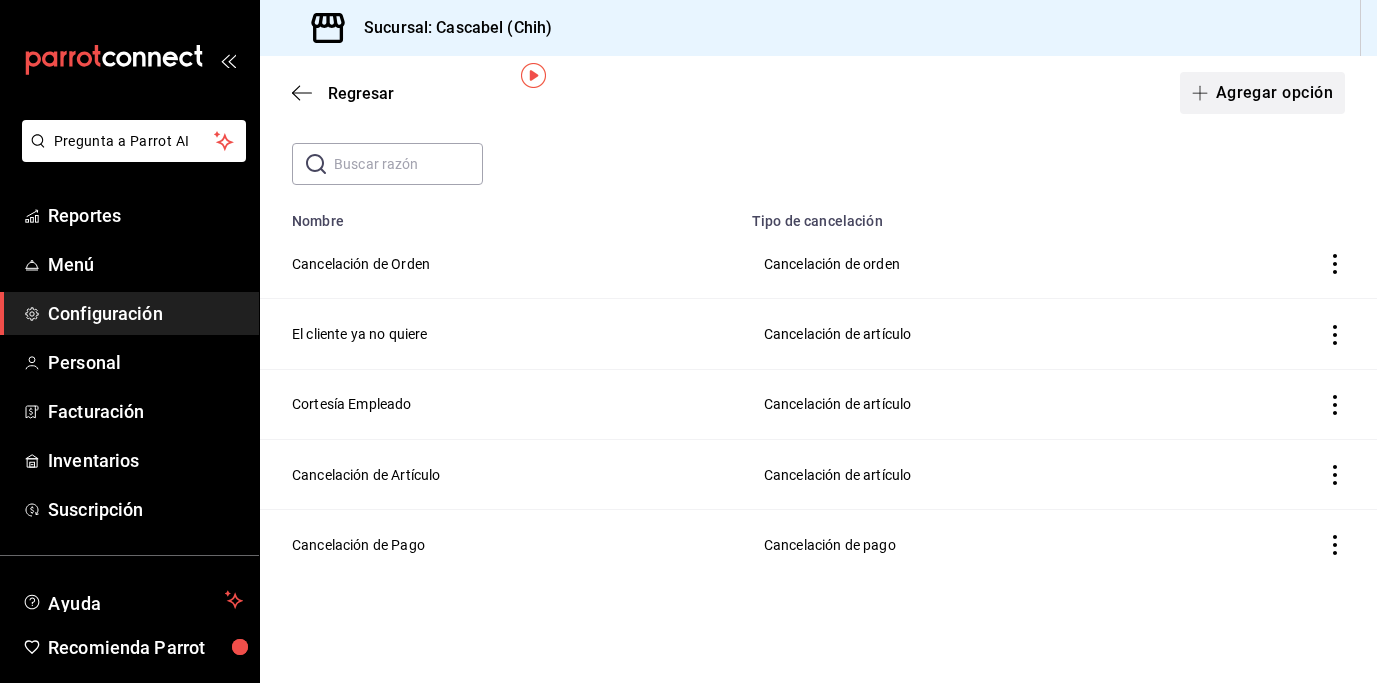 click on "Agregar opción" at bounding box center (1262, 93) 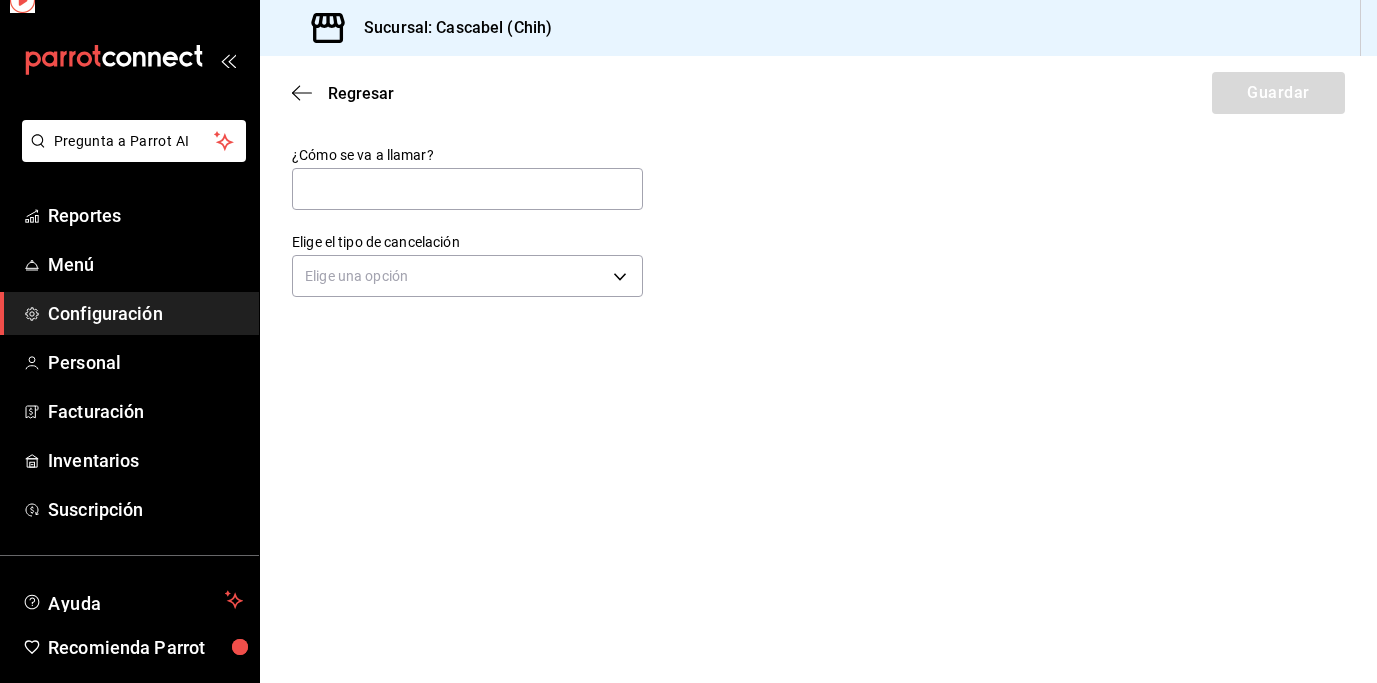 scroll, scrollTop: 0, scrollLeft: 0, axis: both 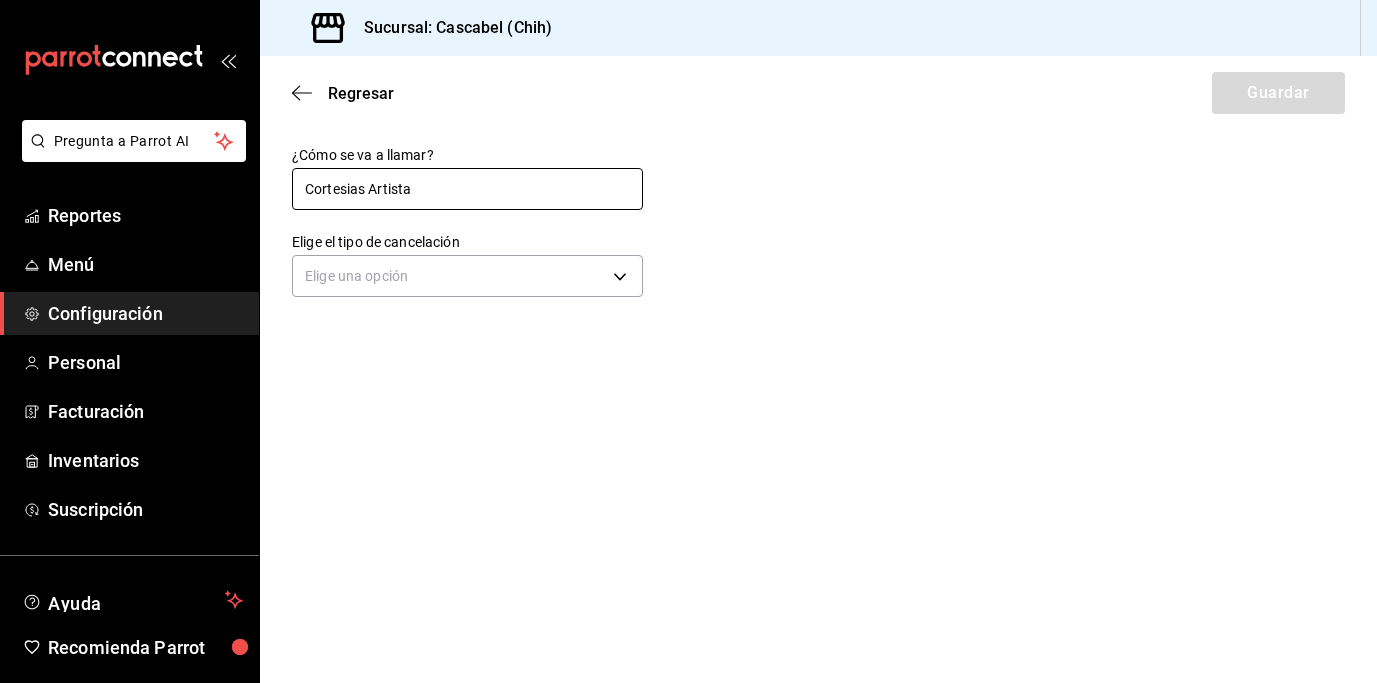 click on "Cortesias Artista" at bounding box center [467, 189] 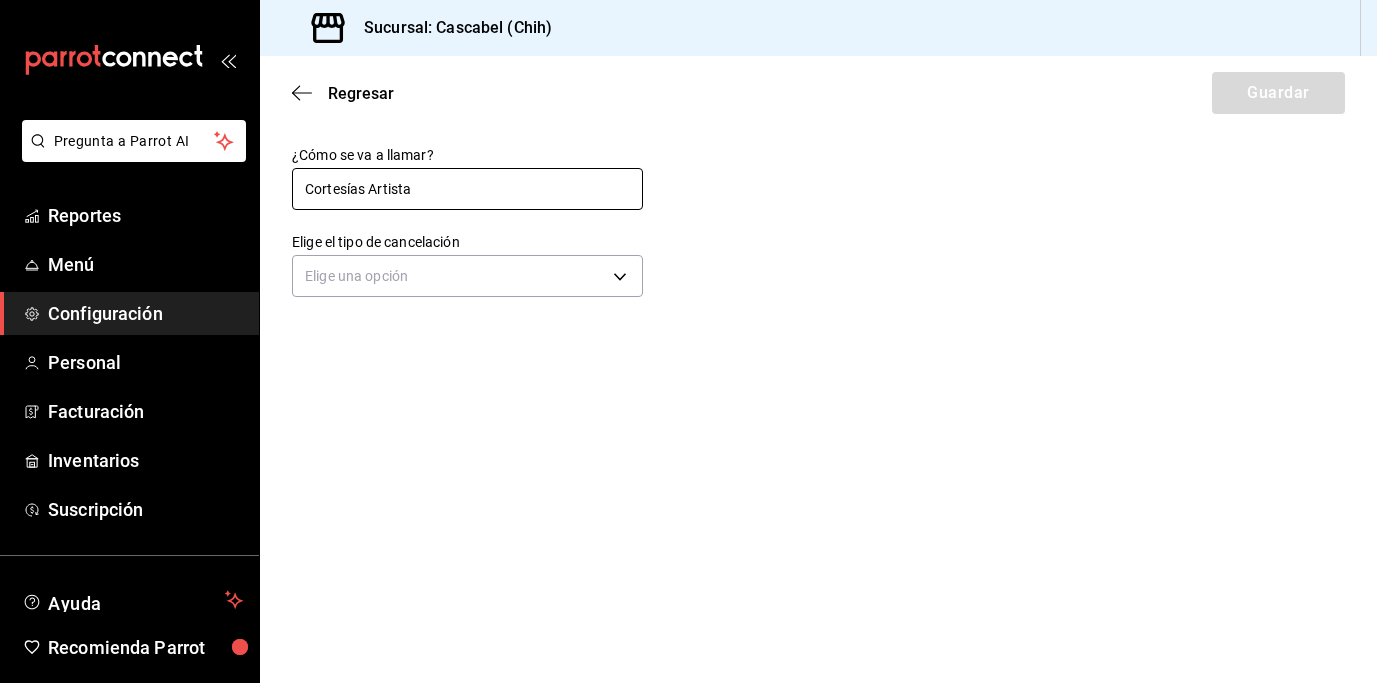 click on "Cortesías Artista" at bounding box center (467, 189) 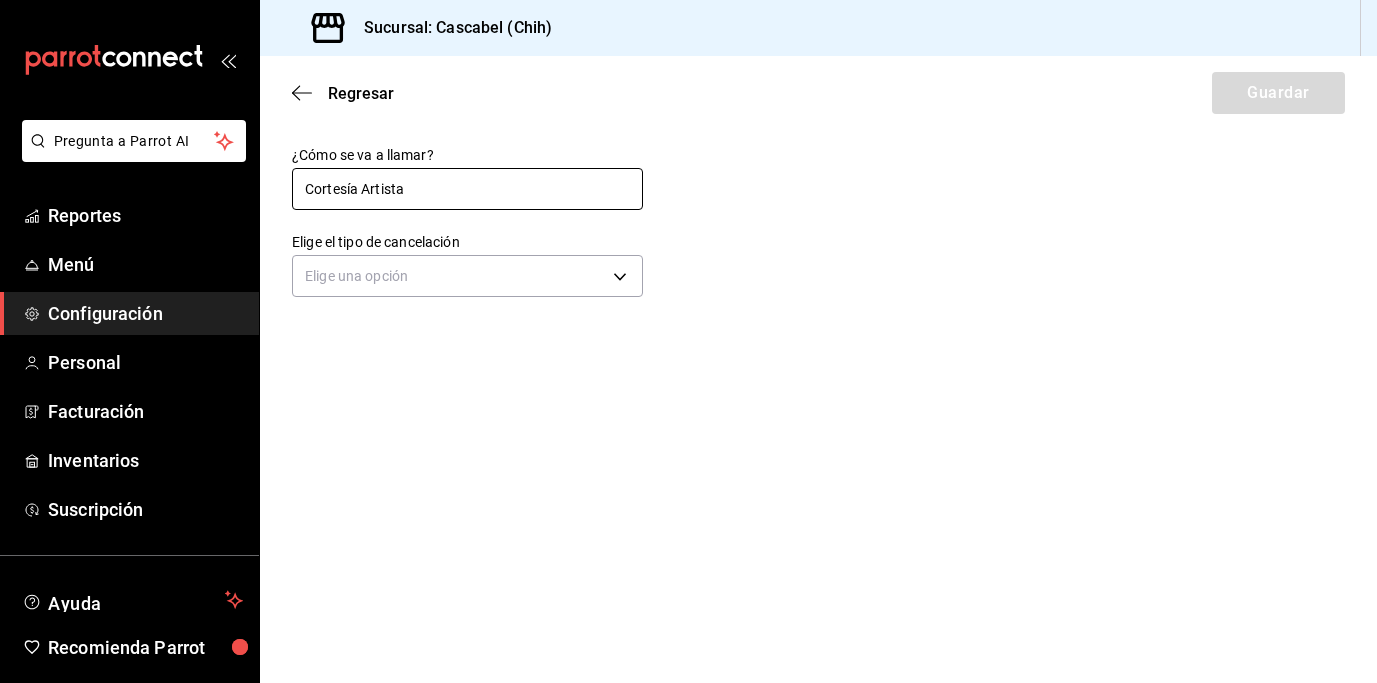 click on "Cortesía Artista" at bounding box center (467, 189) 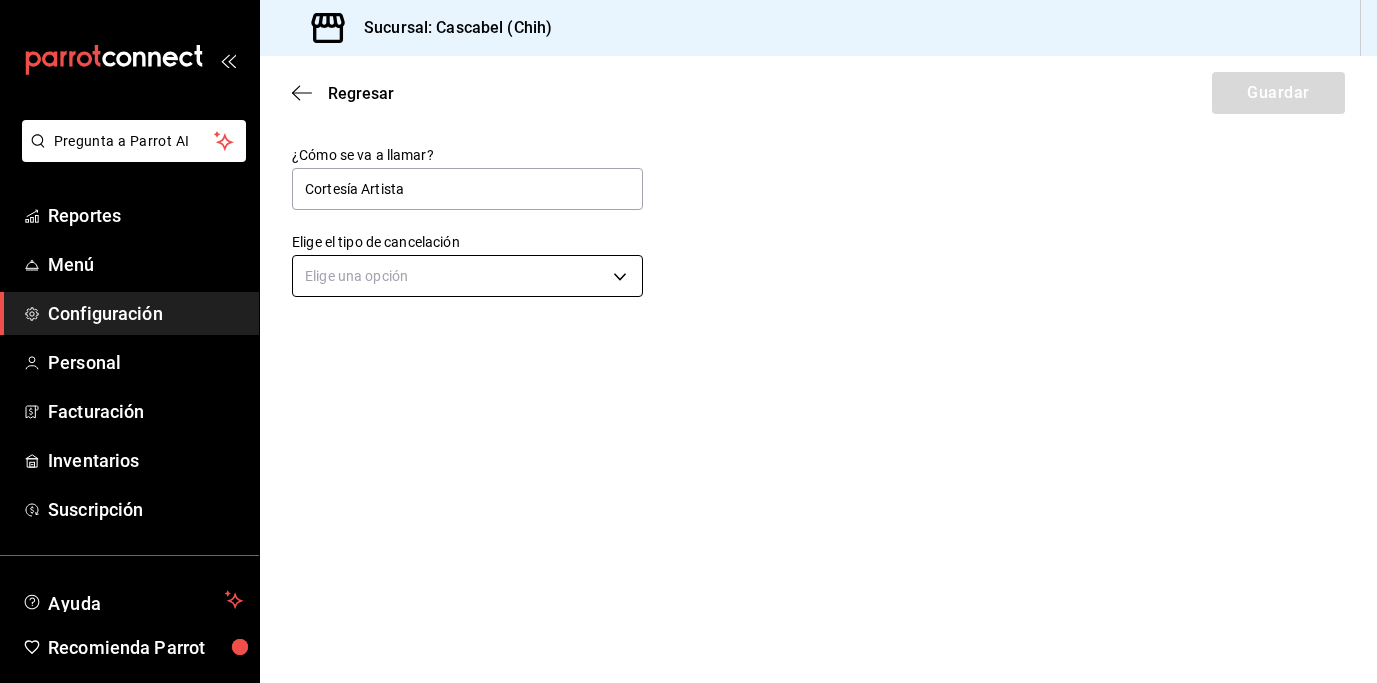 type on "Cortesía Artista" 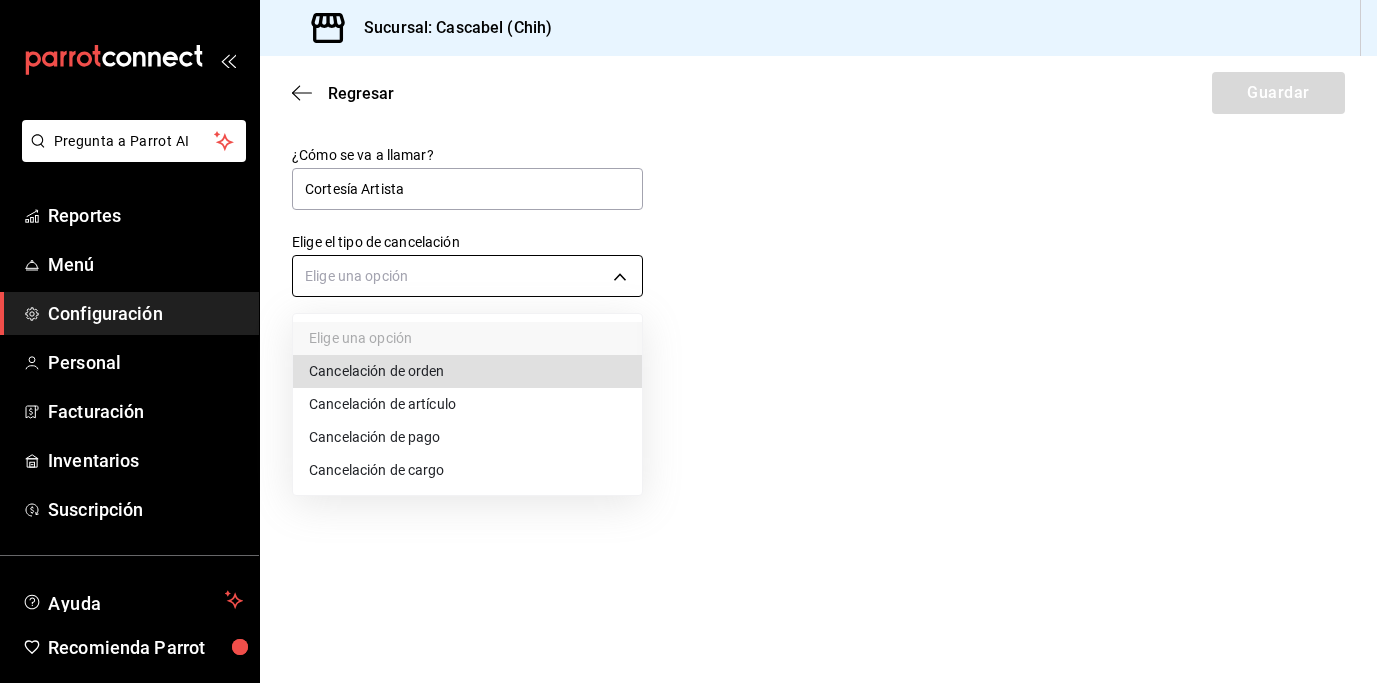click on "Pregunta a Parrot AI Reportes   Menú   Configuración   Personal   Facturación   Inventarios   Suscripción   Ayuda Recomienda Parrot   [FIRST] [LAST]   Sugerir nueva función   Sucursal: Cascabel (Chih) Regresar Guardar ¿Cómo se va a llamar? Cortesía Artista Elige el tipo de cancelación Elige una opción GANA 1 MES GRATIS EN TU SUSCRIPCIÓN AQUÍ ¿Recuerdas cómo empezó tu restaurante?
Hoy puedes ayudar a un colega a tener el mismo cambio que tú viviste.
Recomienda Parrot directamente desde tu Portal Administrador.
Es fácil y rápido.
🎁 Por cada restaurante que se una, ganas 1 mes gratis. Ver video tutorial Ir a video Pregunta a Parrot AI Reportes   Menú   Configuración   Personal   Facturación   Inventarios   Suscripción   Ayuda Recomienda Parrot   [FIRST] [LAST]   Sugerir nueva función   Visitar centro de ayuda ([PHONE]) [EMAIL] Visitar centro de ayuda ([PHONE]) [EMAIL] Elige una opción Cancelación de orden Cancelación de artículo" at bounding box center [688, 341] 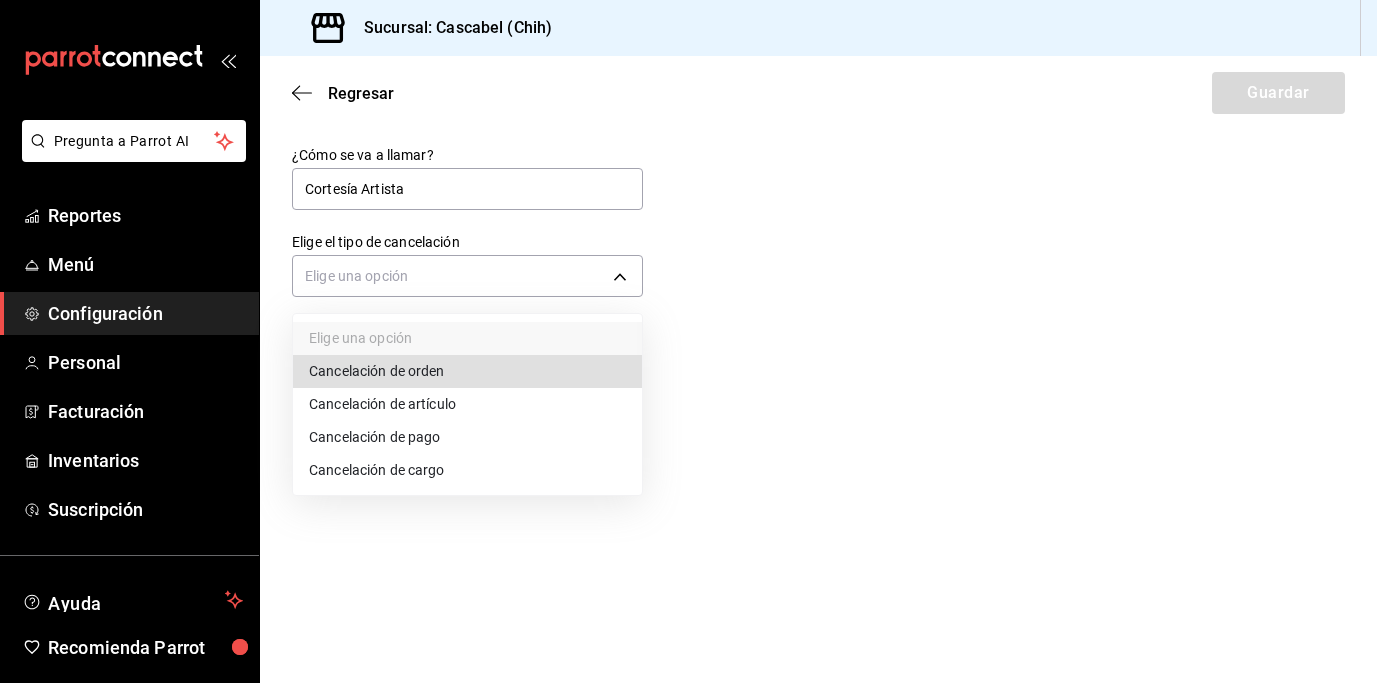 click on "Cancelación de orden" at bounding box center (467, 371) 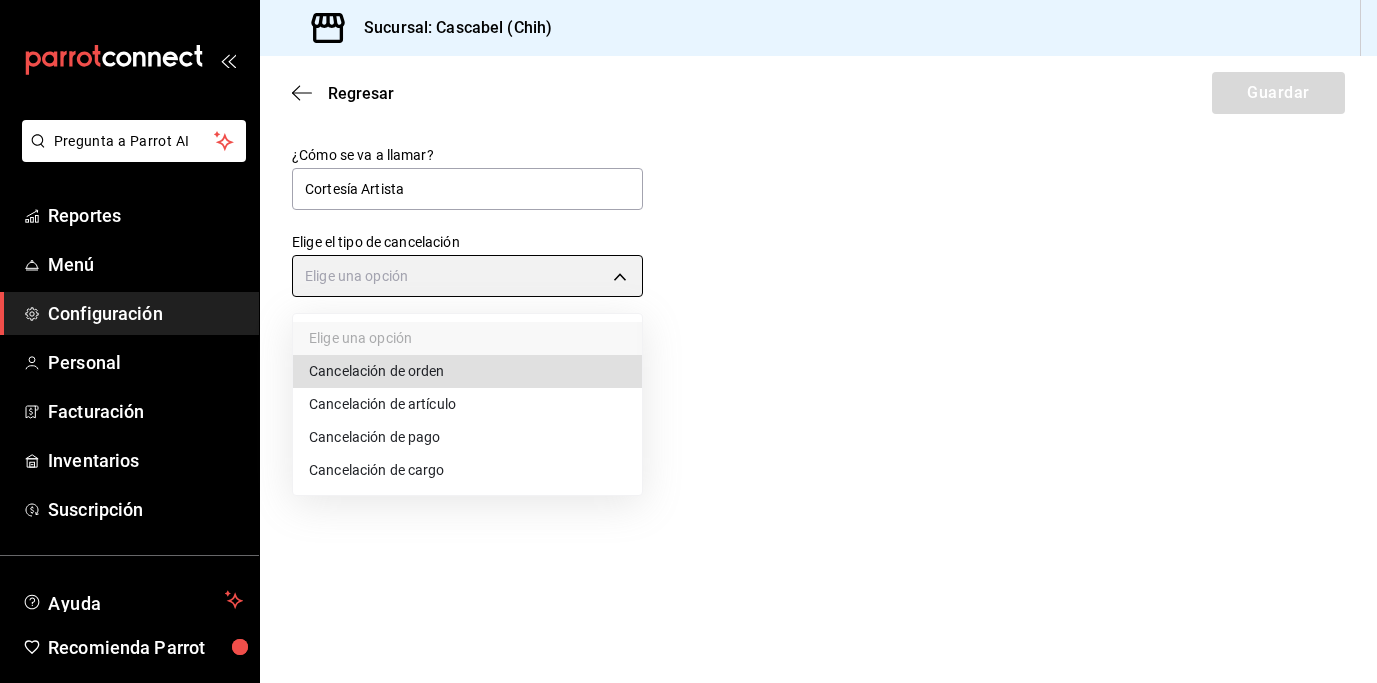 type on "ORDER" 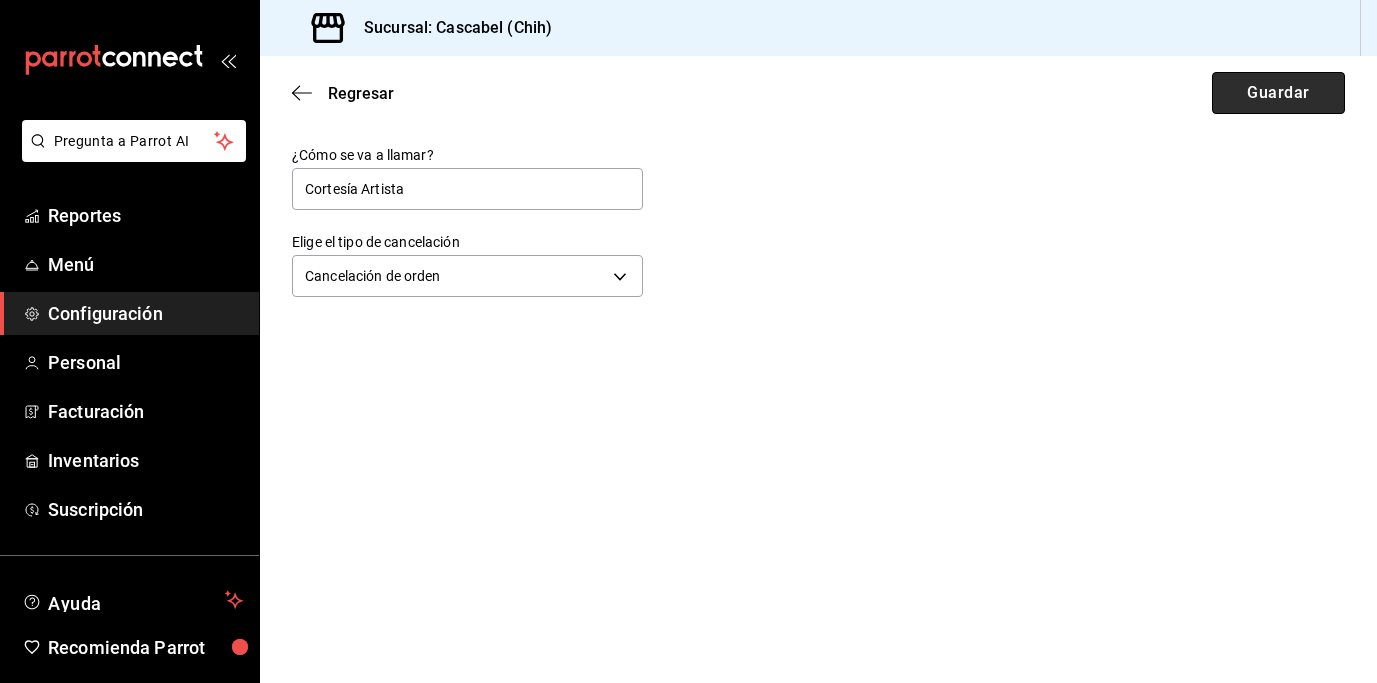 click on "Guardar" at bounding box center (1278, 93) 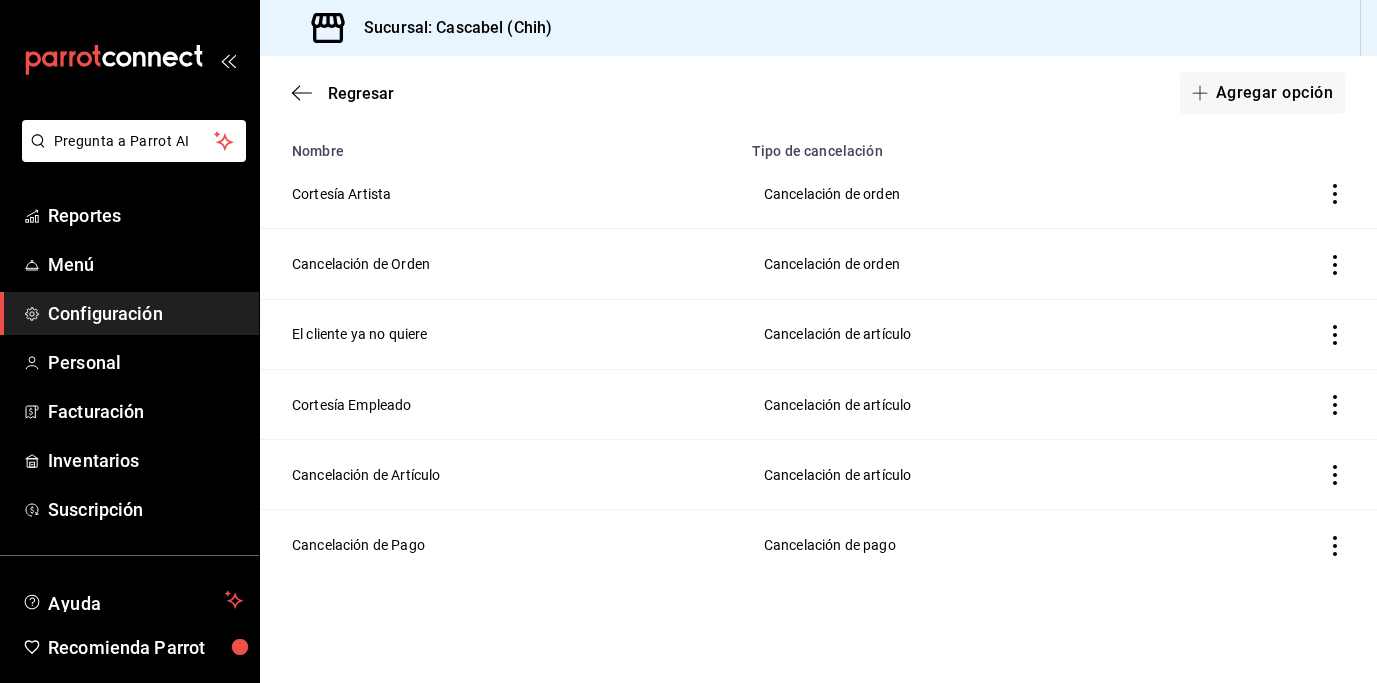 scroll, scrollTop: 162, scrollLeft: 0, axis: vertical 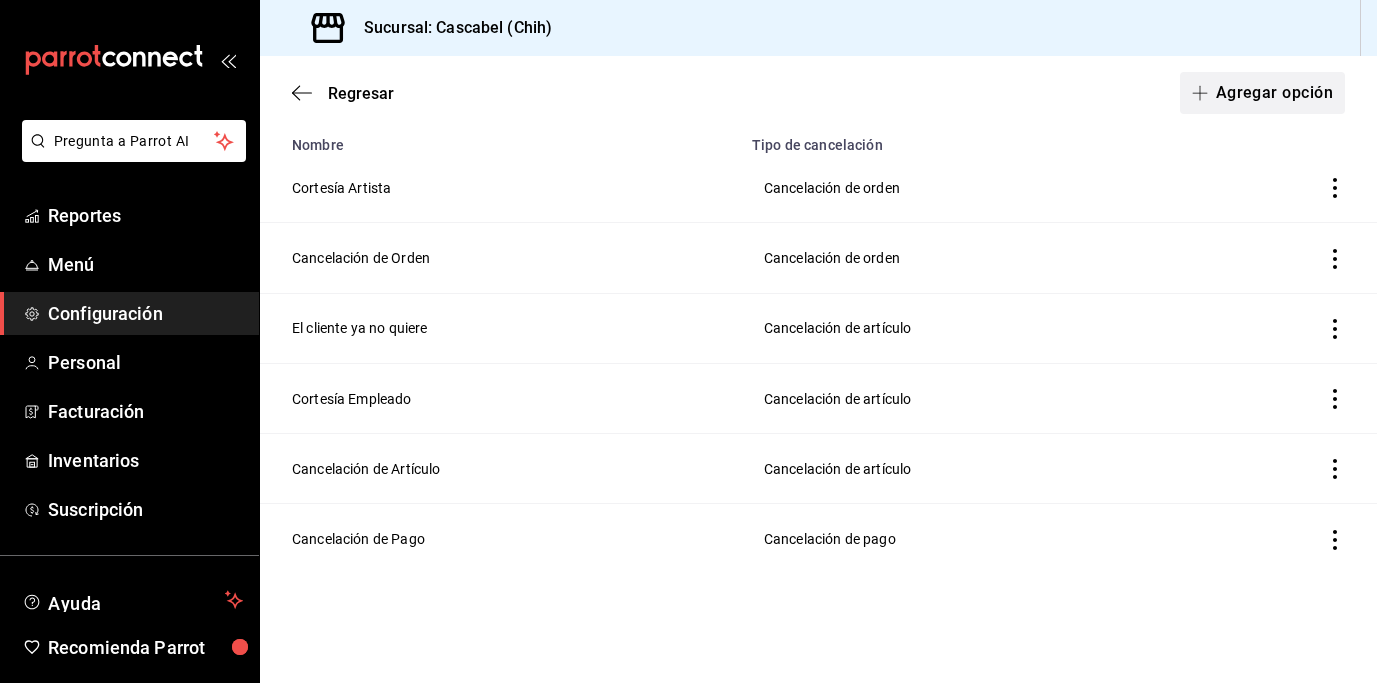 click on "Agregar opción" at bounding box center [1262, 93] 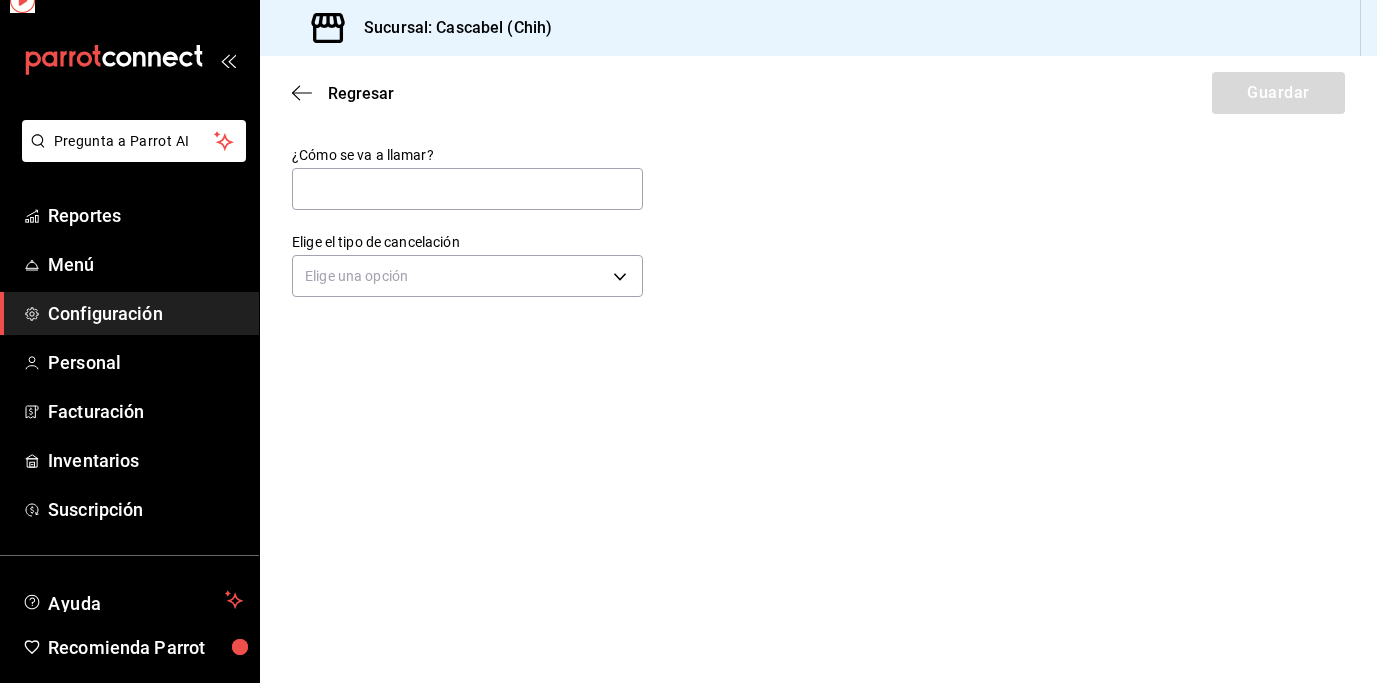 scroll, scrollTop: 0, scrollLeft: 0, axis: both 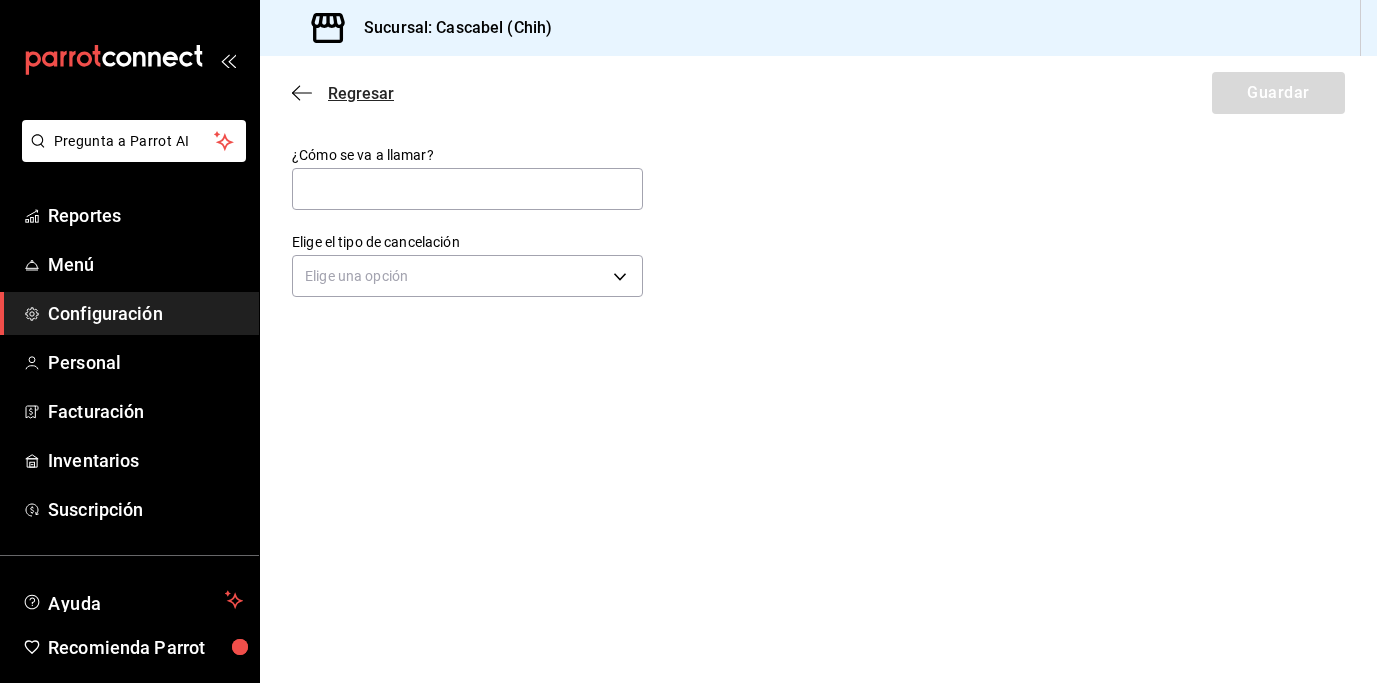 click on "Regresar" at bounding box center (361, 93) 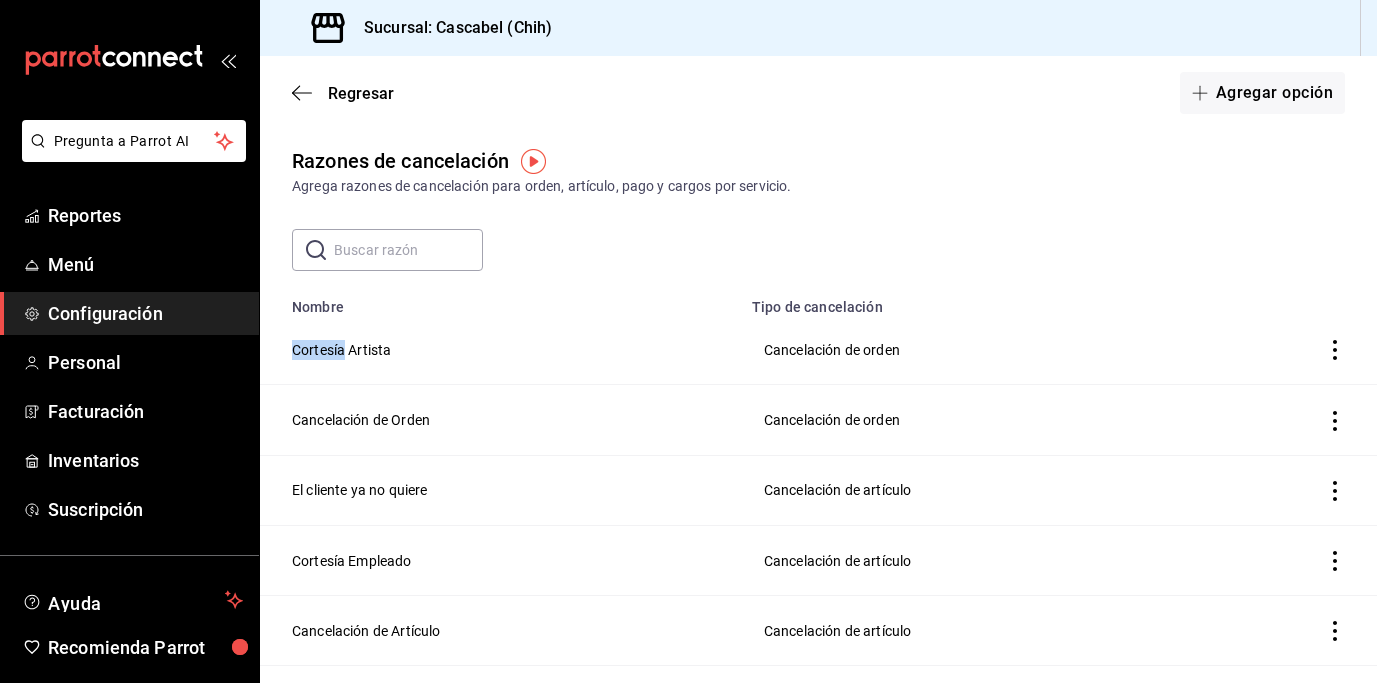drag, startPoint x: 346, startPoint y: 354, endPoint x: 289, endPoint y: 346, distance: 57.558666 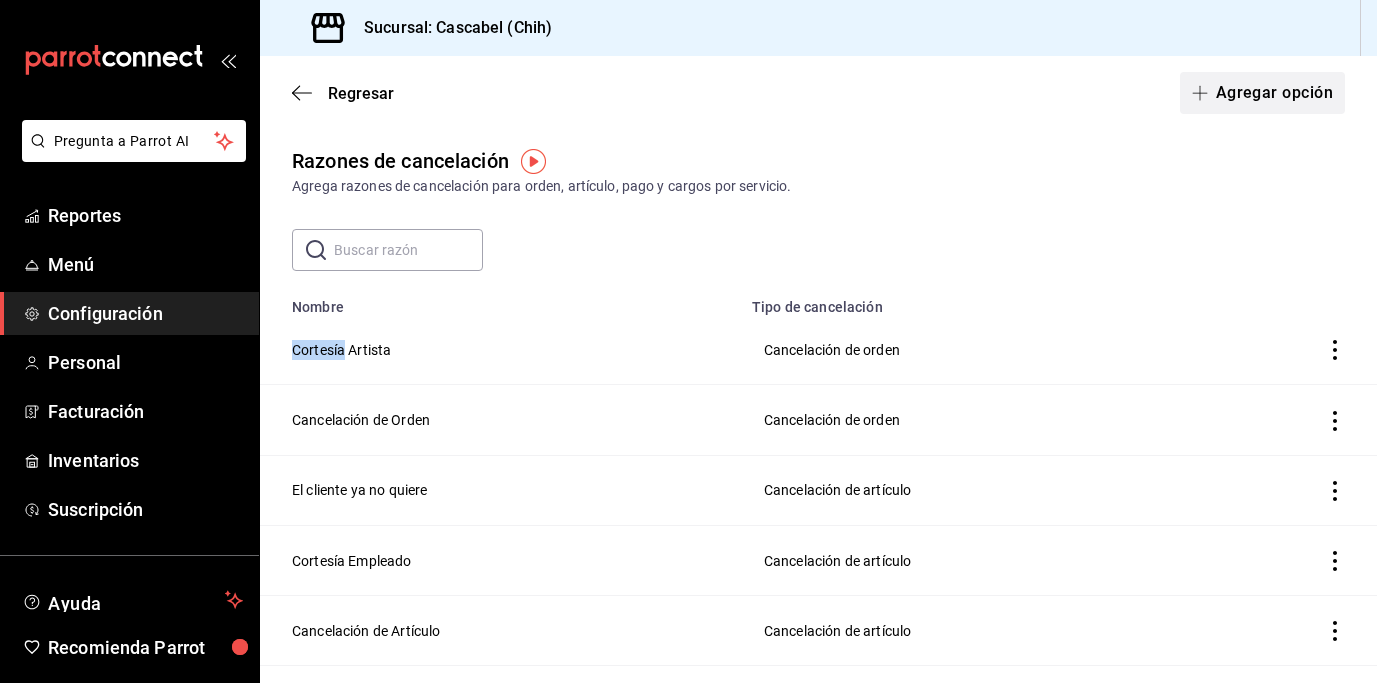 click on "Agregar opción" at bounding box center [1262, 93] 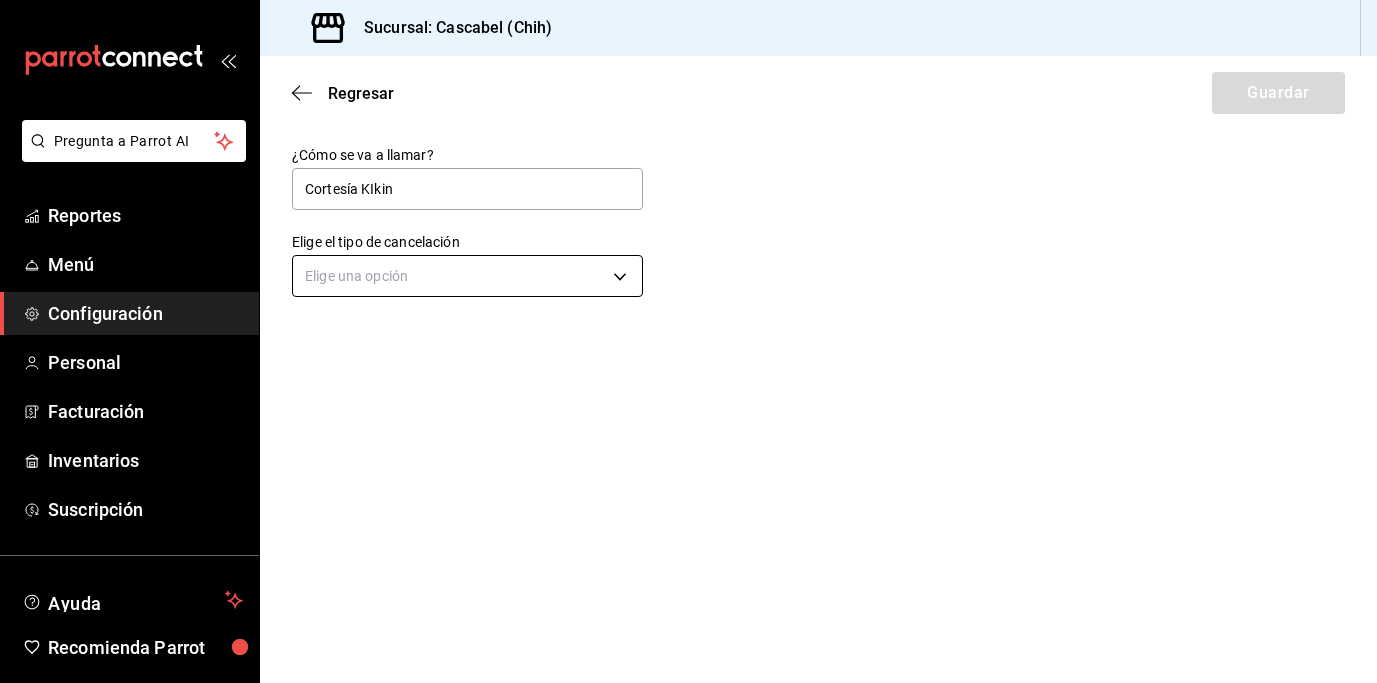 type on "Cortesía KIkin" 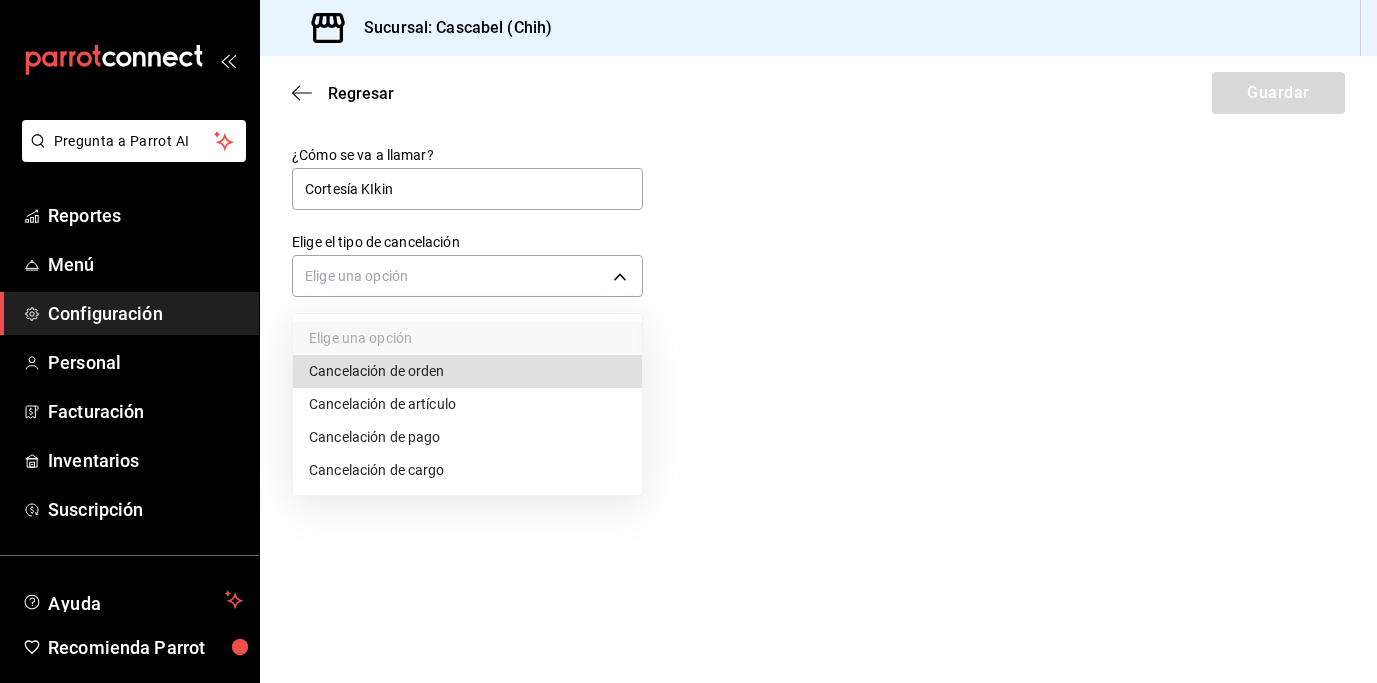 click on "Cancelación de orden" at bounding box center [467, 371] 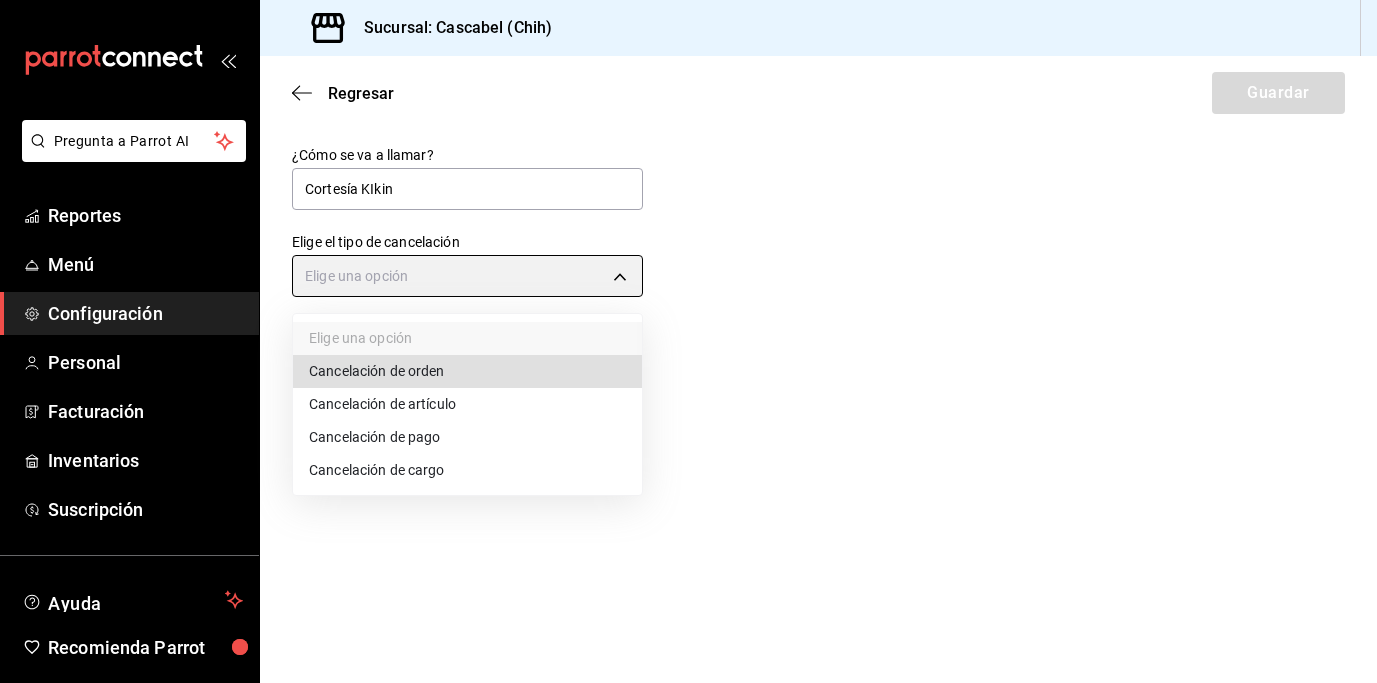 type on "ORDER" 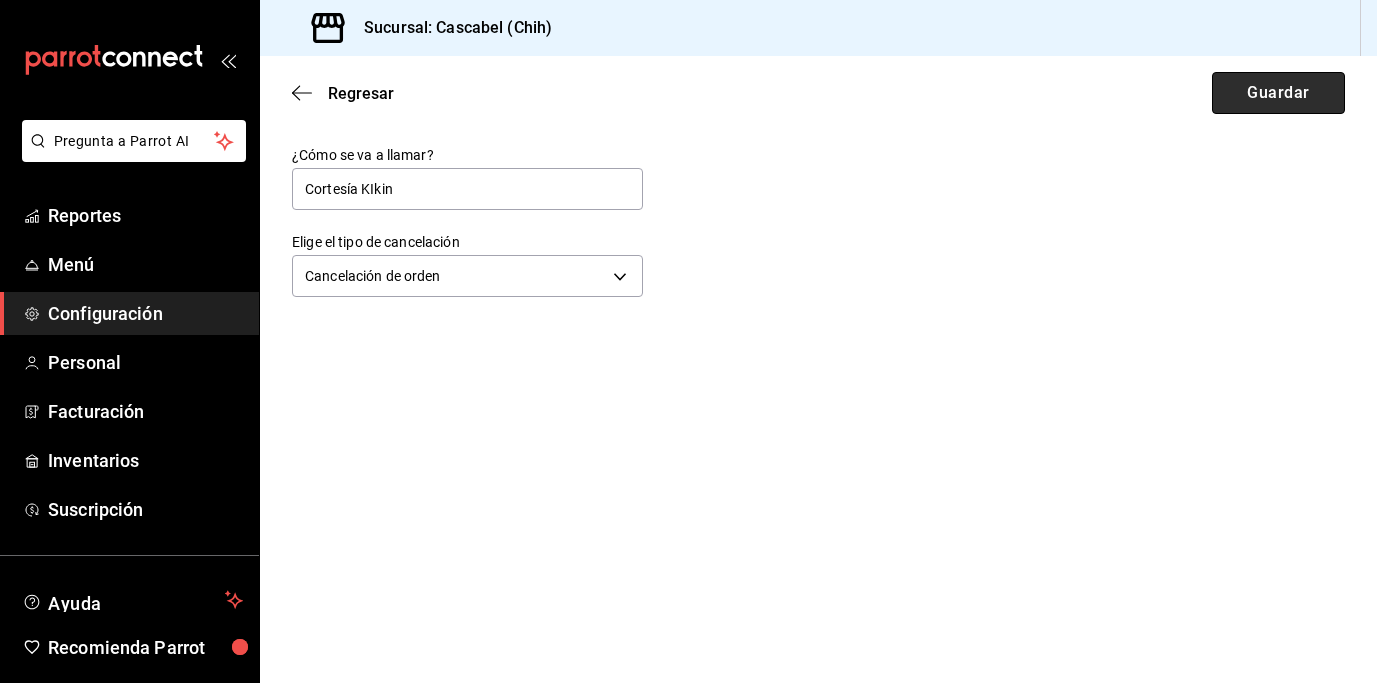 click on "Guardar" at bounding box center [1278, 93] 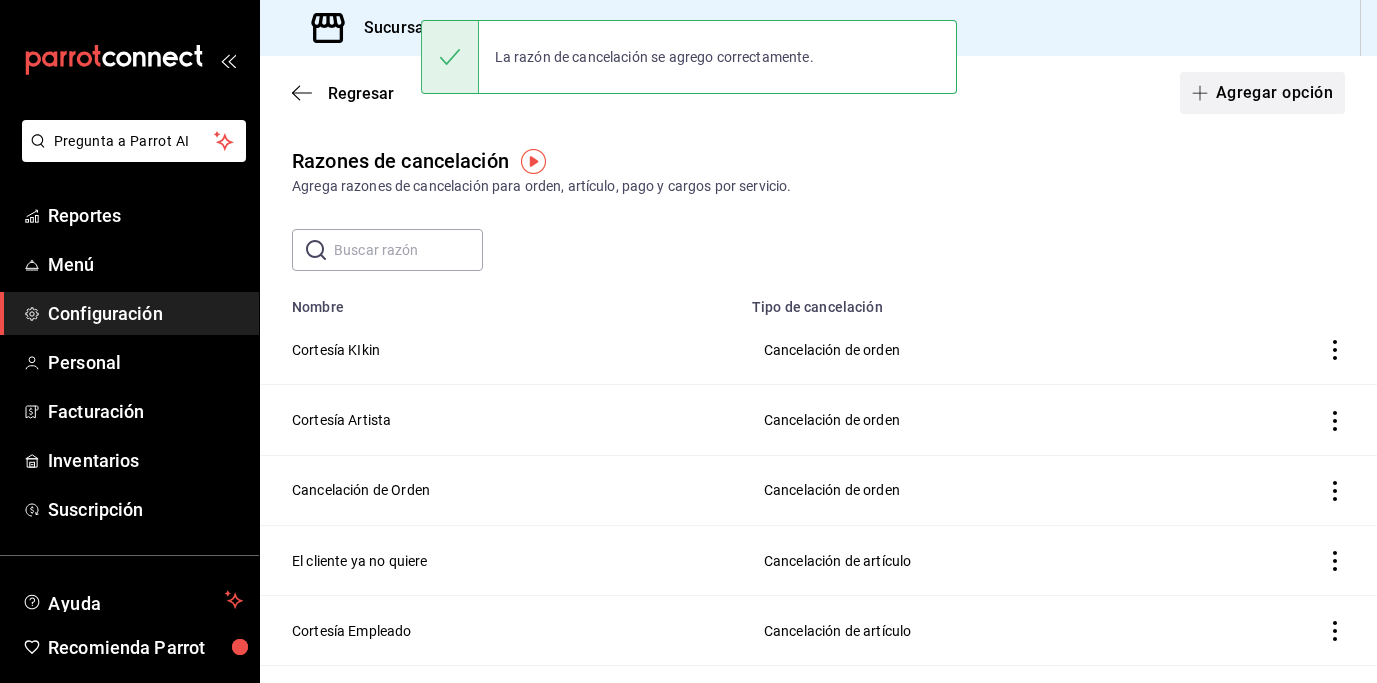 click on "Agregar opción" at bounding box center [1262, 93] 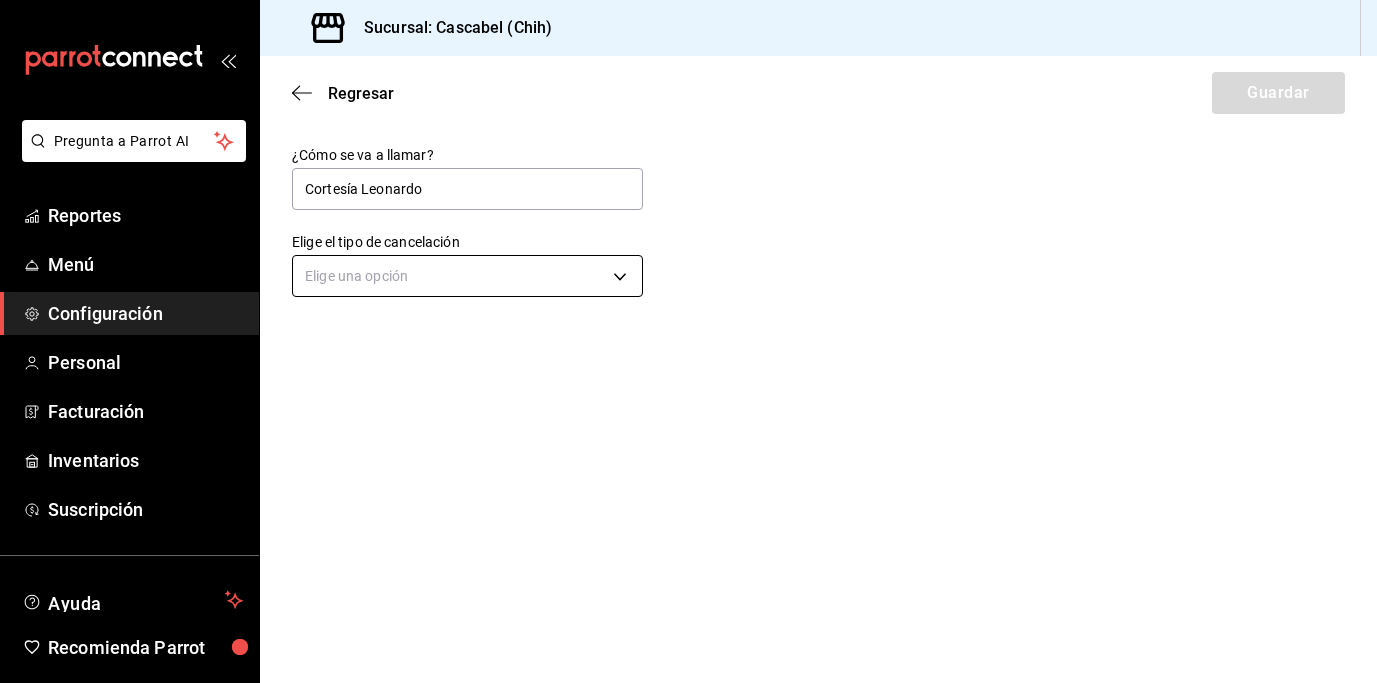 type on "Cortesía Leonardo" 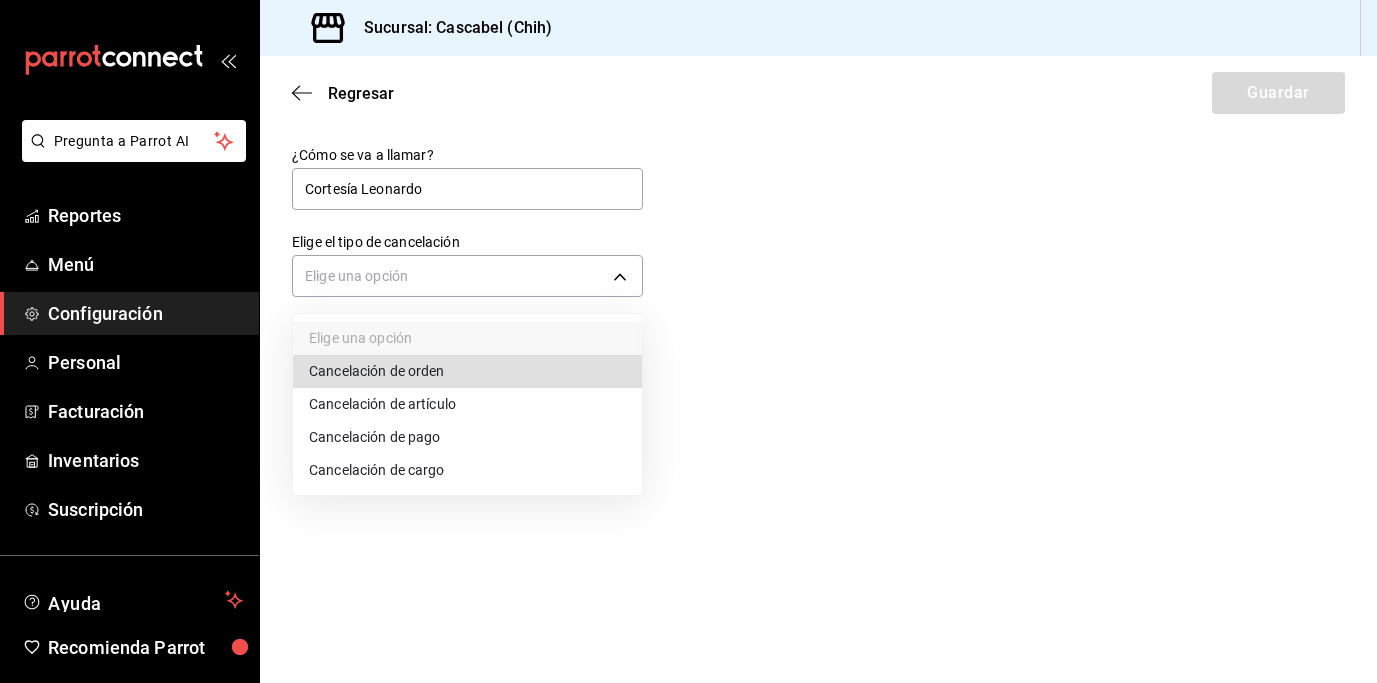 click on "Cancelación de orden" at bounding box center (467, 371) 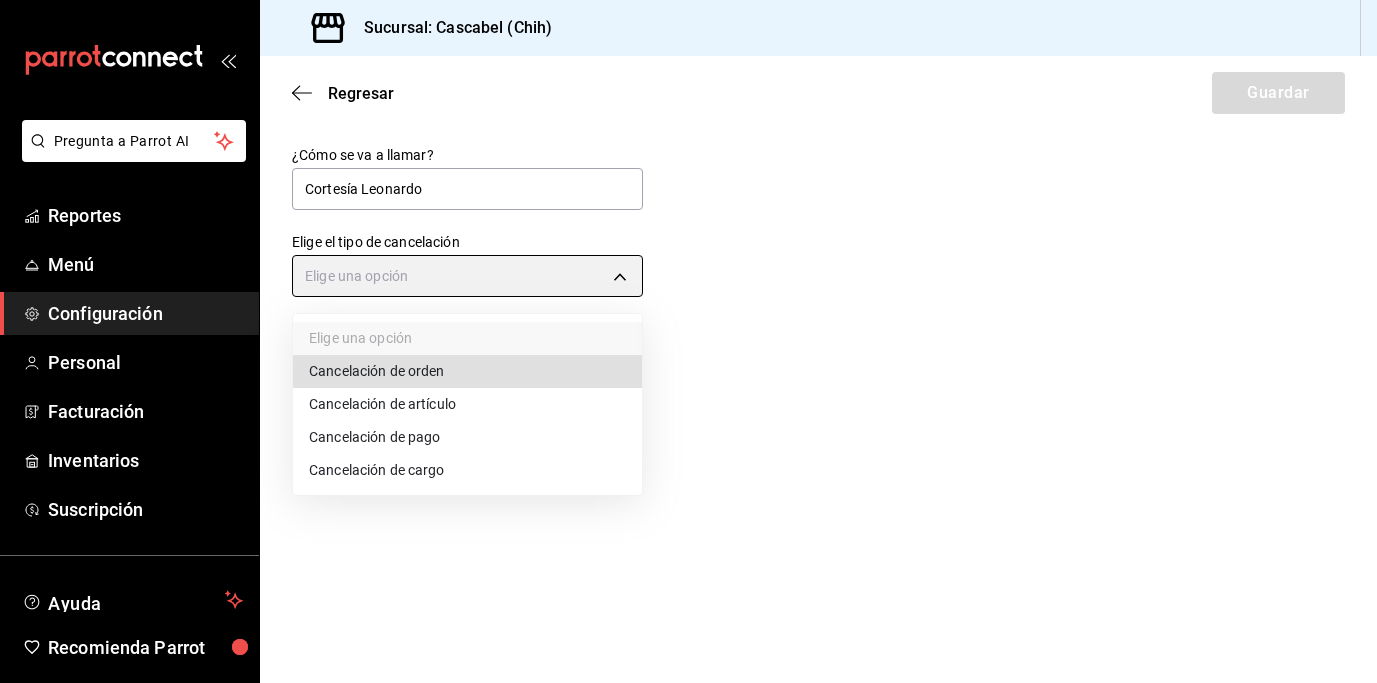 type on "ORDER" 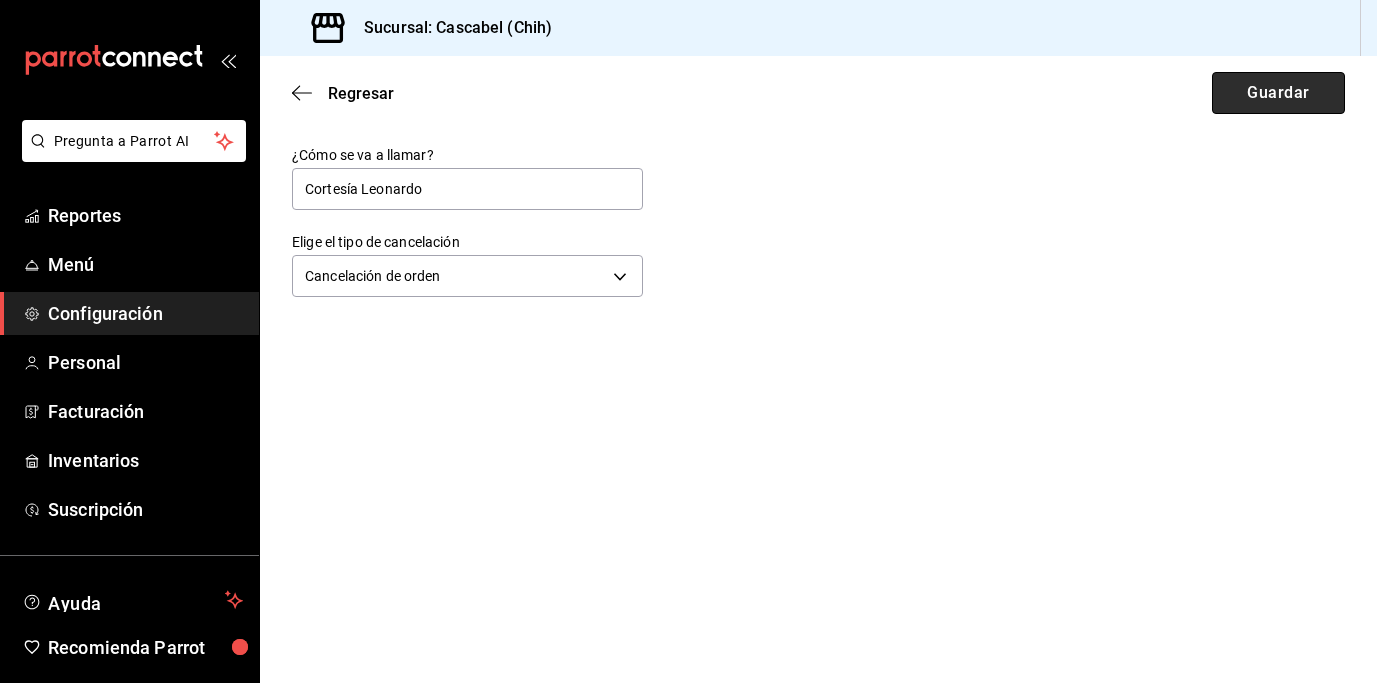 click on "Guardar" at bounding box center [1278, 93] 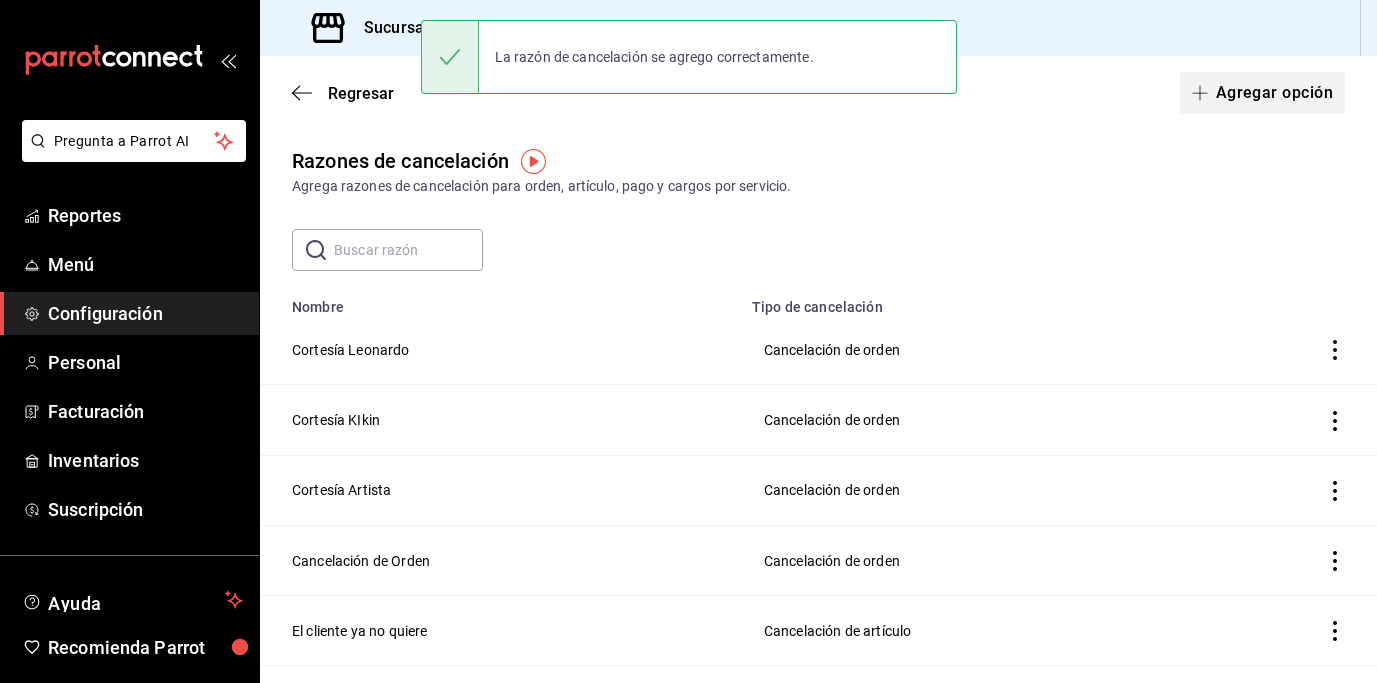 click on "Agregar opción" at bounding box center (1262, 93) 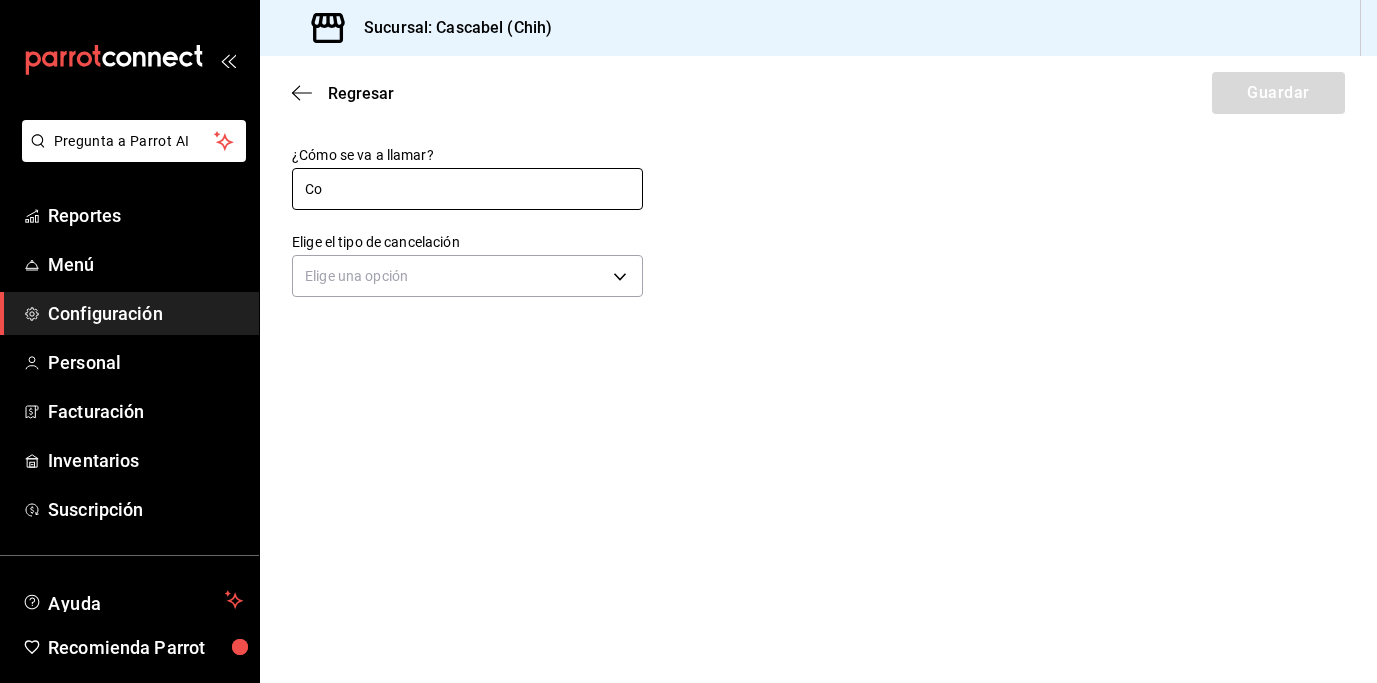 type on "C" 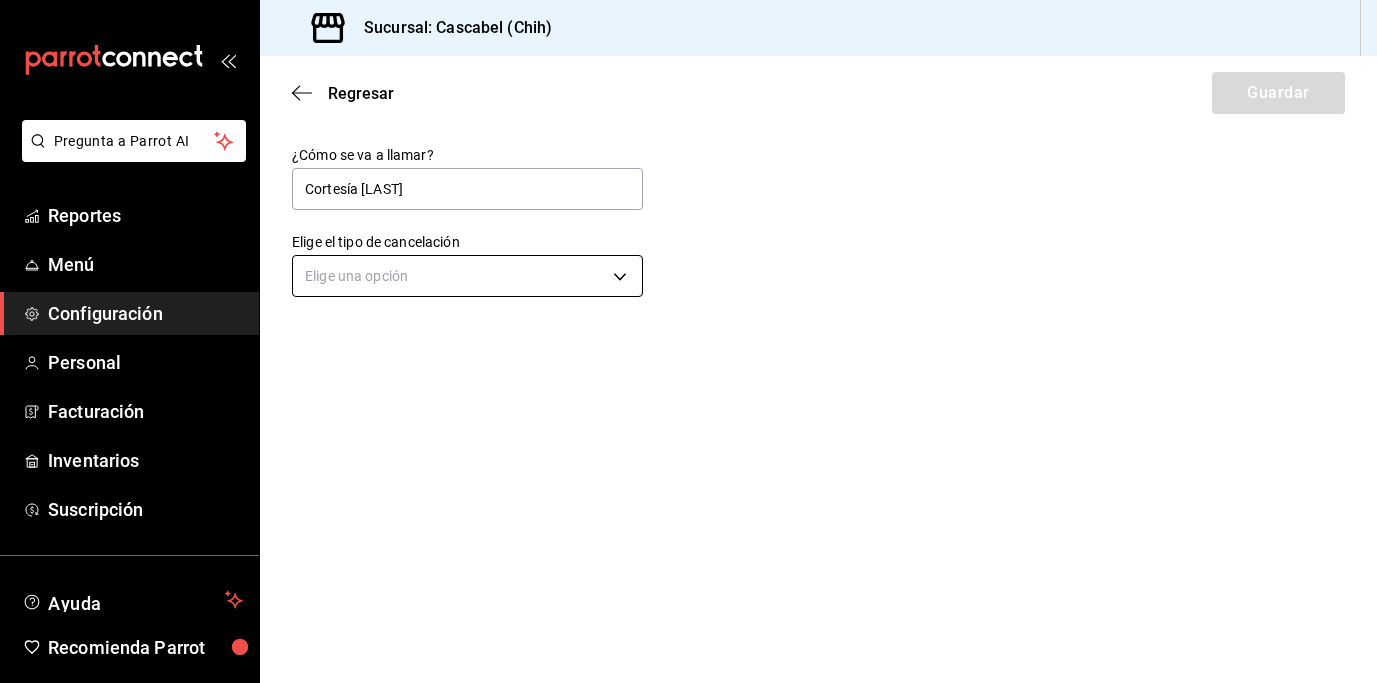 type on "Cortesía [LAST]" 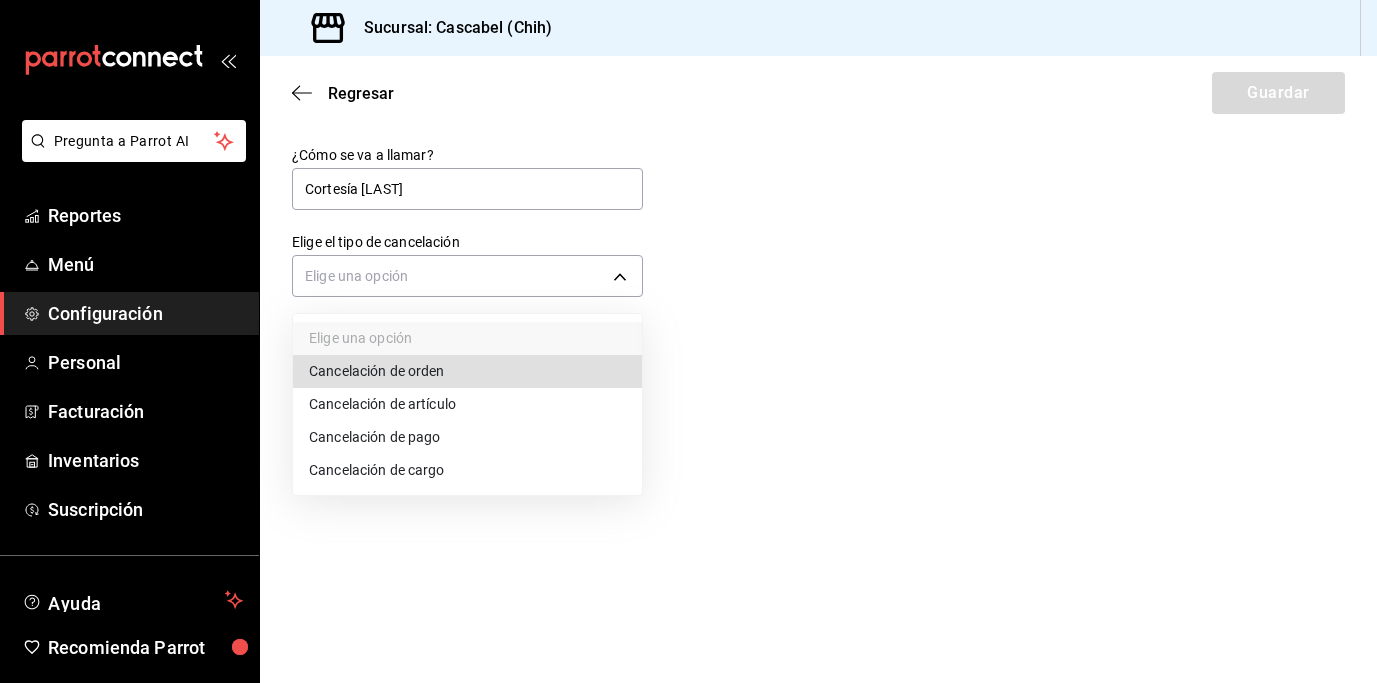 click on "Cancelación de orden" at bounding box center (467, 371) 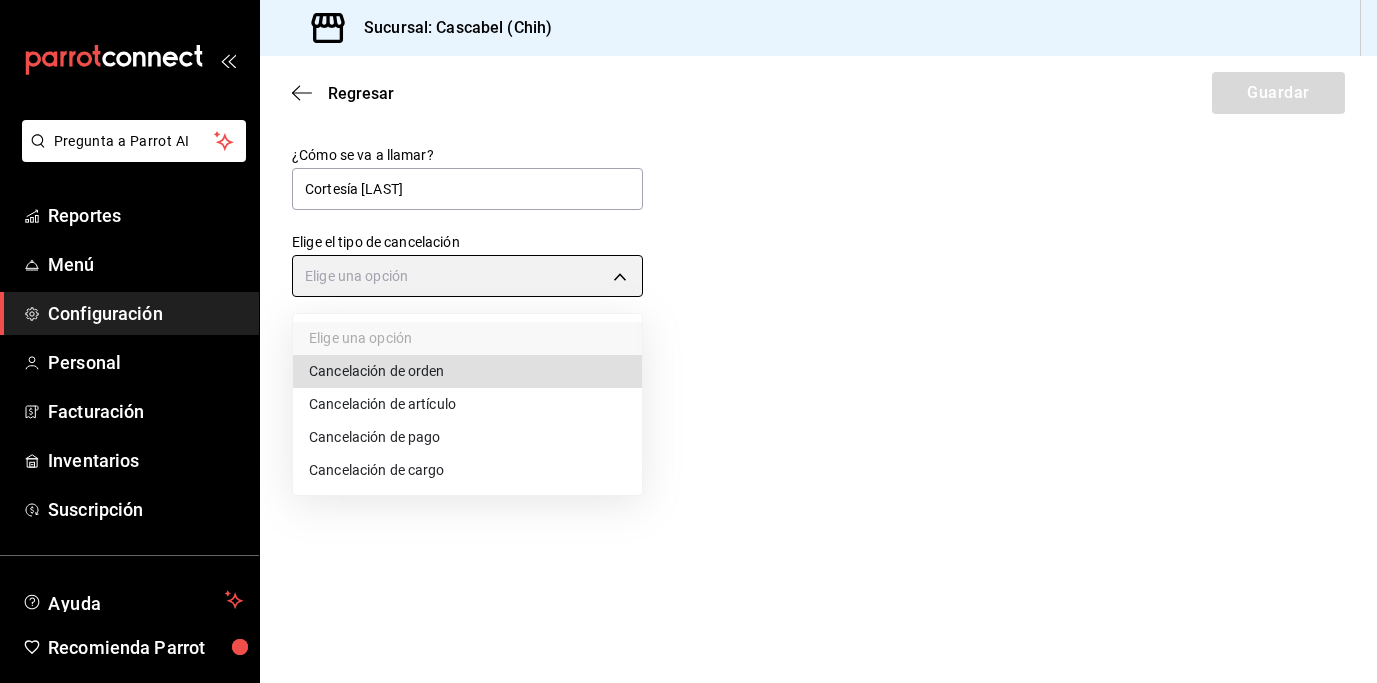 type on "ORDER" 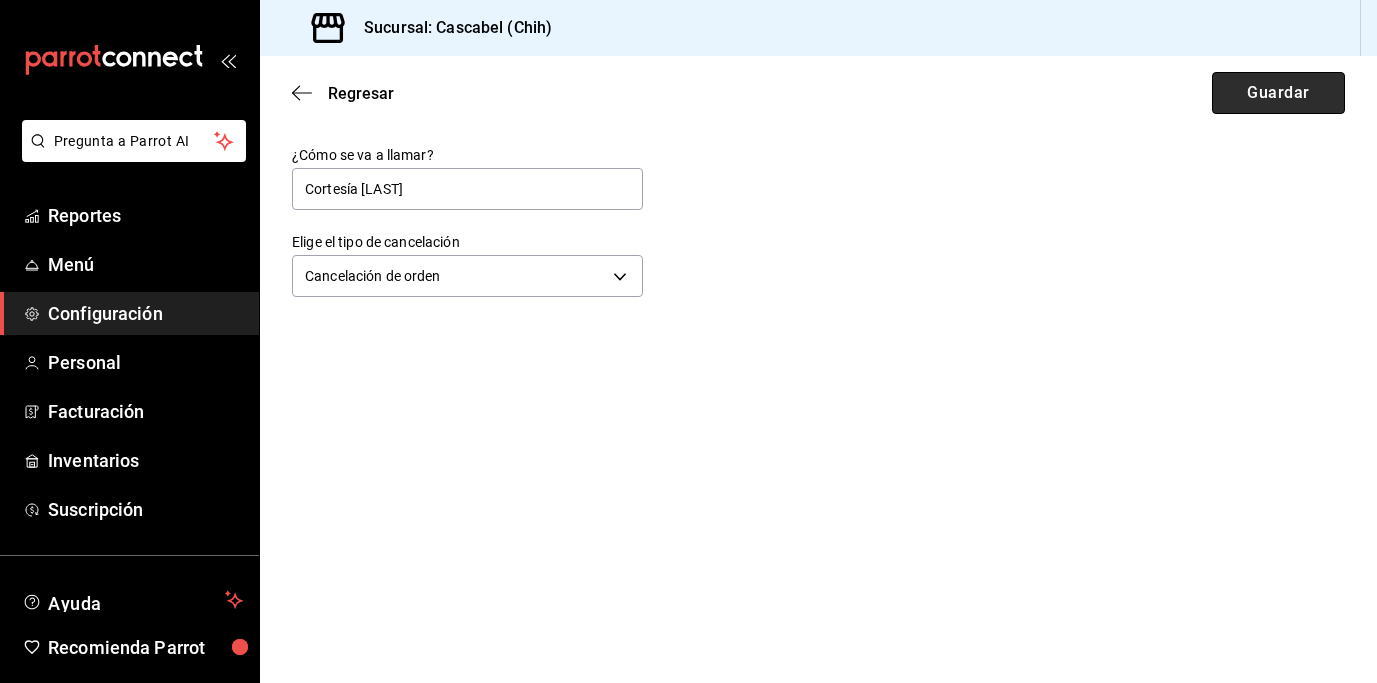 click on "Guardar" at bounding box center [1278, 93] 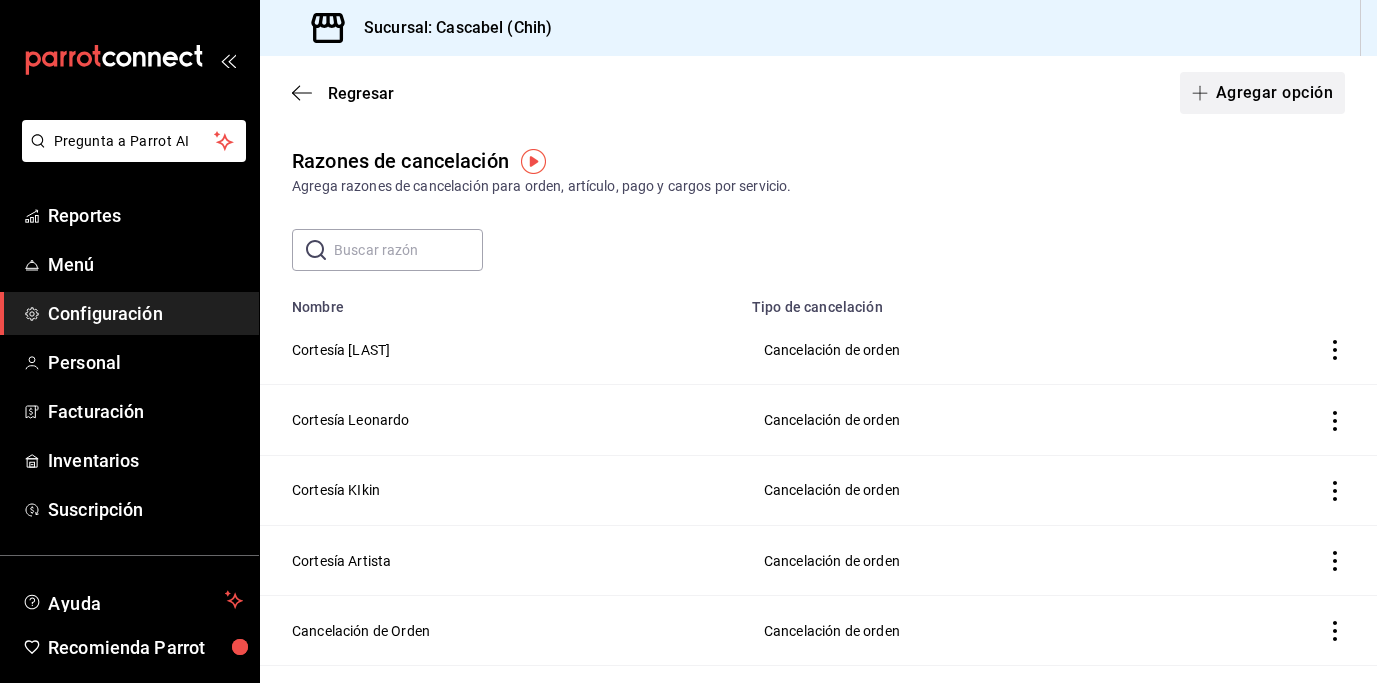 click on "Agregar opción" at bounding box center (1262, 93) 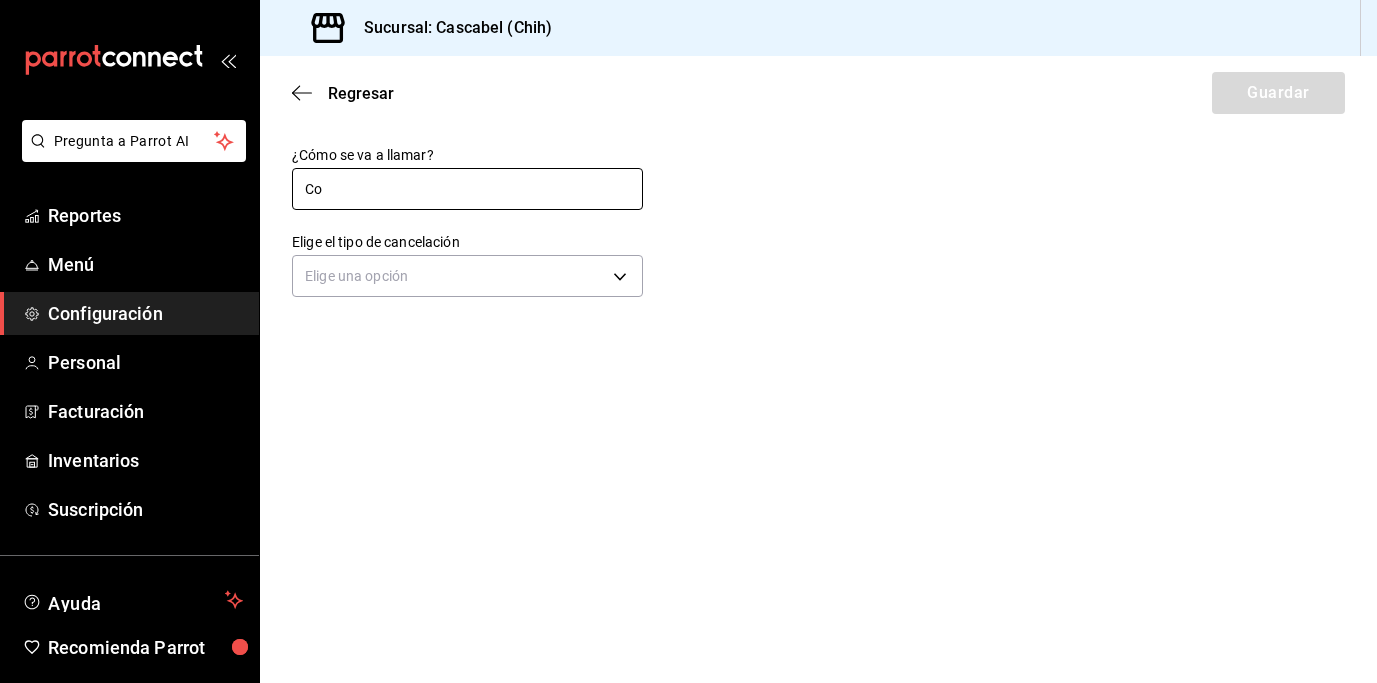 type on "C" 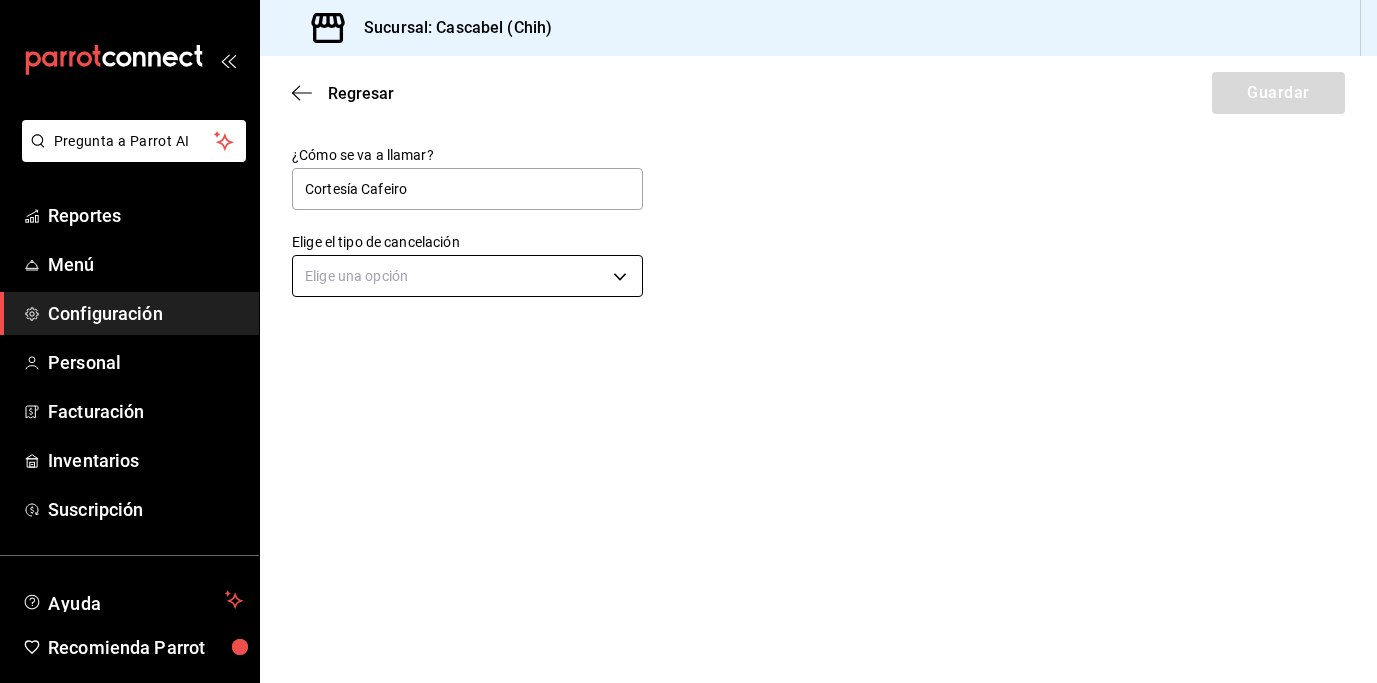type on "Cortesía Cafeiro" 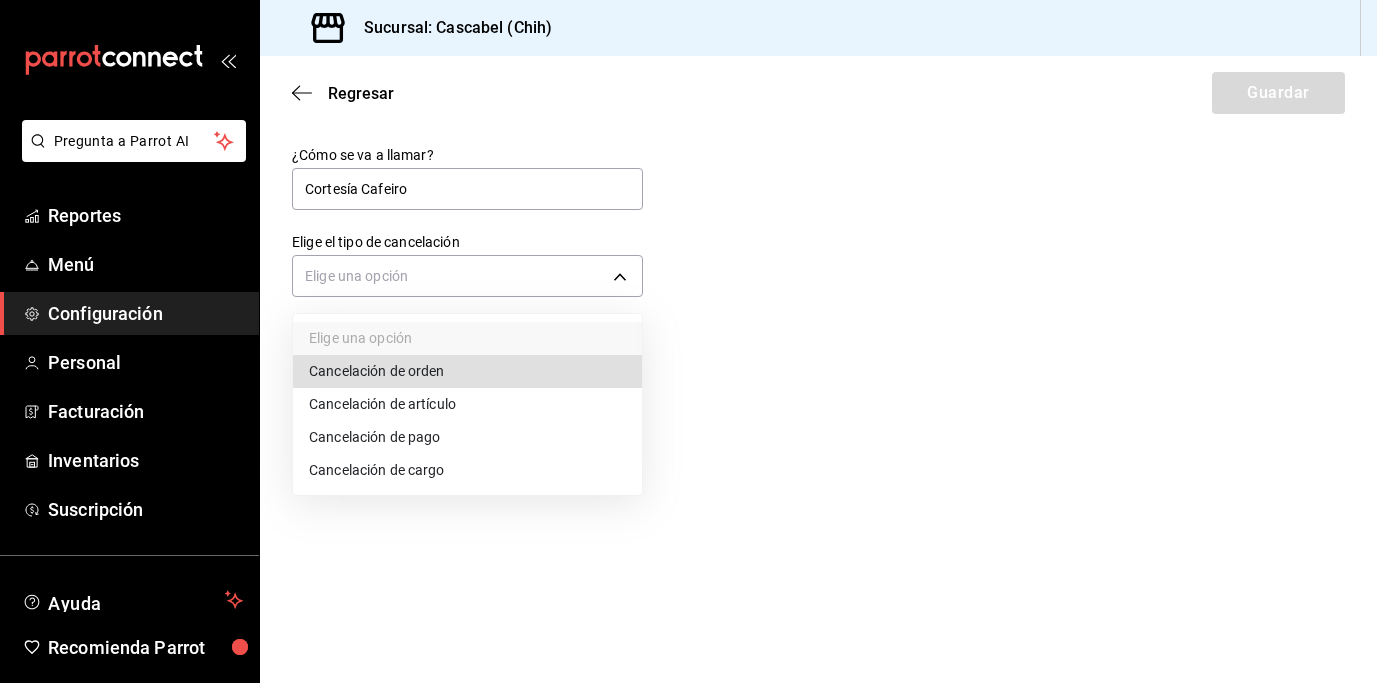 click on "Cancelación de orden" at bounding box center (467, 371) 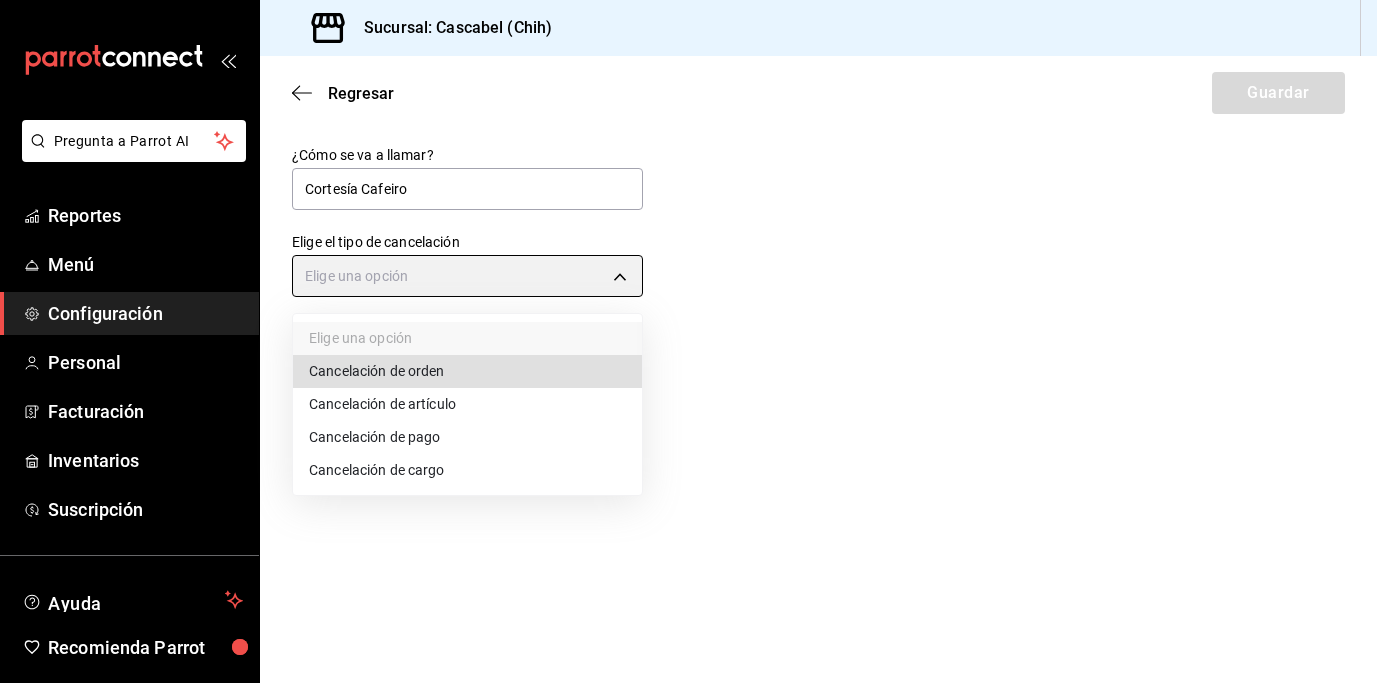 type on "ORDER" 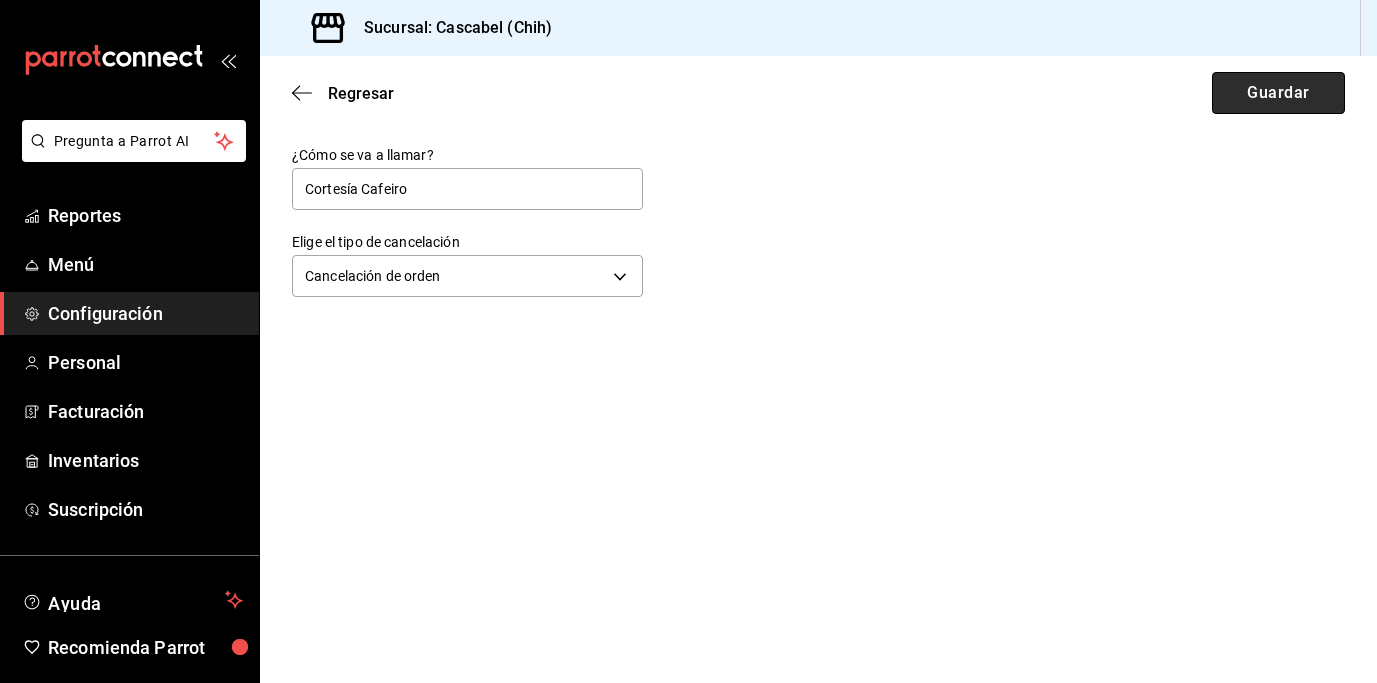 click on "Guardar" at bounding box center [1278, 93] 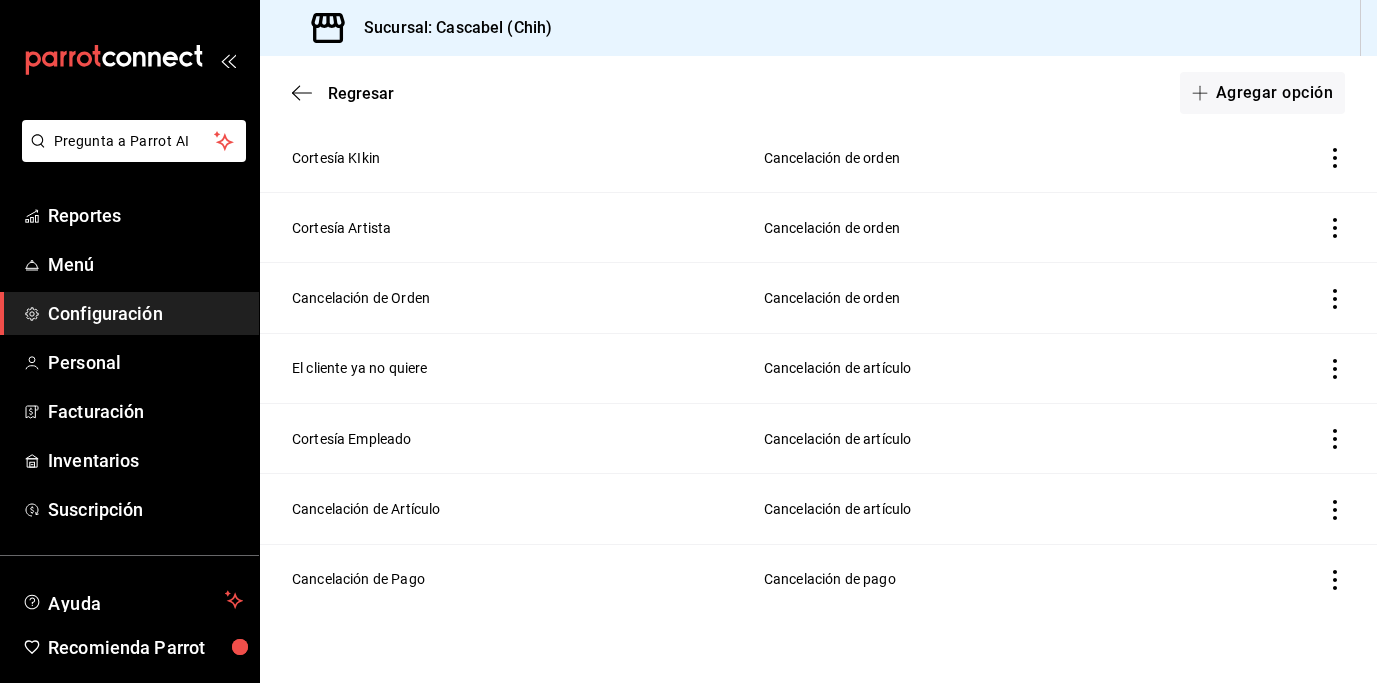 scroll, scrollTop: 404, scrollLeft: 0, axis: vertical 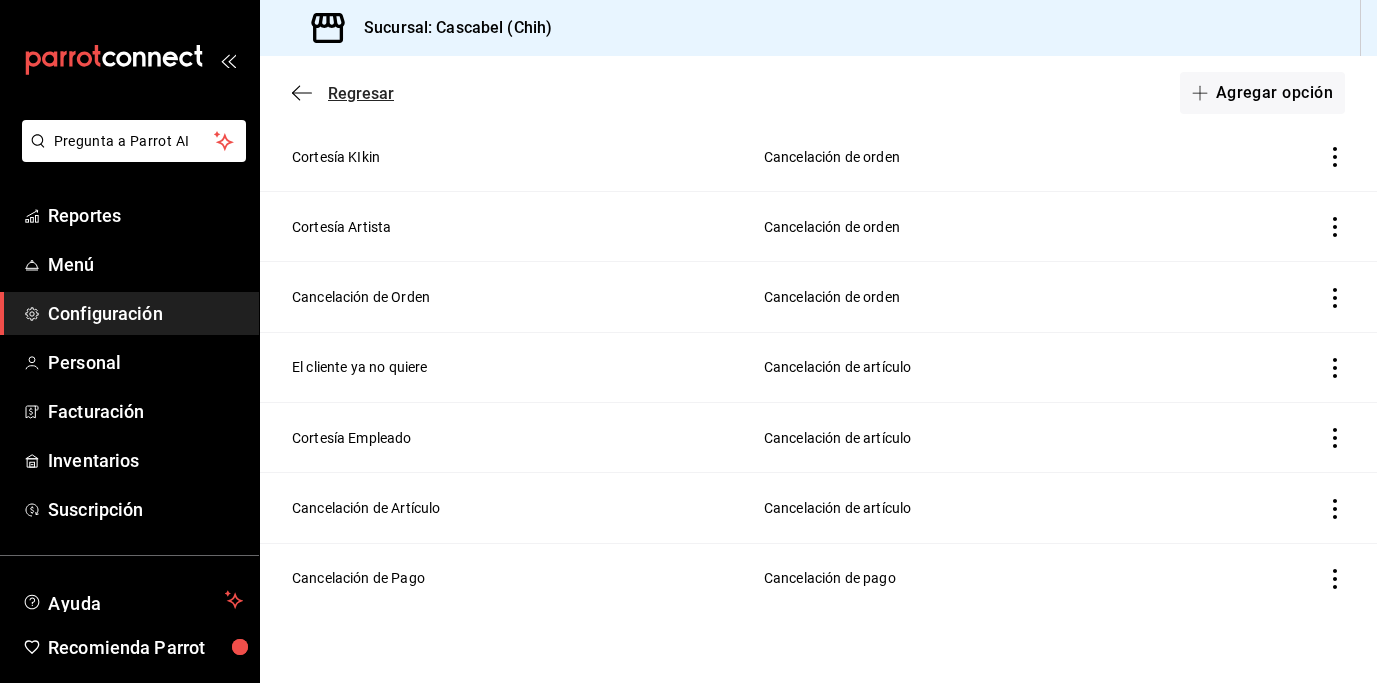 click on "Regresar" at bounding box center [361, 93] 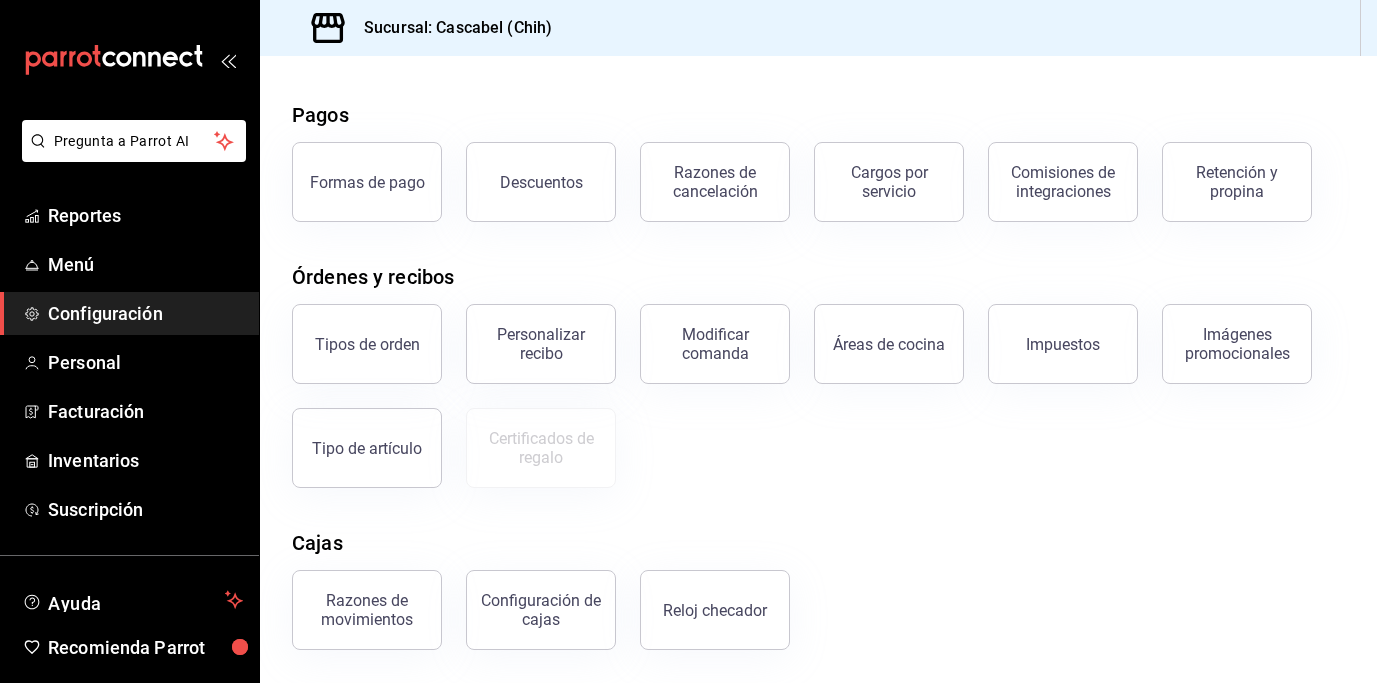 scroll, scrollTop: 0, scrollLeft: 0, axis: both 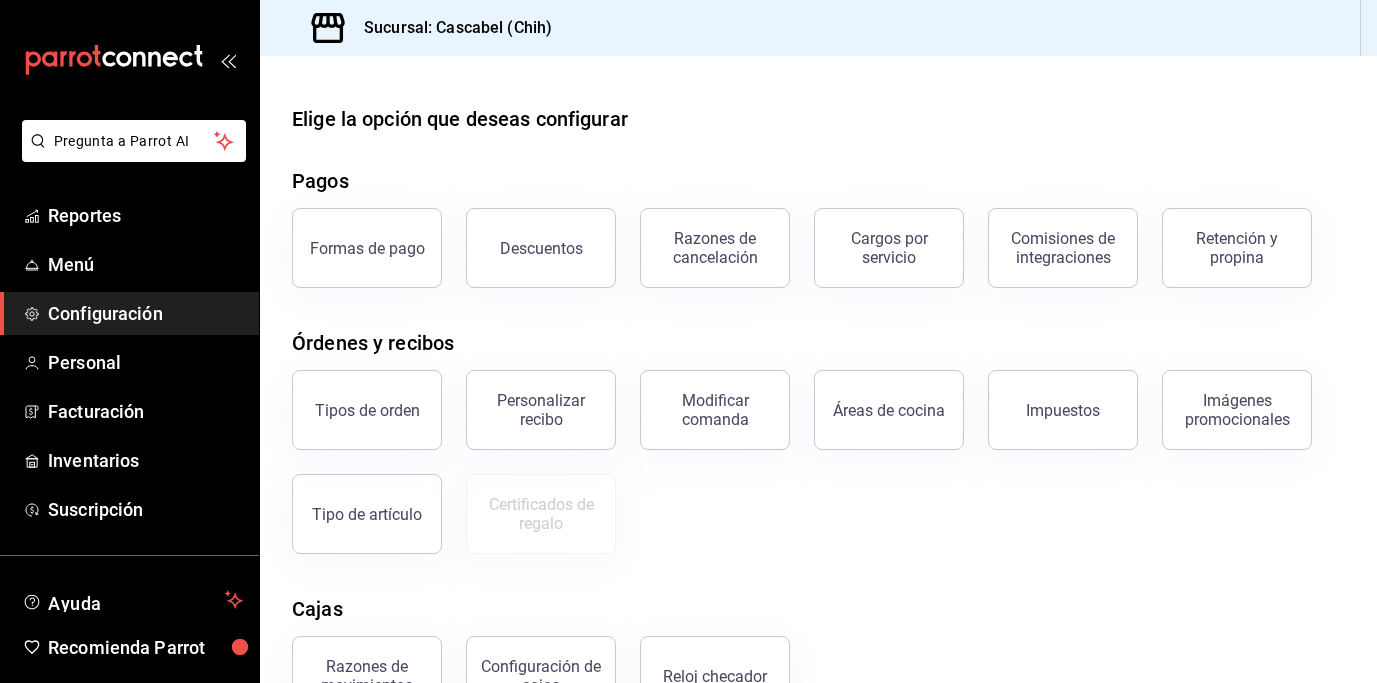 click on "Configuración" at bounding box center (145, 313) 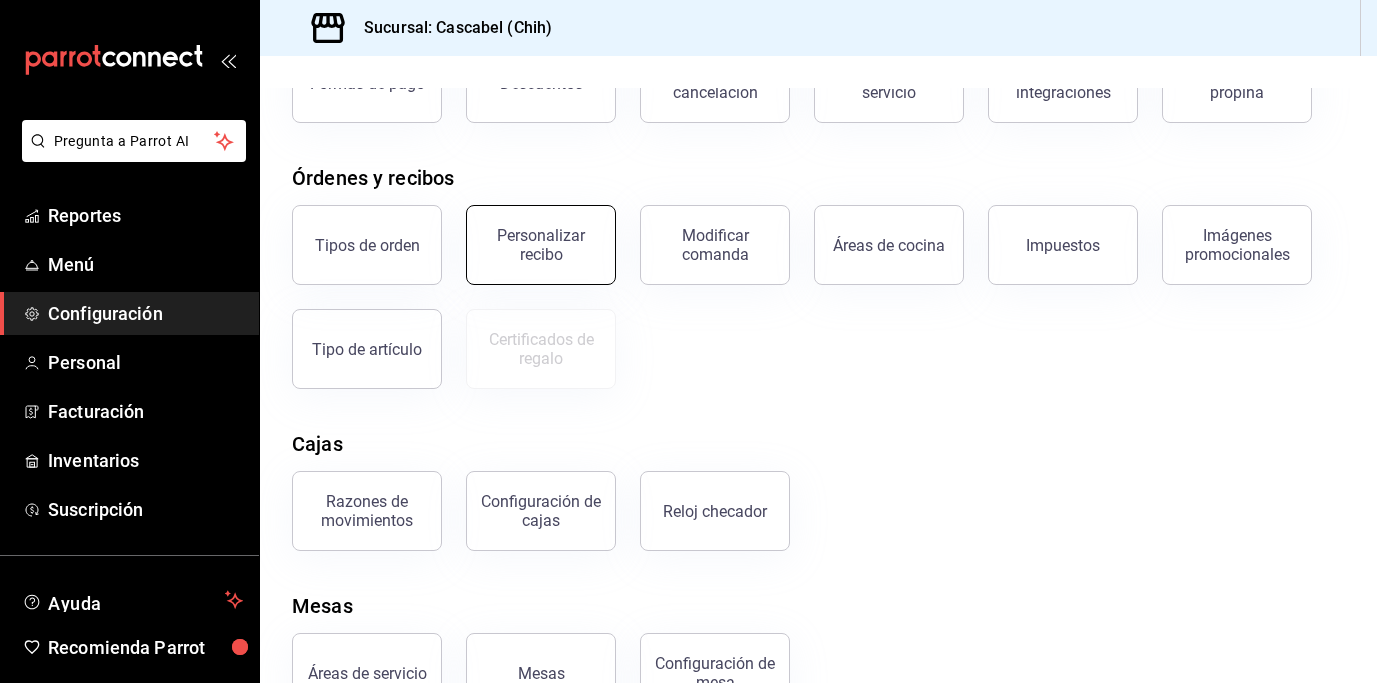 click on "Personalizar recibo" at bounding box center (541, 245) 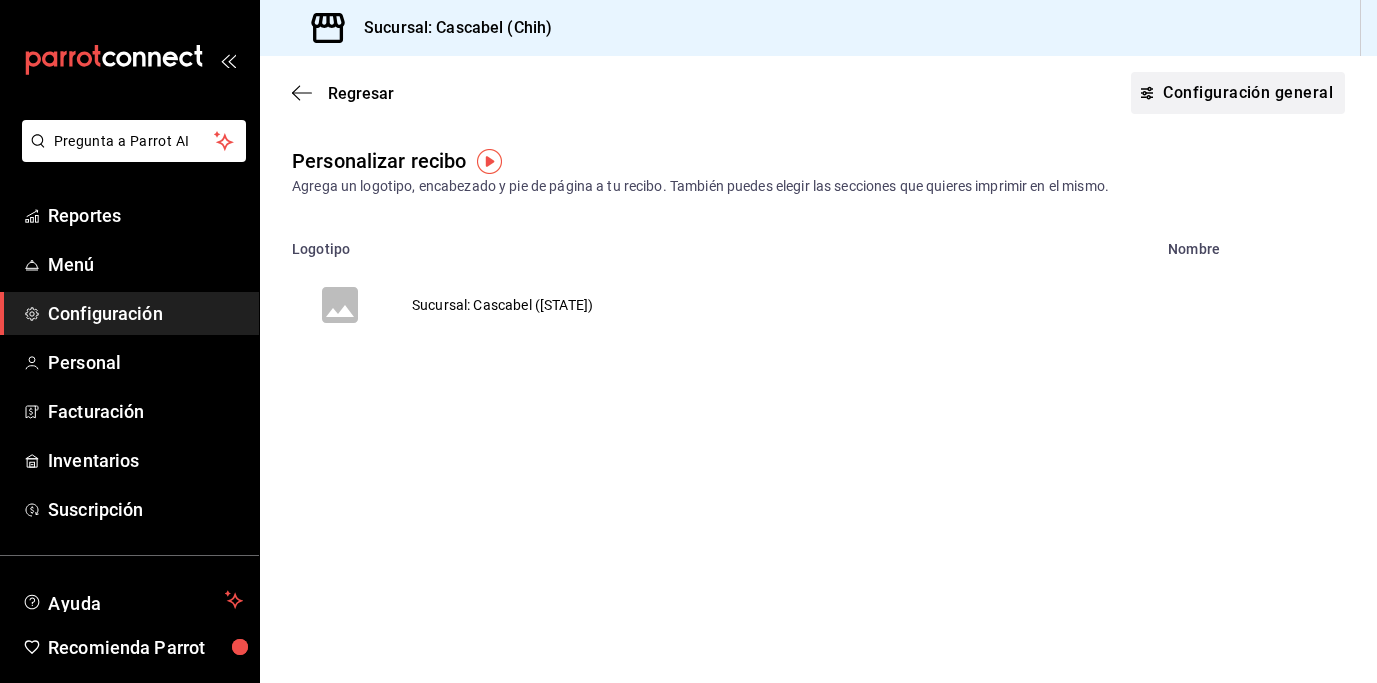 click on "Configuración general" at bounding box center [1238, 93] 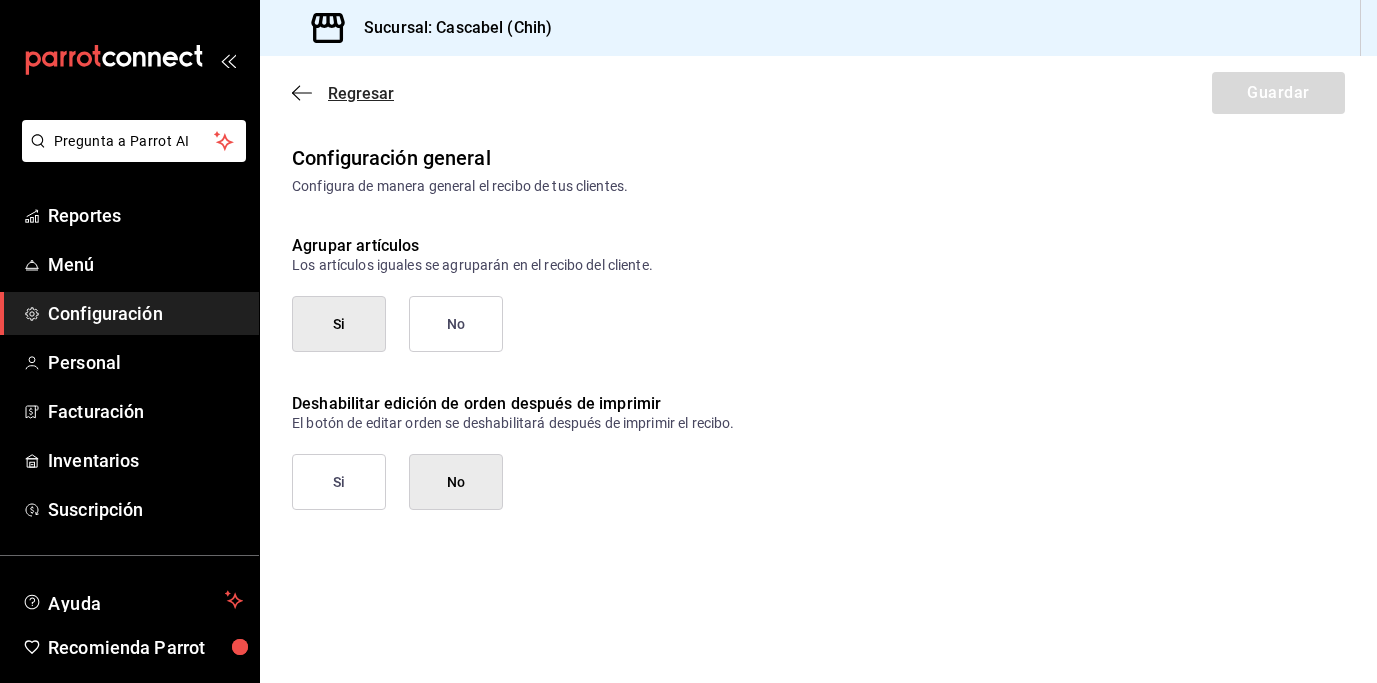 click on "Regresar" at bounding box center (361, 93) 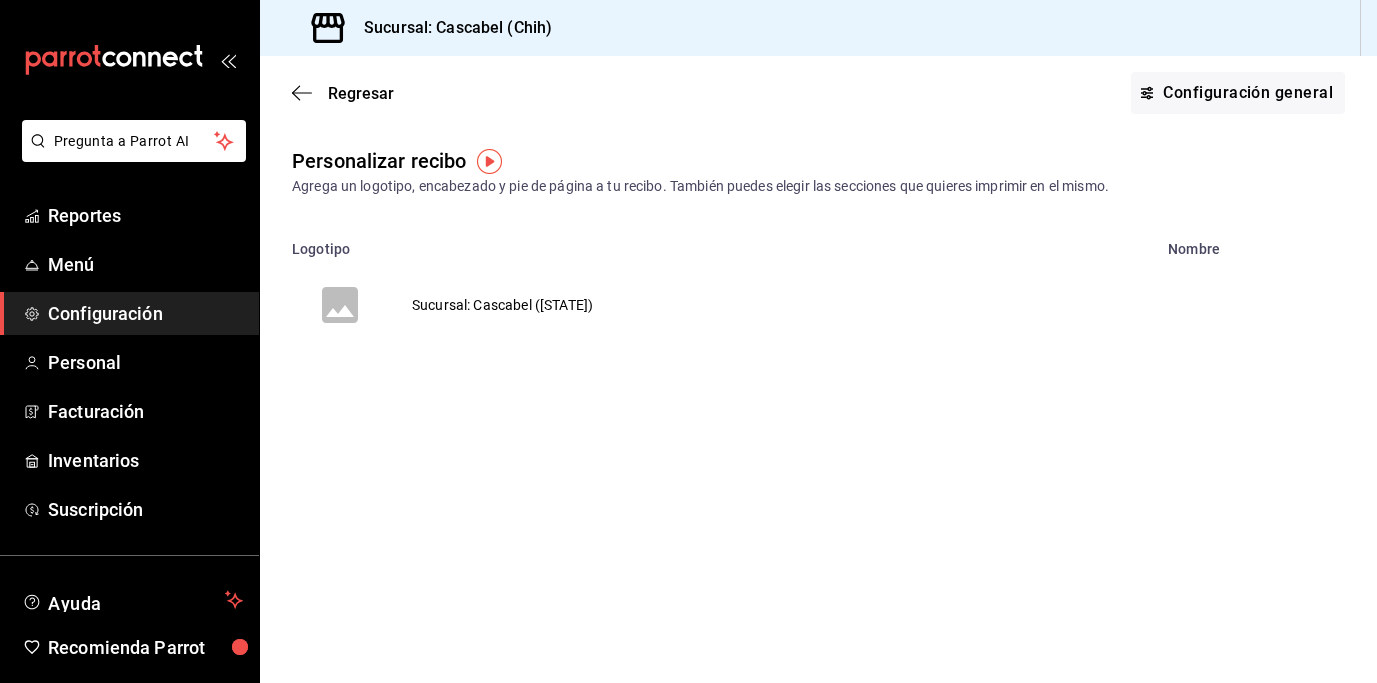 click on "Sucursal: Cascabel ([STATE])" at bounding box center [502, 305] 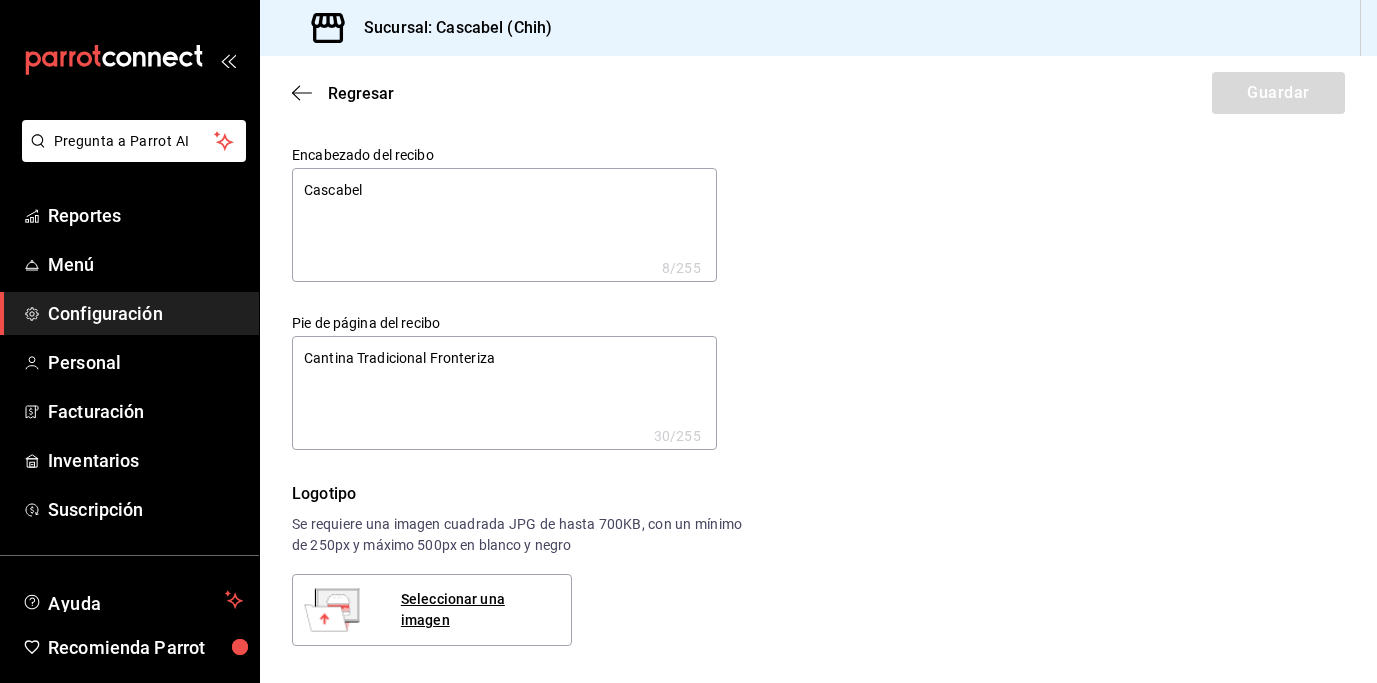 type on "x" 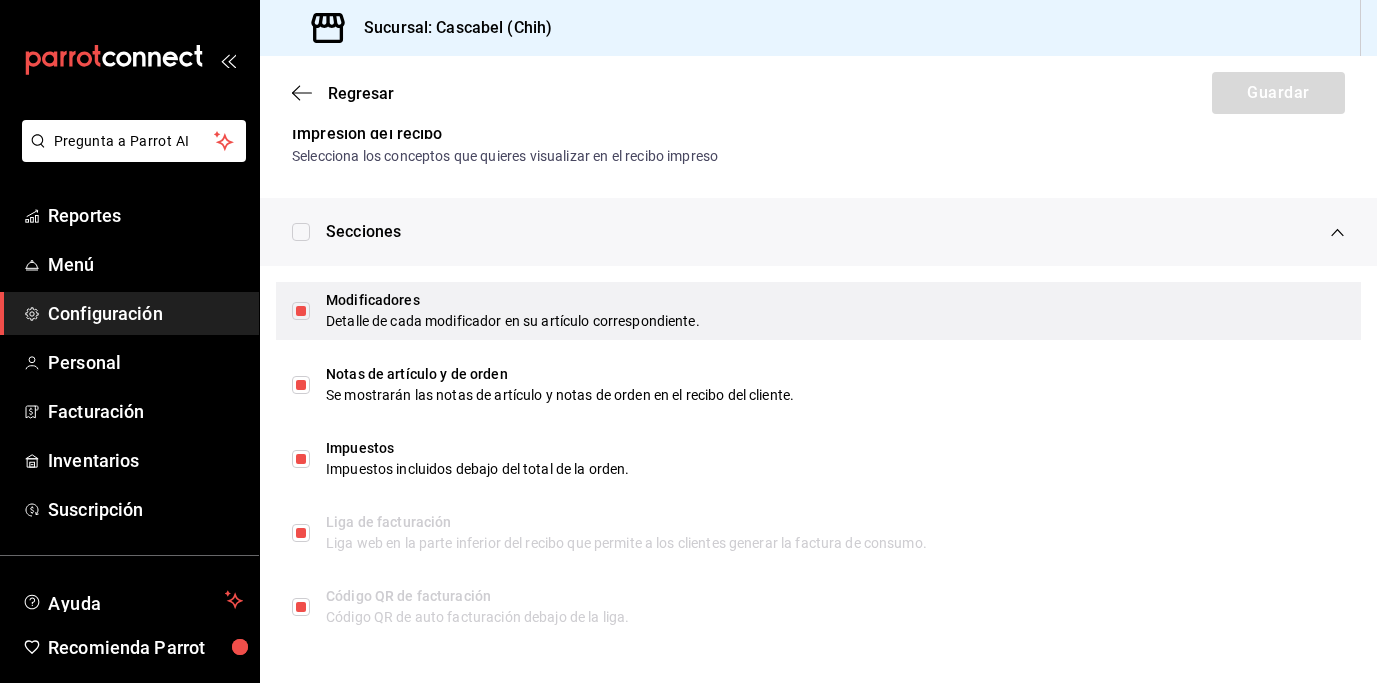 scroll, scrollTop: 1005, scrollLeft: 0, axis: vertical 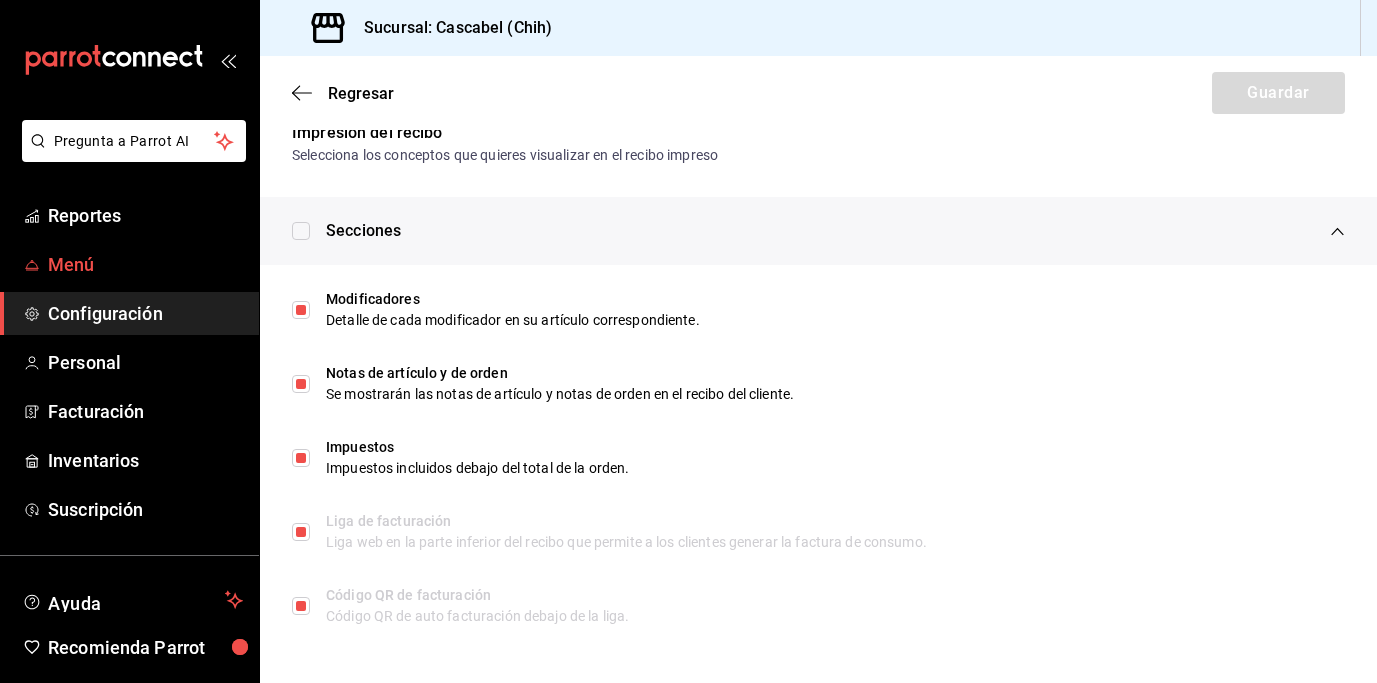 click on "Menú" at bounding box center [145, 264] 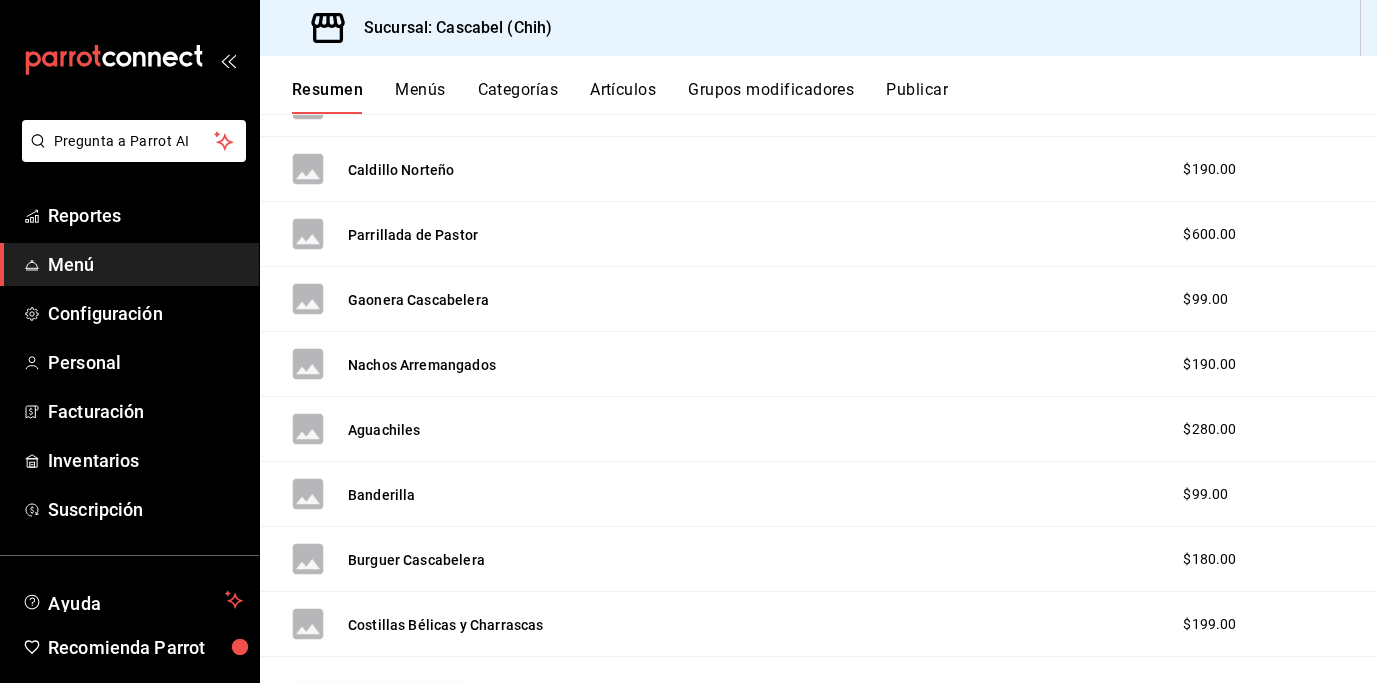 scroll, scrollTop: 1999, scrollLeft: 0, axis: vertical 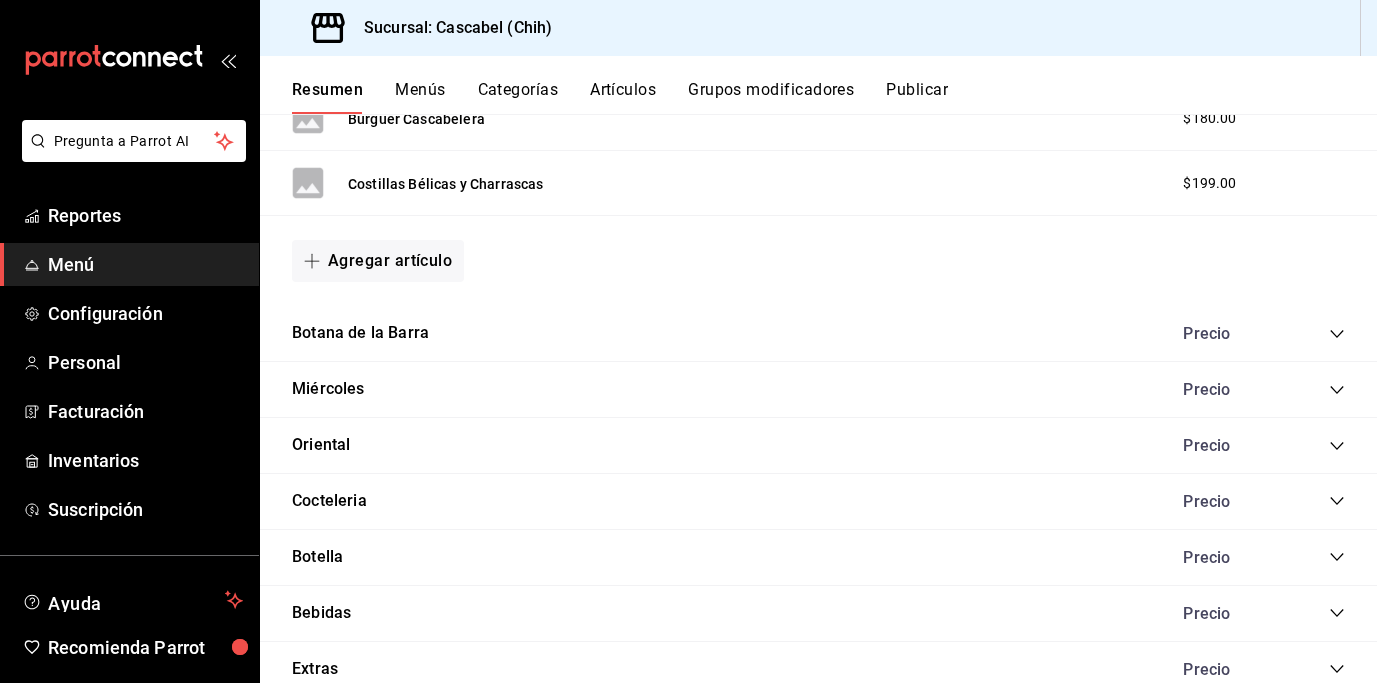 click 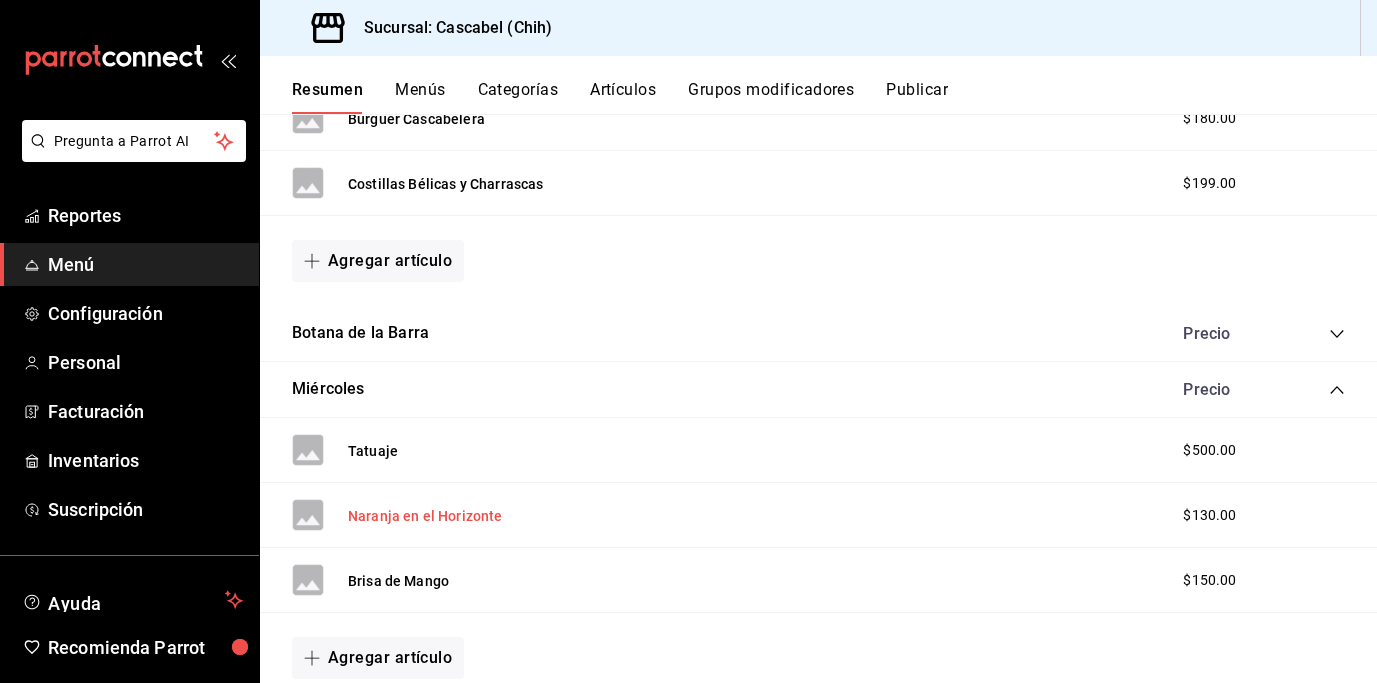 click on "Naranja en el Horizonte" at bounding box center (425, 516) 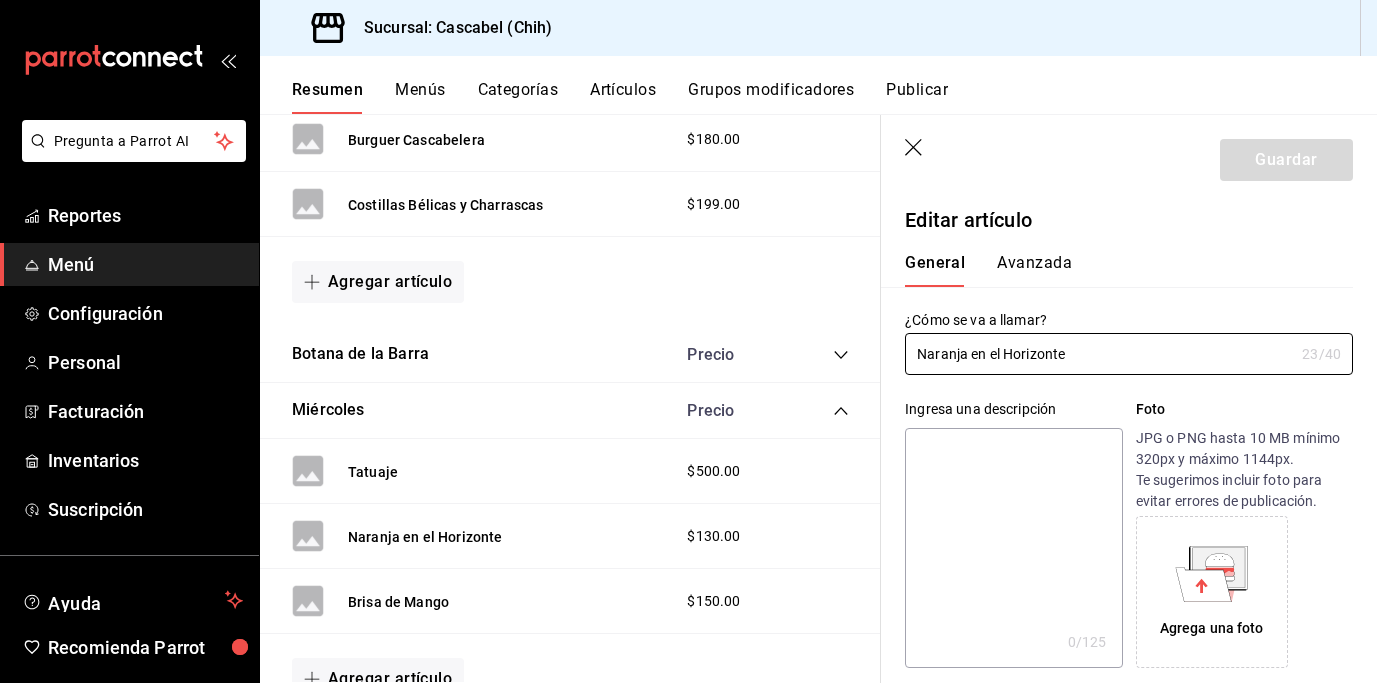 type on "$130.00" 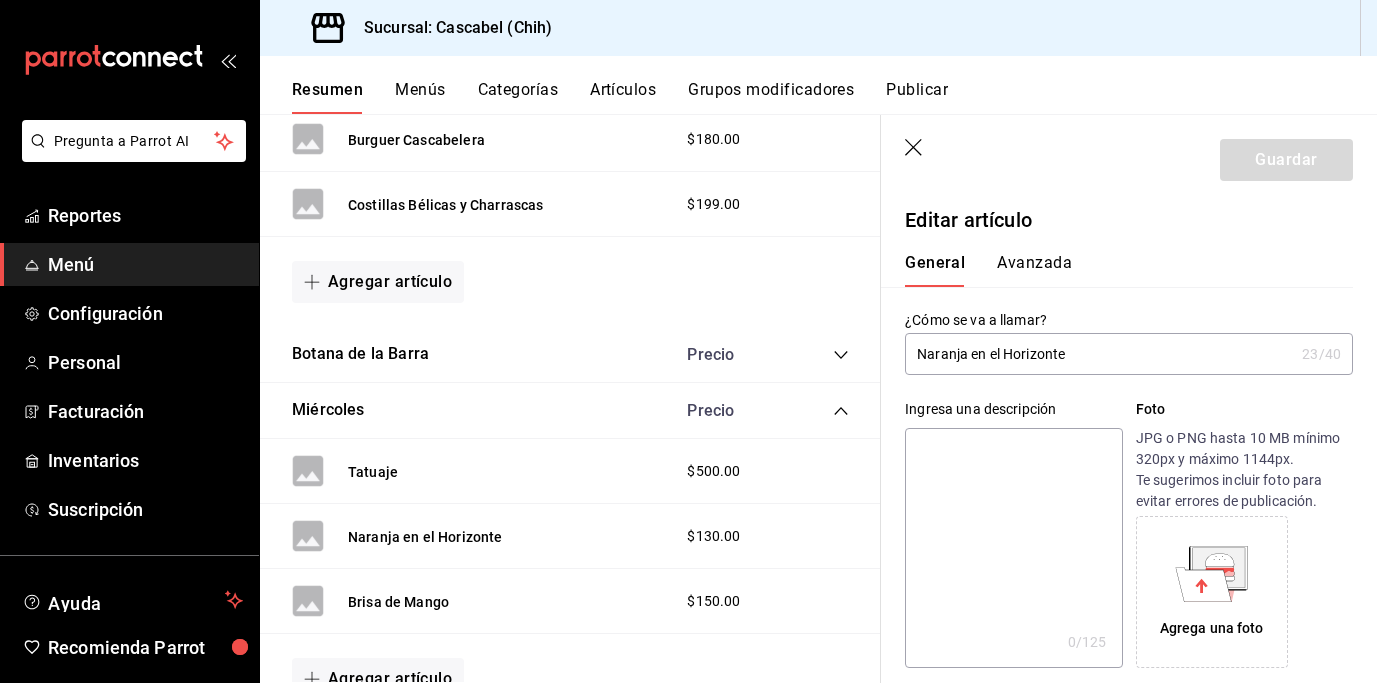 drag, startPoint x: 1109, startPoint y: 356, endPoint x: 909, endPoint y: 356, distance: 200 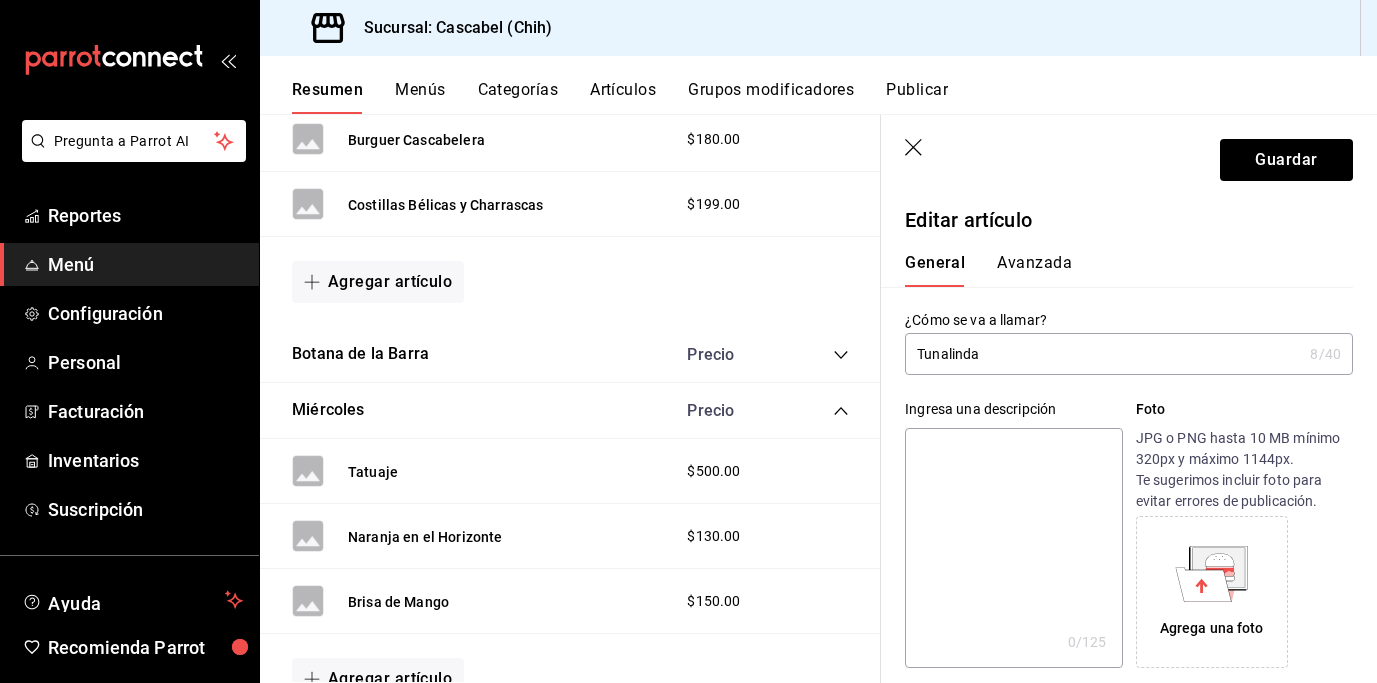 click on "Tunalinda" at bounding box center [1103, 354] 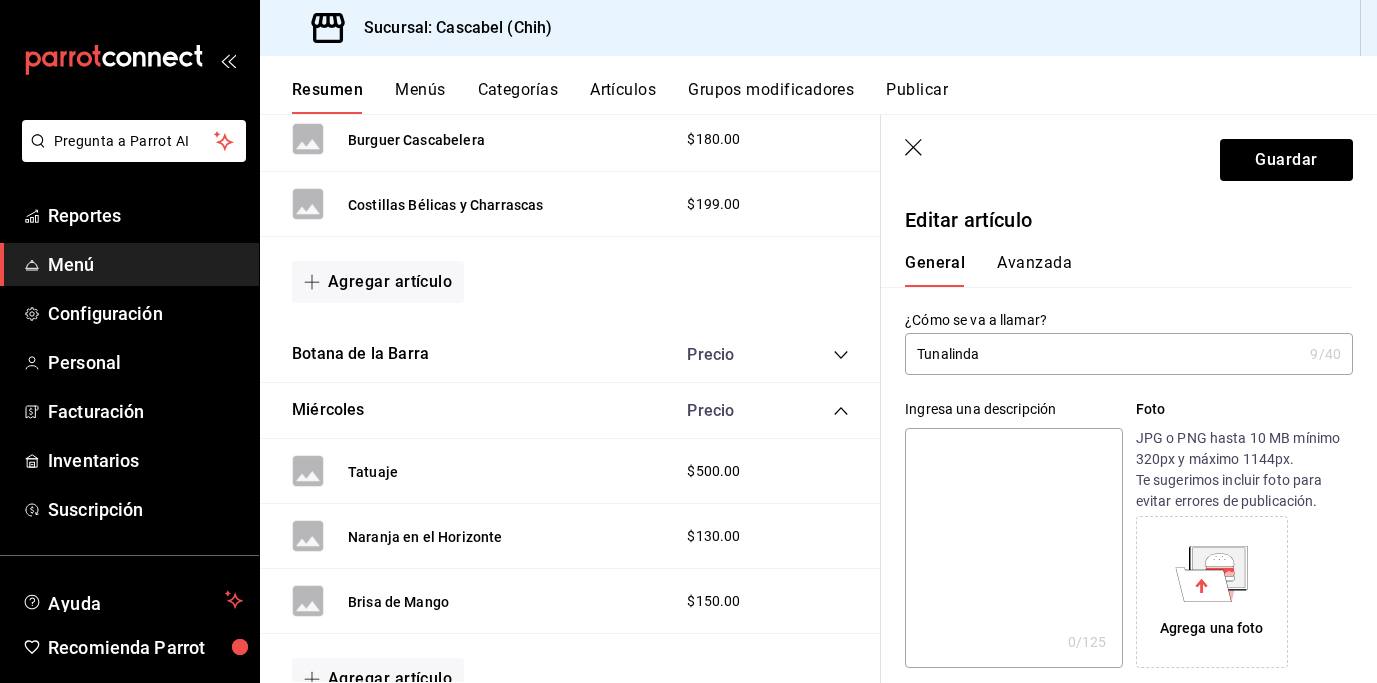 click on "Tunalinda" at bounding box center (1103, 354) 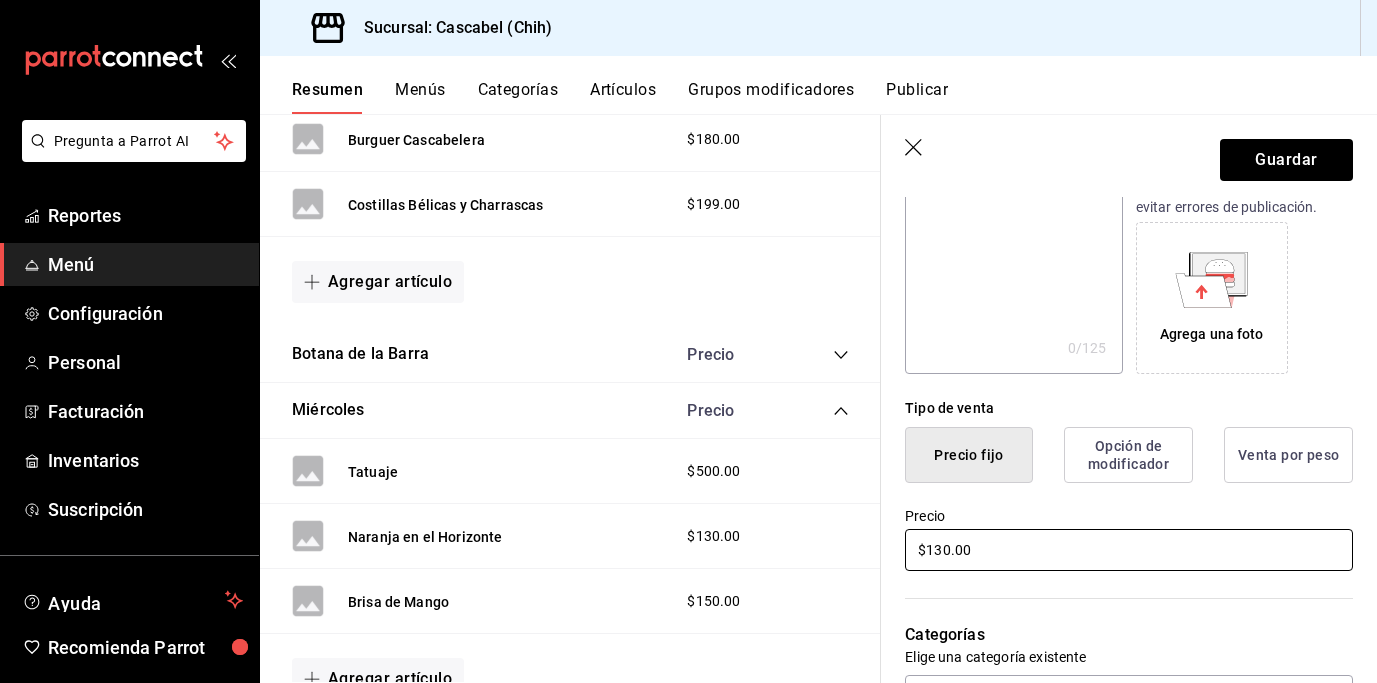 scroll, scrollTop: 448, scrollLeft: 0, axis: vertical 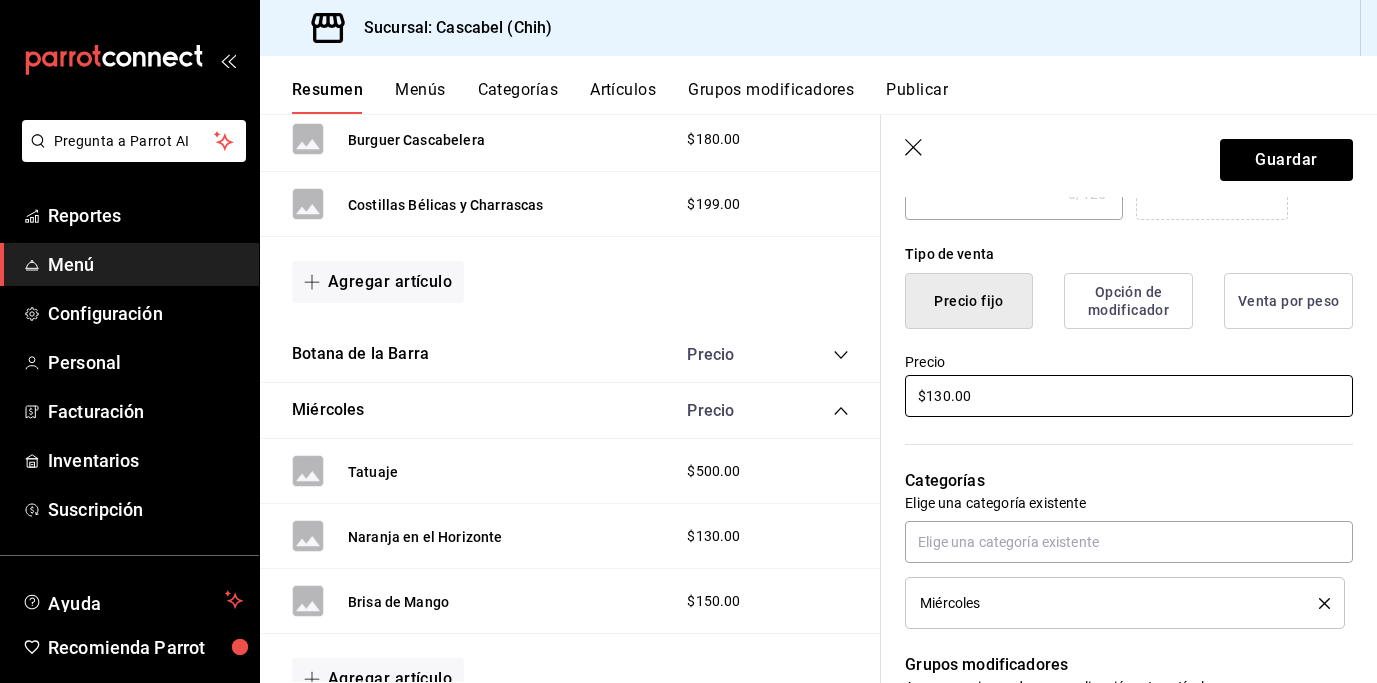 type on "Tunalinda" 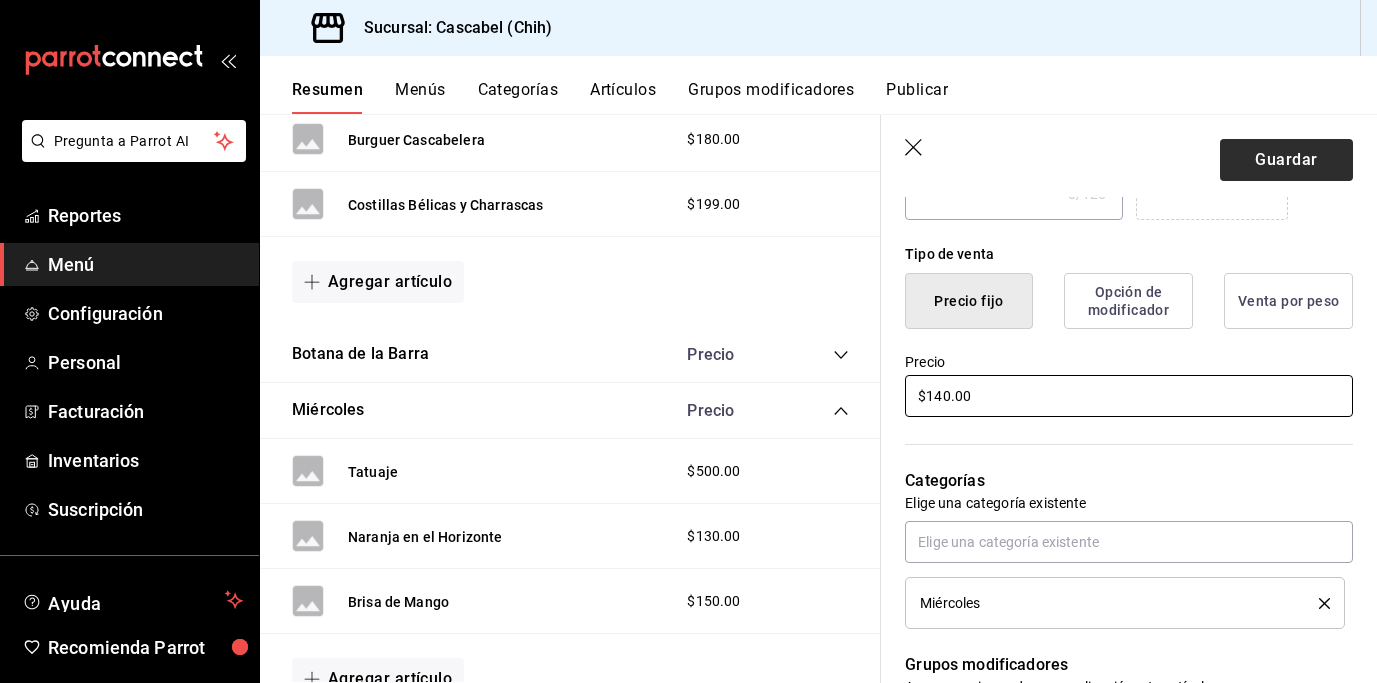 type on "$140.00" 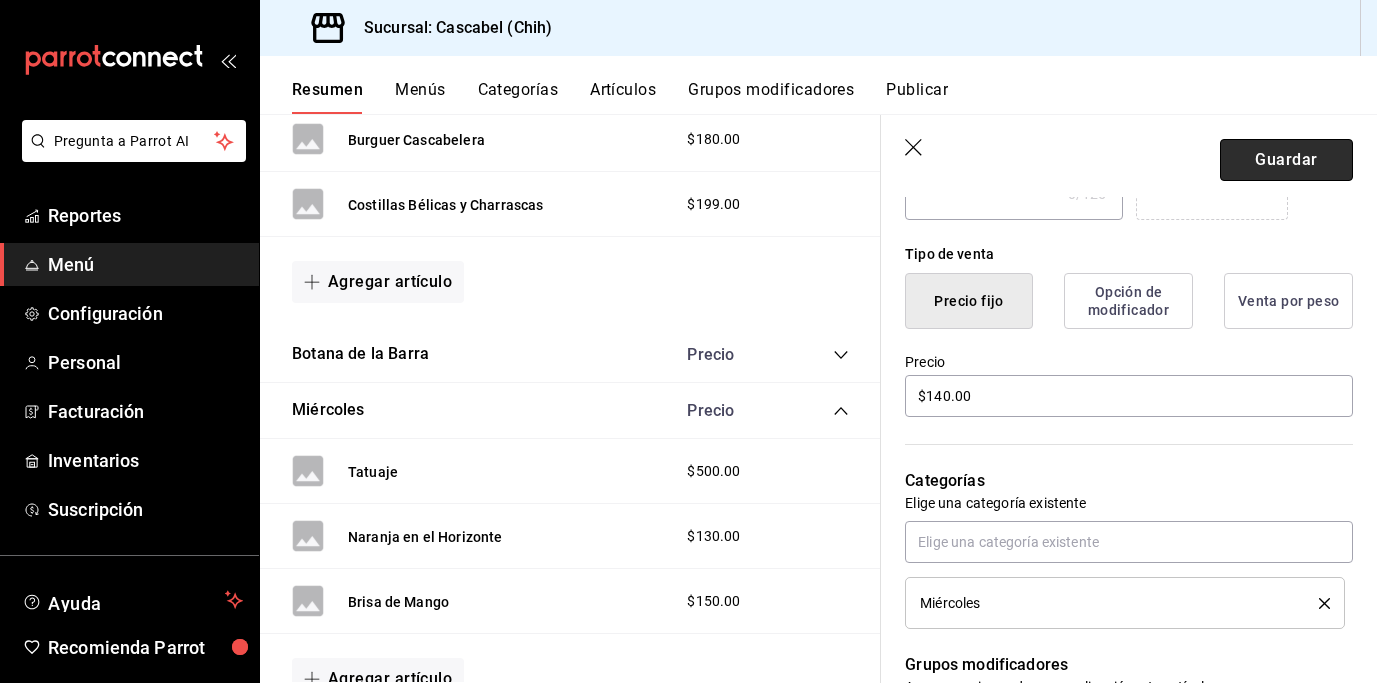 click on "Guardar" at bounding box center (1286, 160) 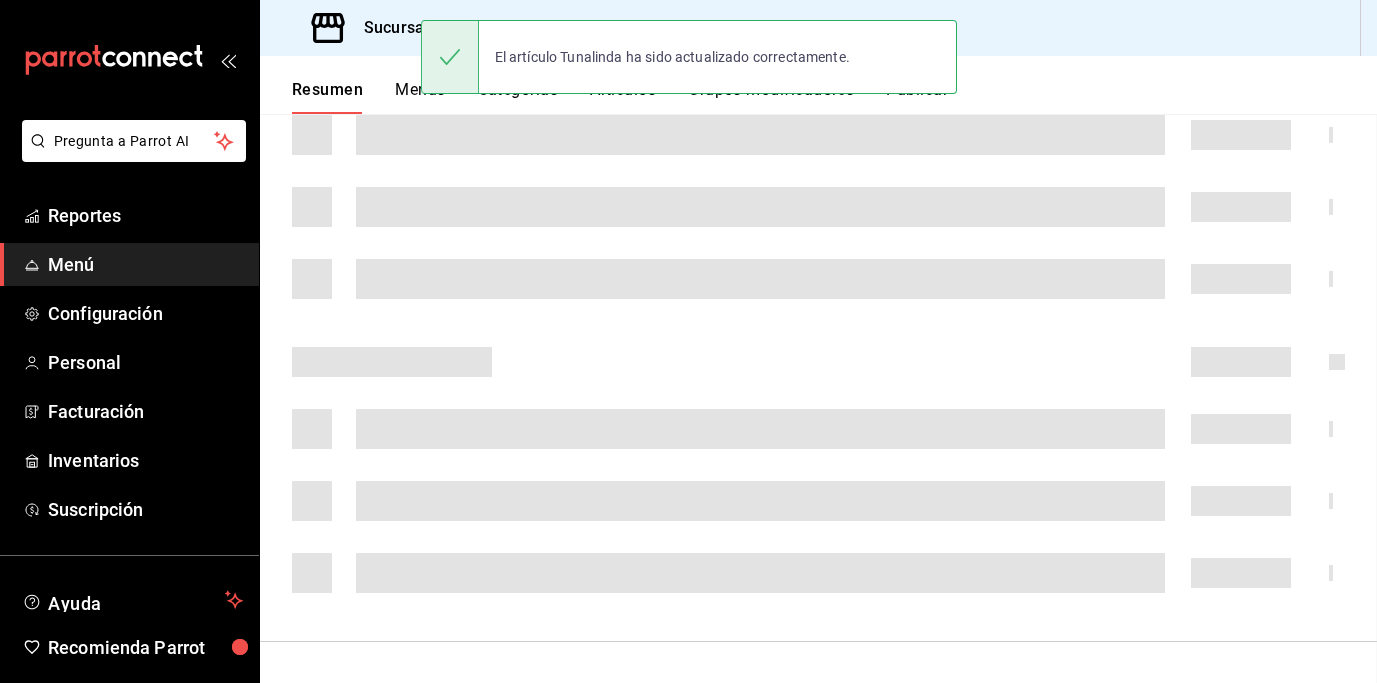 scroll, scrollTop: 0, scrollLeft: 0, axis: both 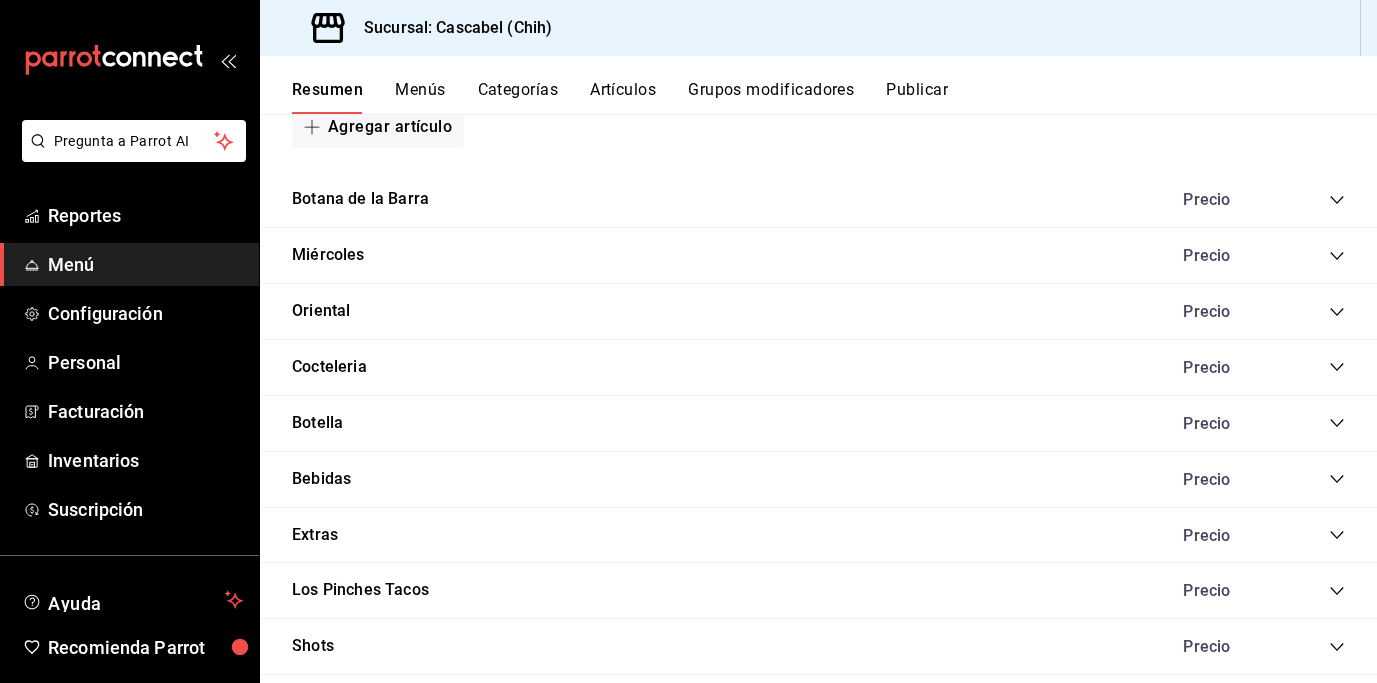 click 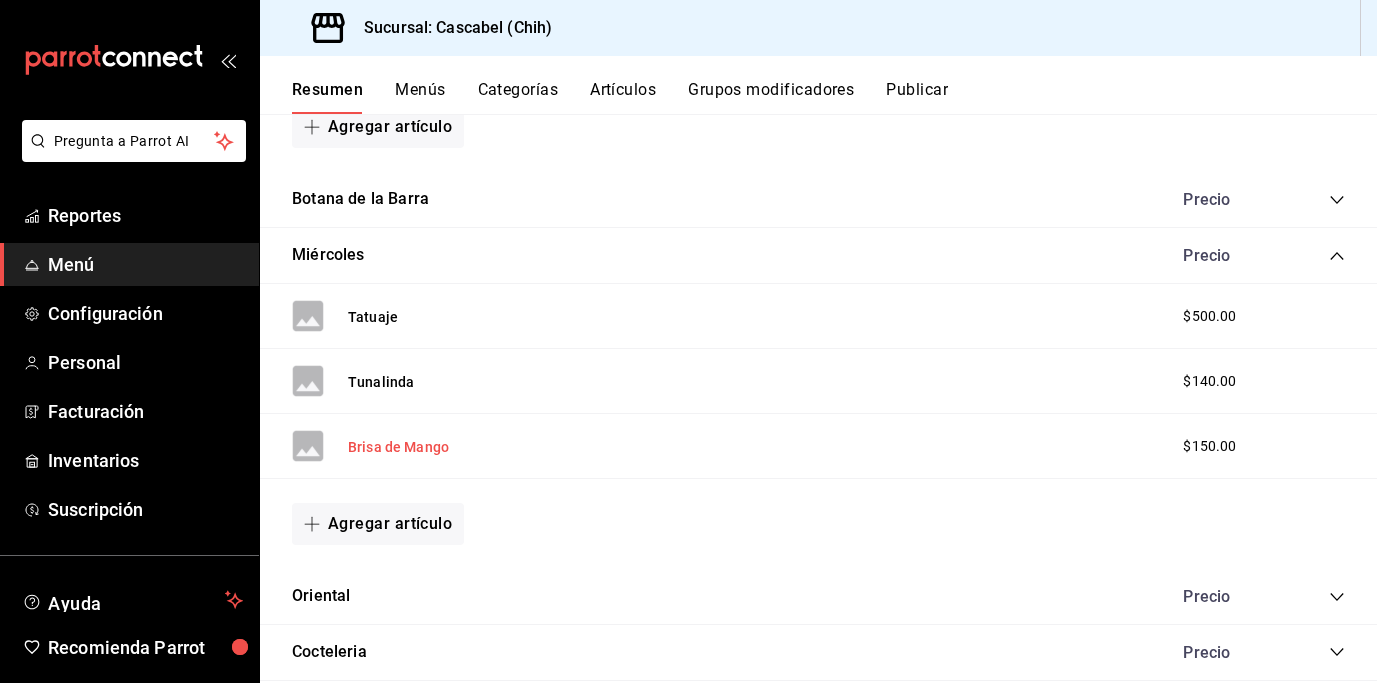 click on "Brisa de Mango" at bounding box center (398, 447) 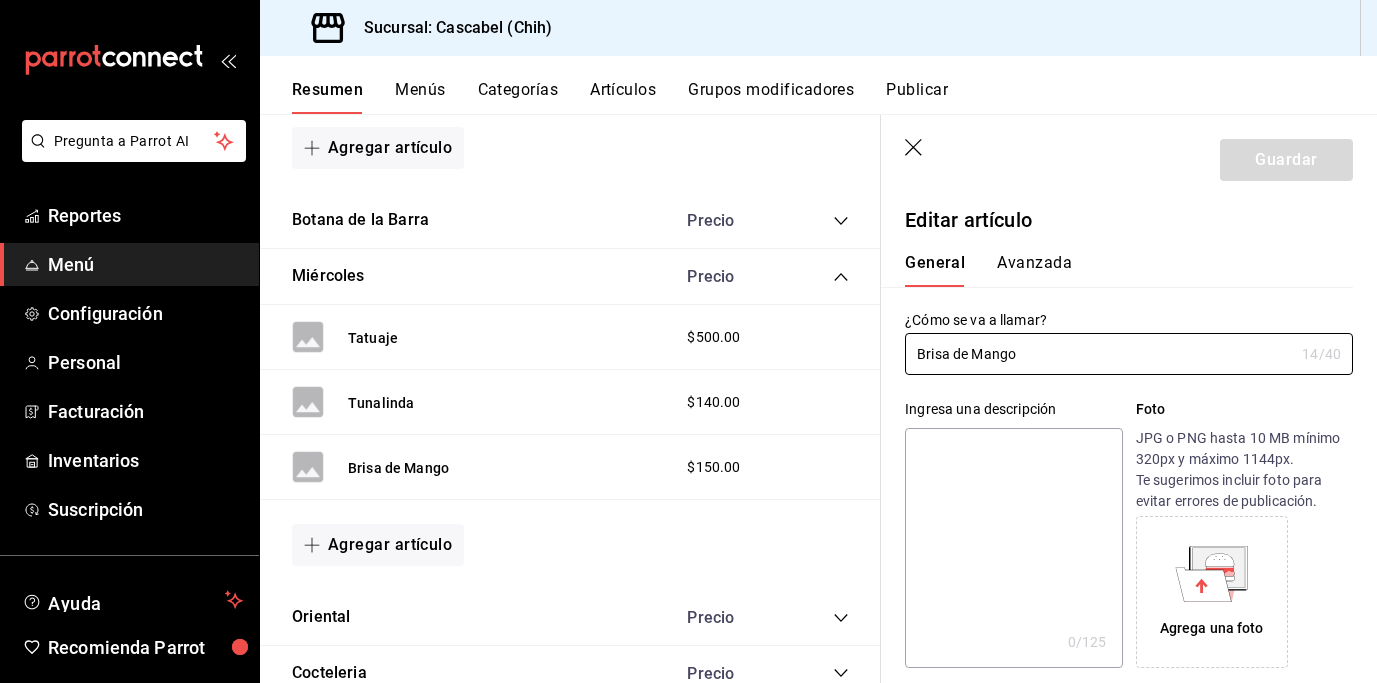type on "$150.00" 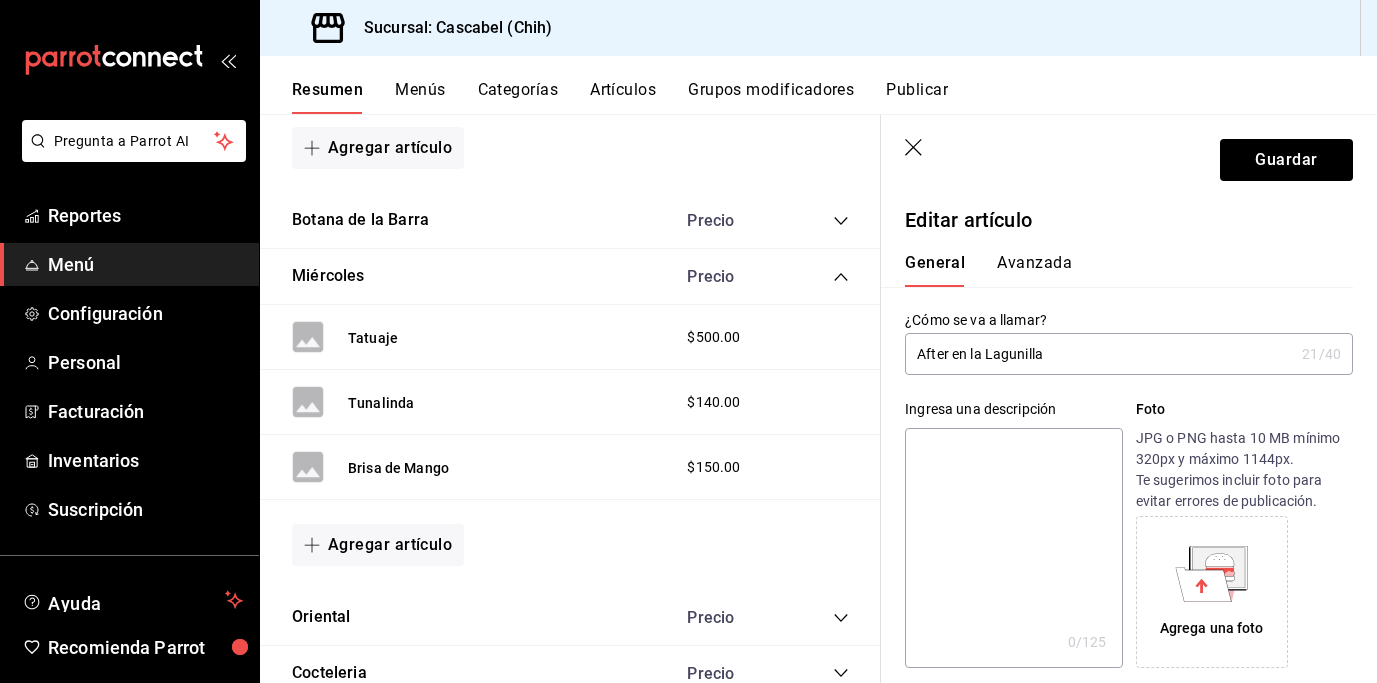 click on "After en la Lagunilla" at bounding box center (1099, 354) 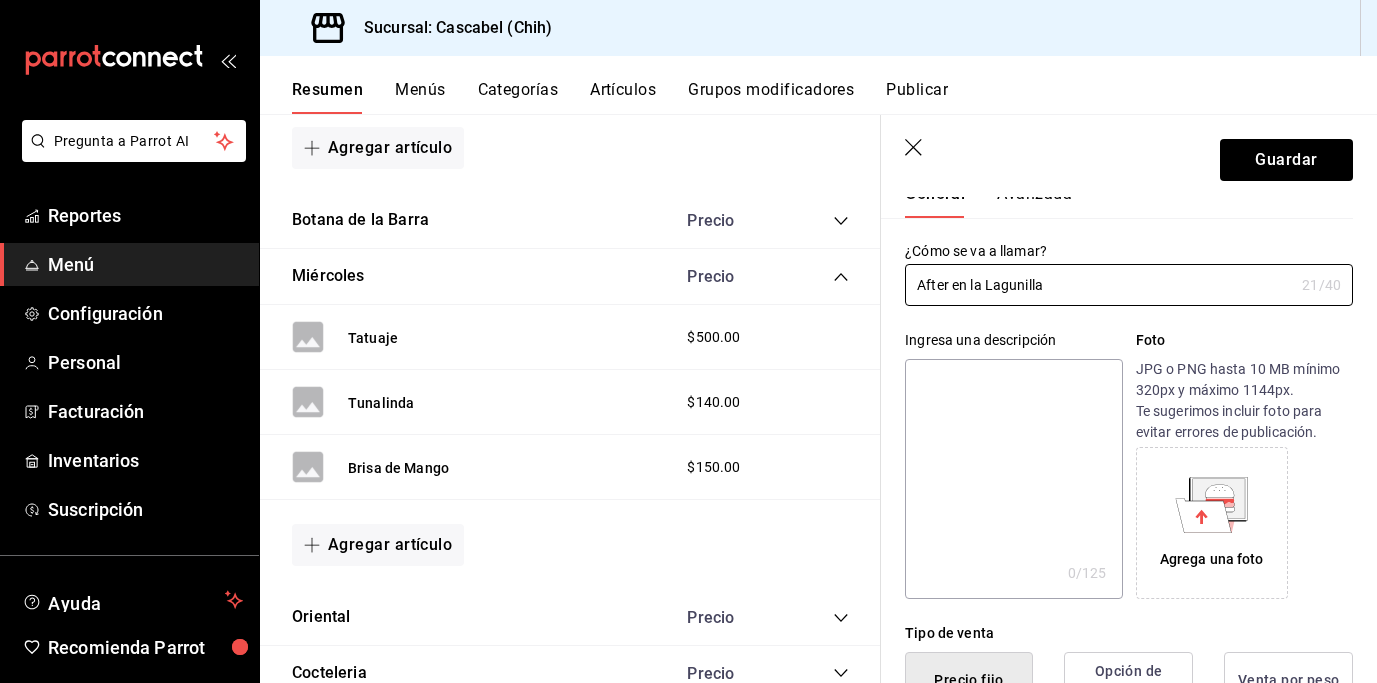 scroll, scrollTop: 319, scrollLeft: 0, axis: vertical 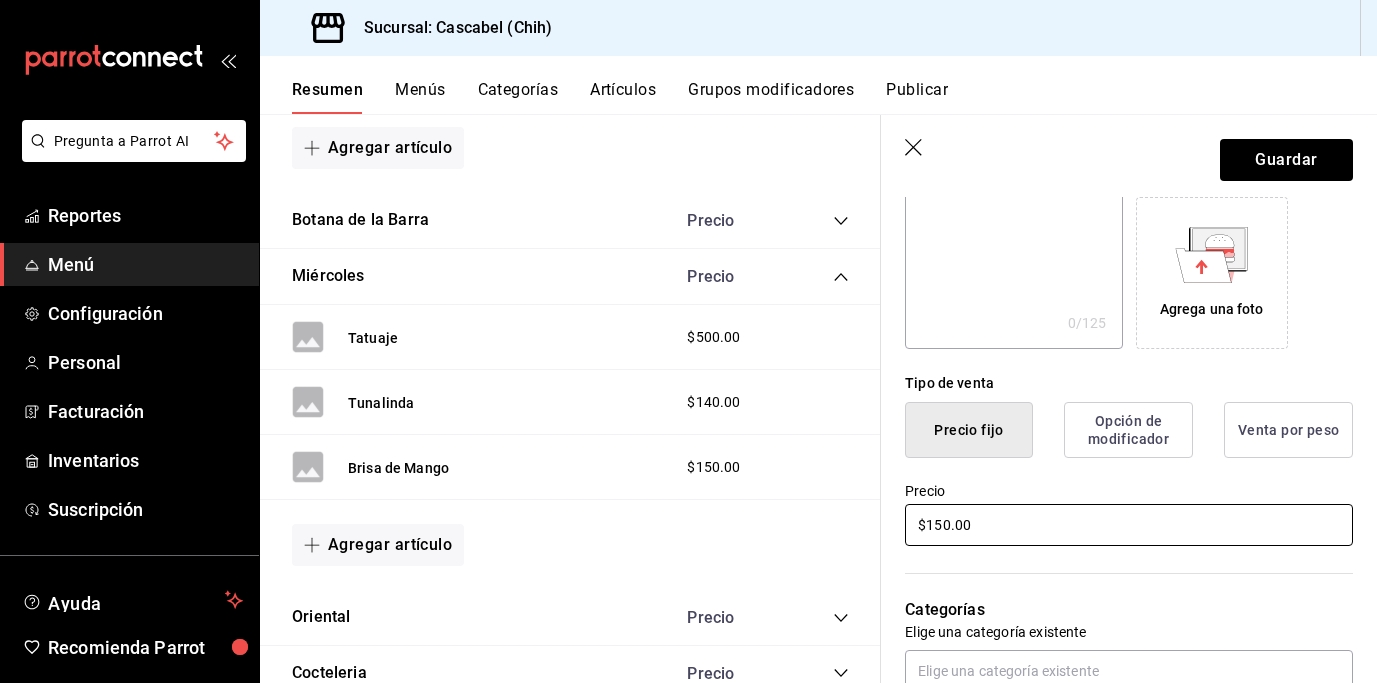 type on "After en la Lagunilla" 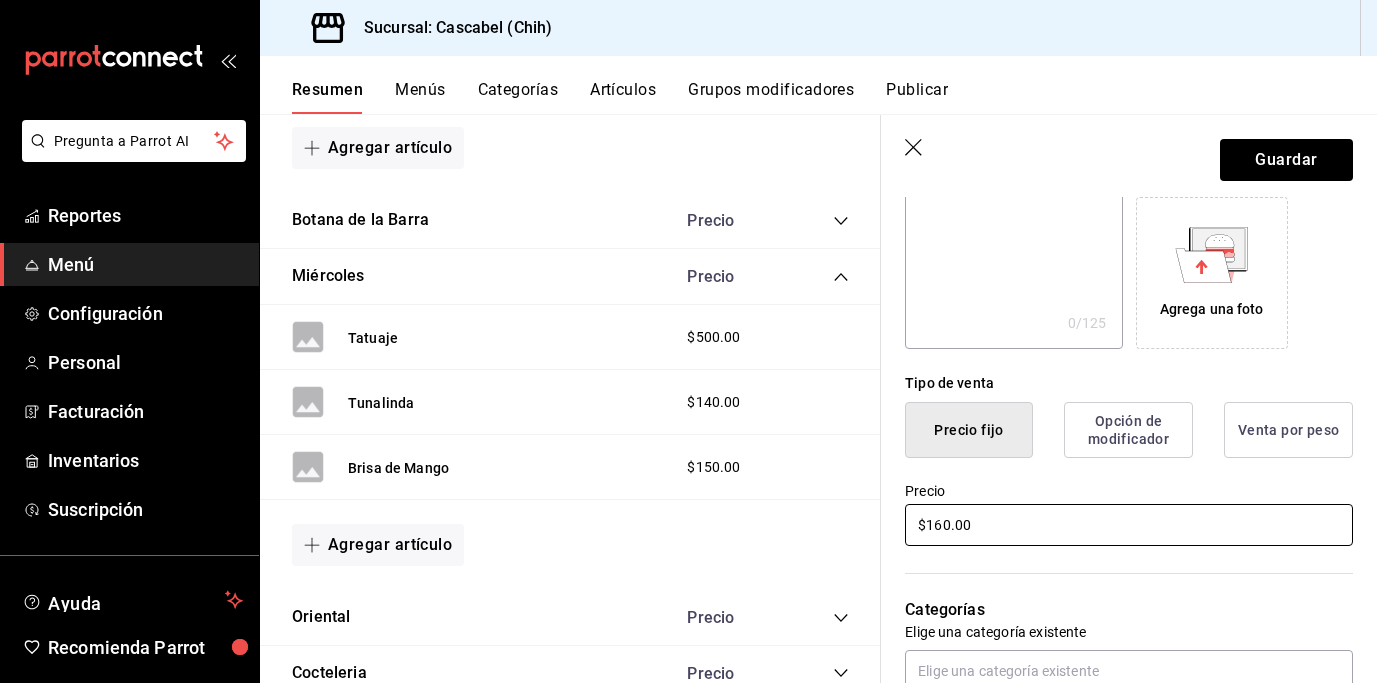 click on "$160.00" at bounding box center [1129, 525] 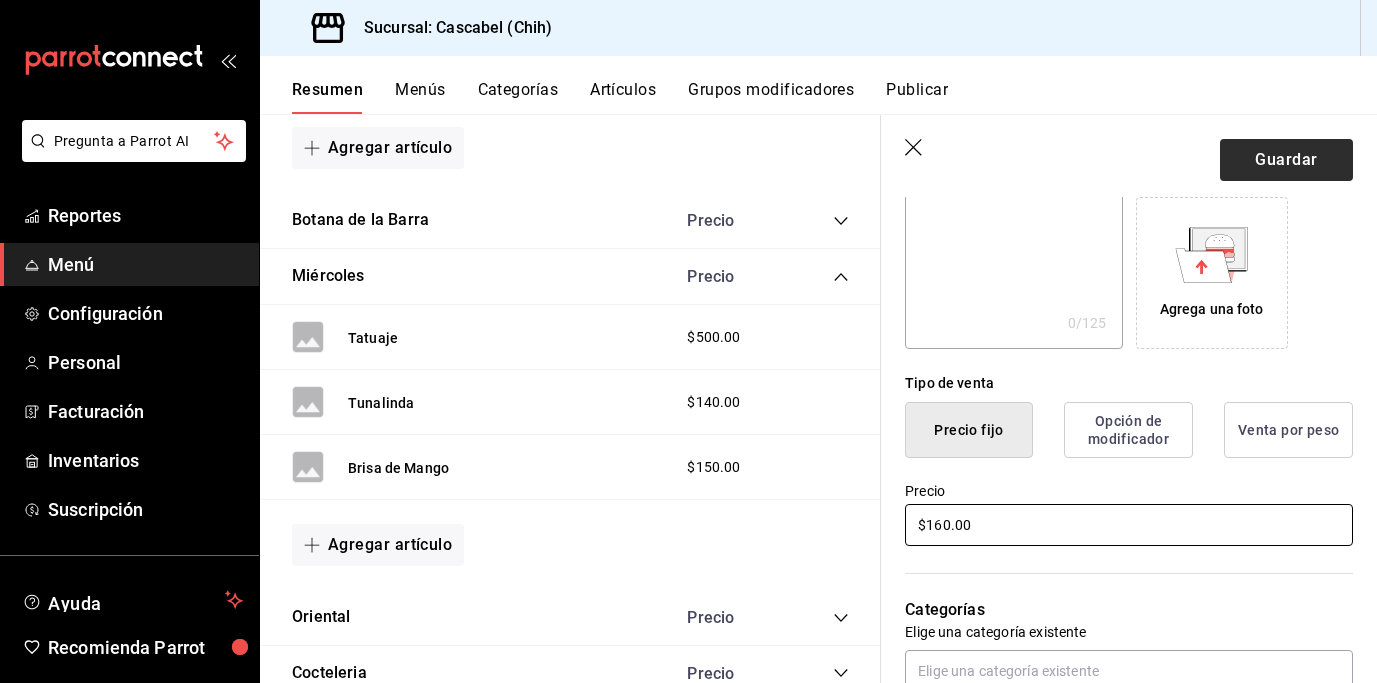 type on "$160.00" 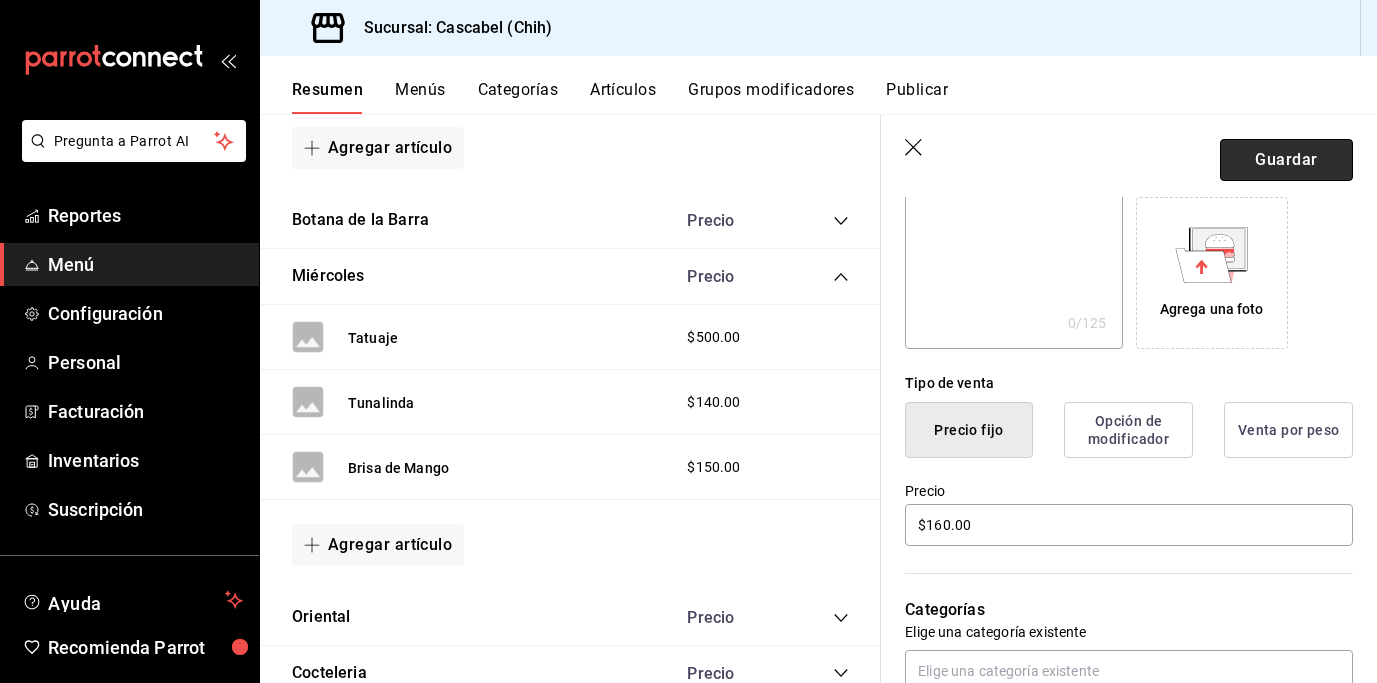 click on "Guardar" at bounding box center (1286, 160) 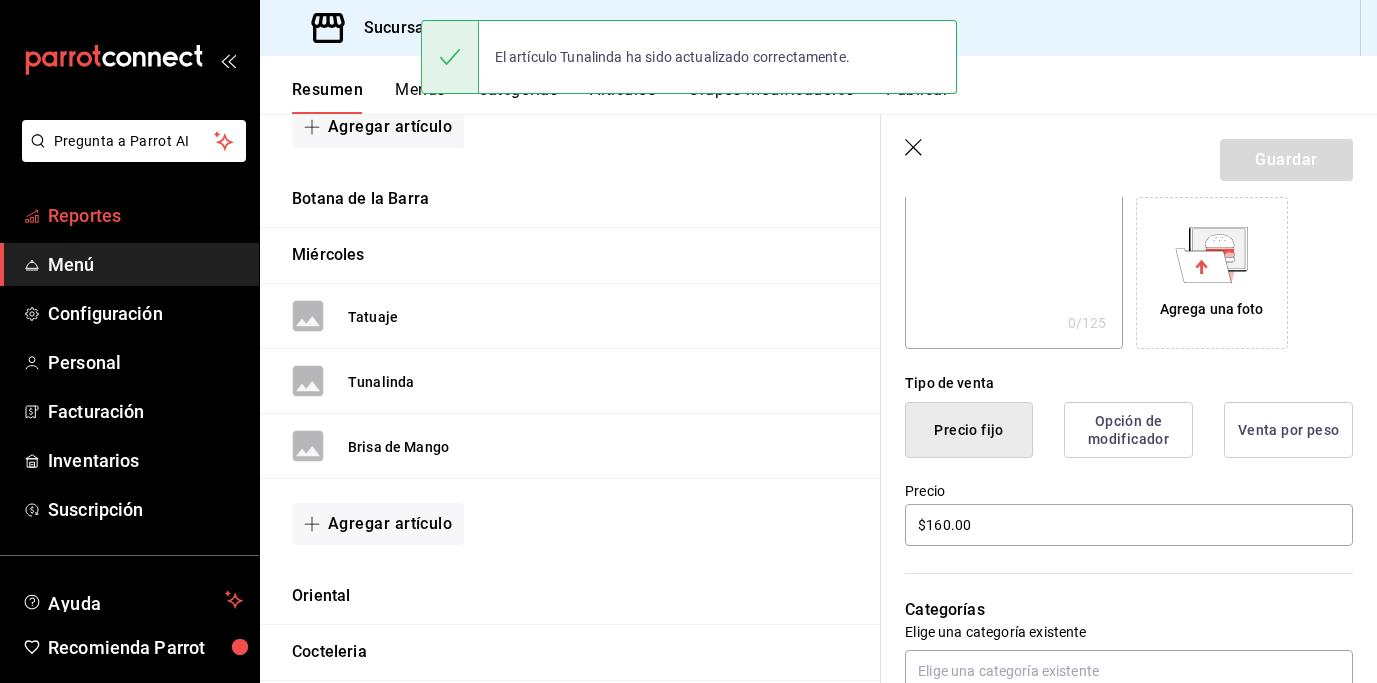 scroll, scrollTop: 0, scrollLeft: 0, axis: both 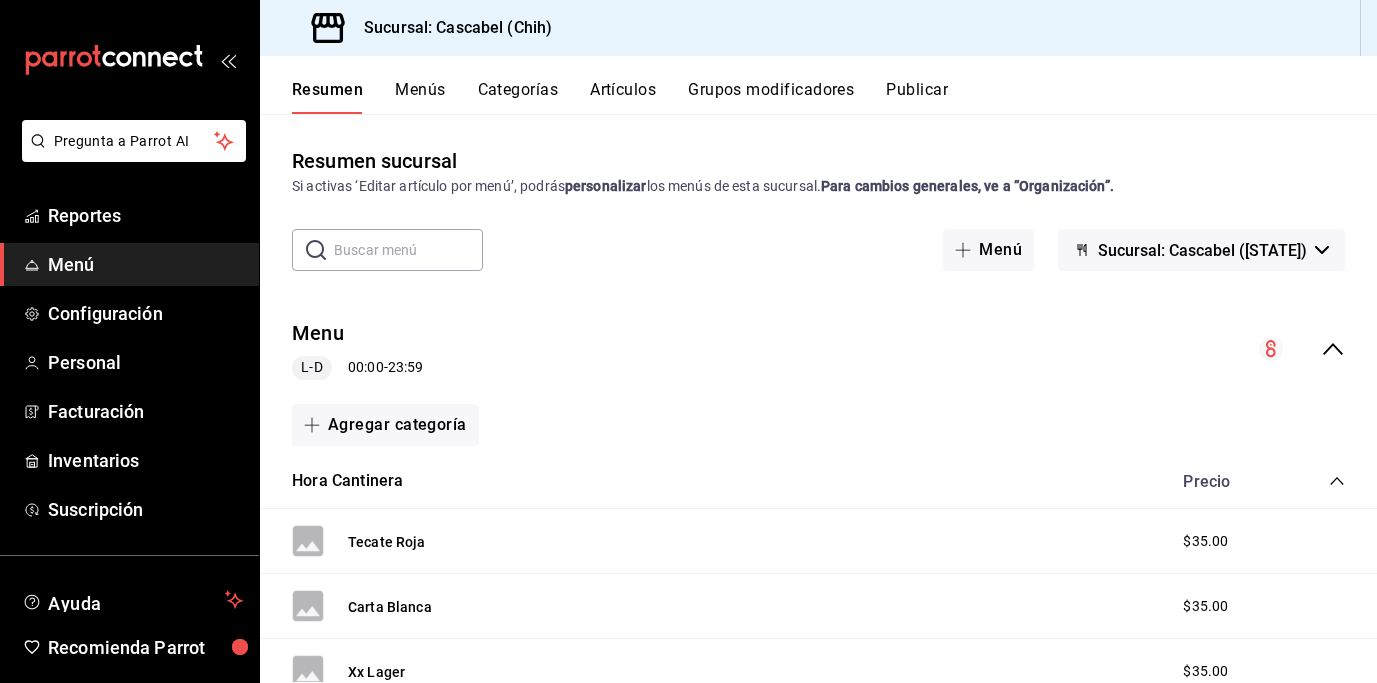 click on "Artículos" at bounding box center [623, 97] 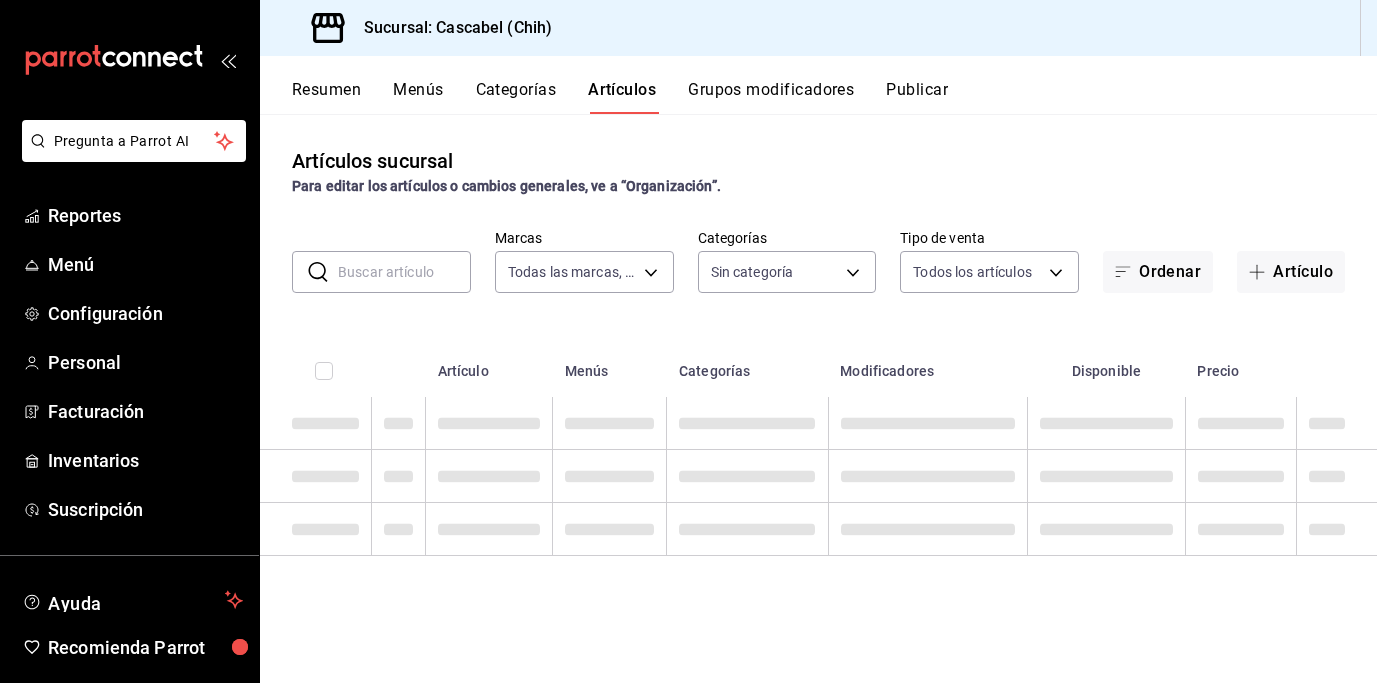 type on "d94ba473-6c49-43a0-afbf-8fb67e665b6e" 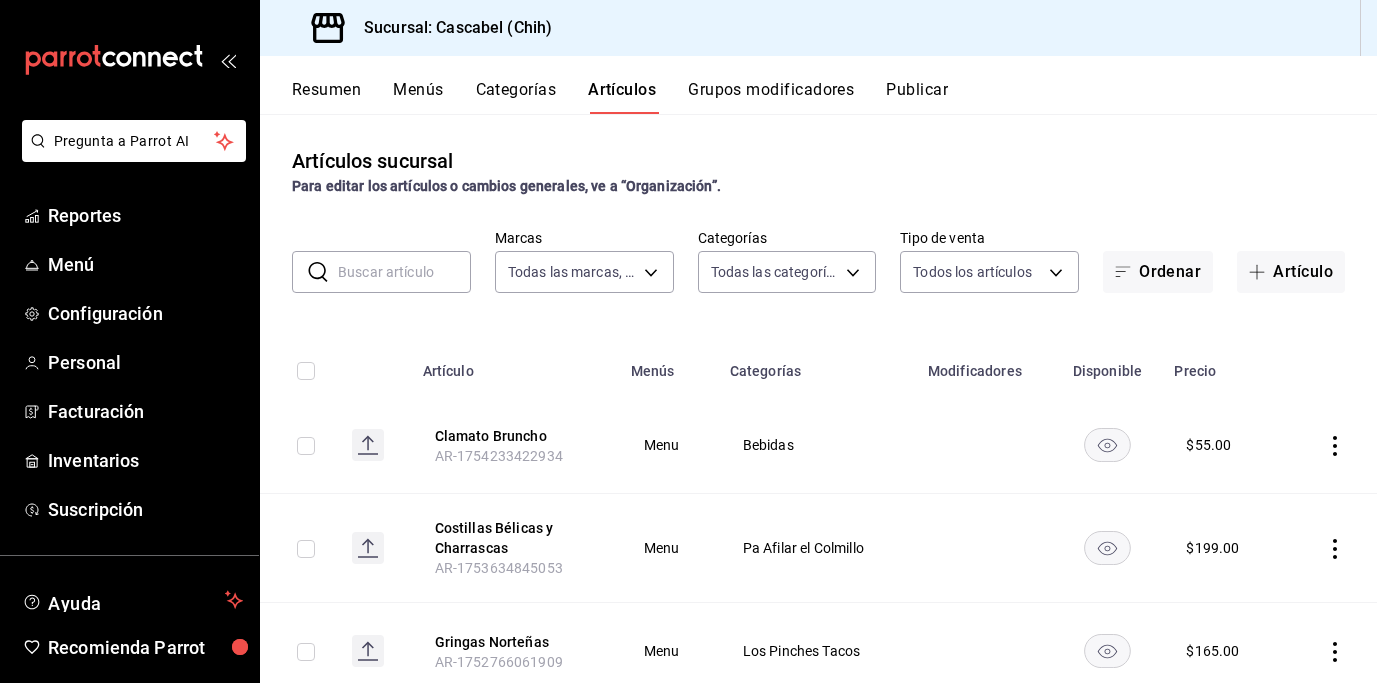 type on "091b276e-83ae-4720-8bc4-094a770430c8,47cdfde9-f735-4a2a-85b6-7ee27ff4aa91,32535453-221f-4c87-8941-2aa8520bcbb2,9ad655c0-f0d2-4130-9447-b81a928be8d0,78ac7b3d-4b0b-4f4c-83b4-d66adb49f3b6,4aff97c4-bb61-47c1-bd5c-6a61c8c1bab8,79b171f2-31ae-4e97-9077-0faffa1ae0fa,35b3d646-c48a-4733-bf17-c33daa9d5c96,a268b513-d2df-40cc-9229-86cd69d593d9,da38e5de-fbae-45e7-8cfa-c11035e6d064,a112fc67-7b76-41f1-81b4-9abed68e63e1,fa7006b4-c697-4e80-b8fc-5c7819e26466,7d95bb7a-08f9-41be-bff8-2740386e1b5a,1839f412-05fe-4799-abfb-305df5422a00,53d9e587-6f85-4413-8bf2-a7ae7074f378,8fd156c3-6019-4760-8787-da511bb0ca3a" 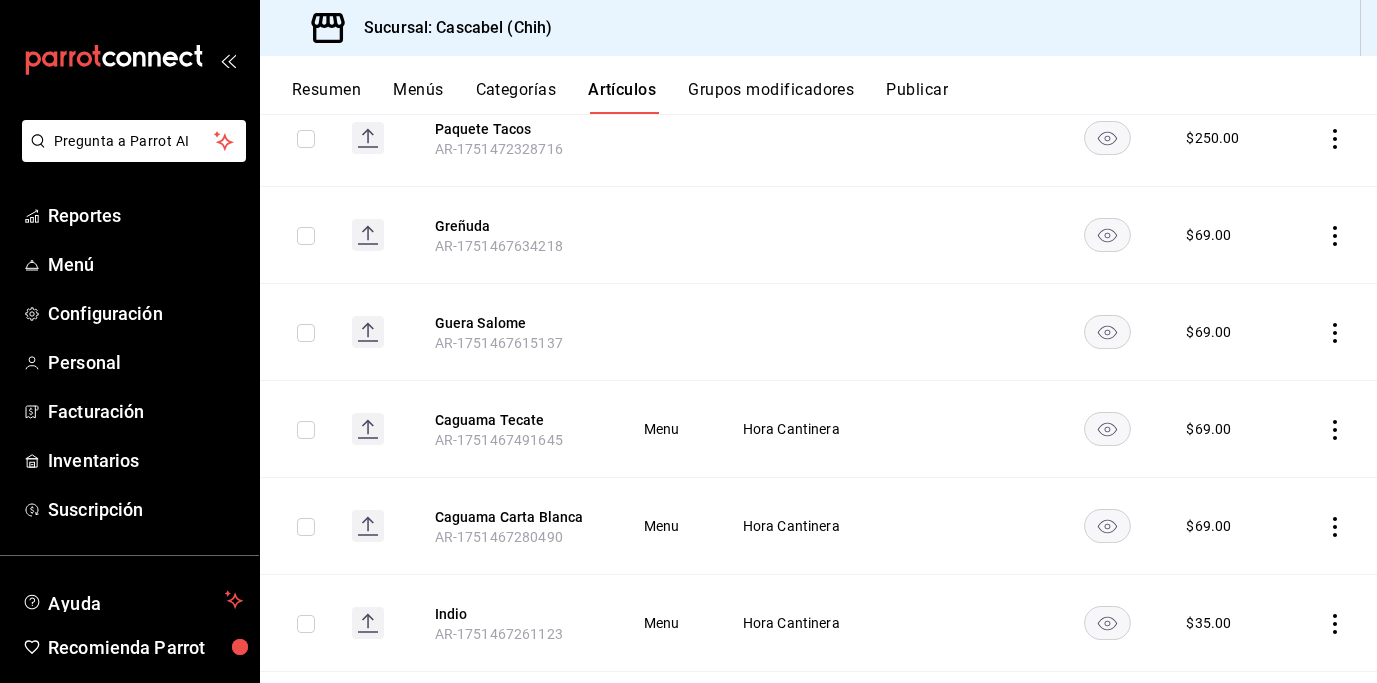 scroll, scrollTop: 0, scrollLeft: 0, axis: both 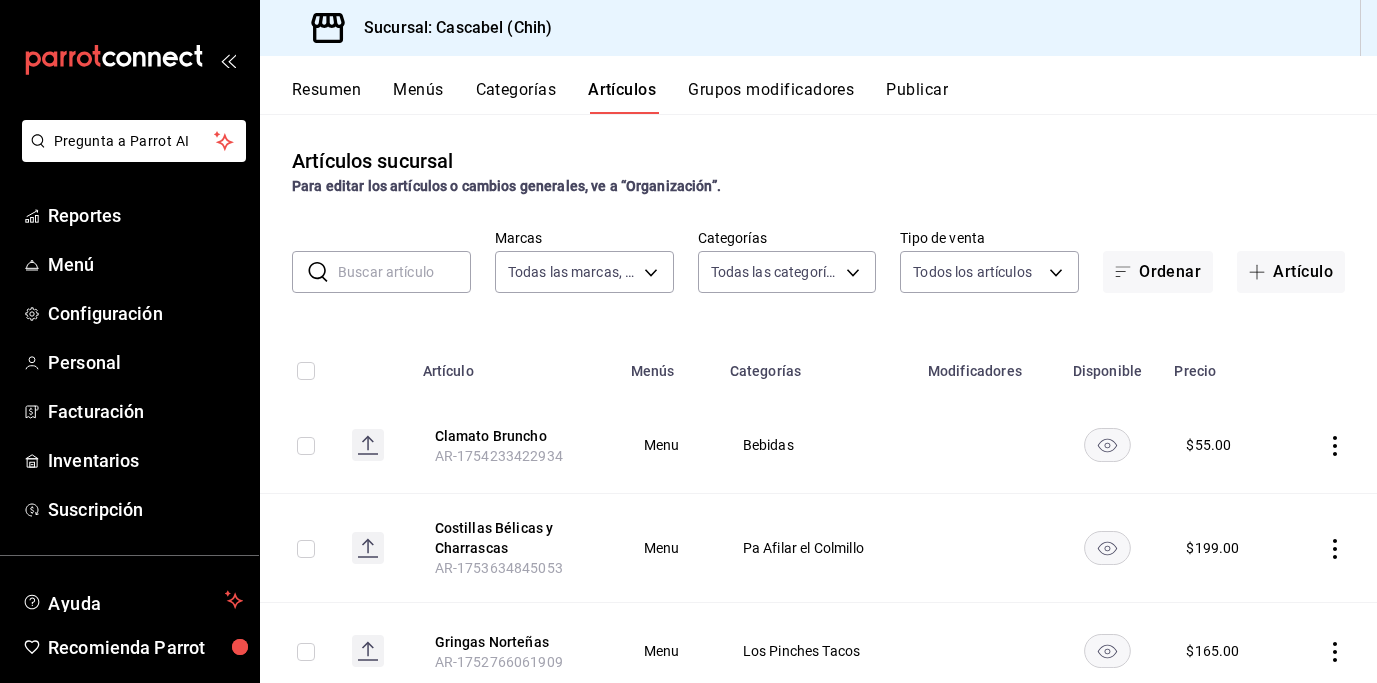 click on "Menús" at bounding box center [418, 97] 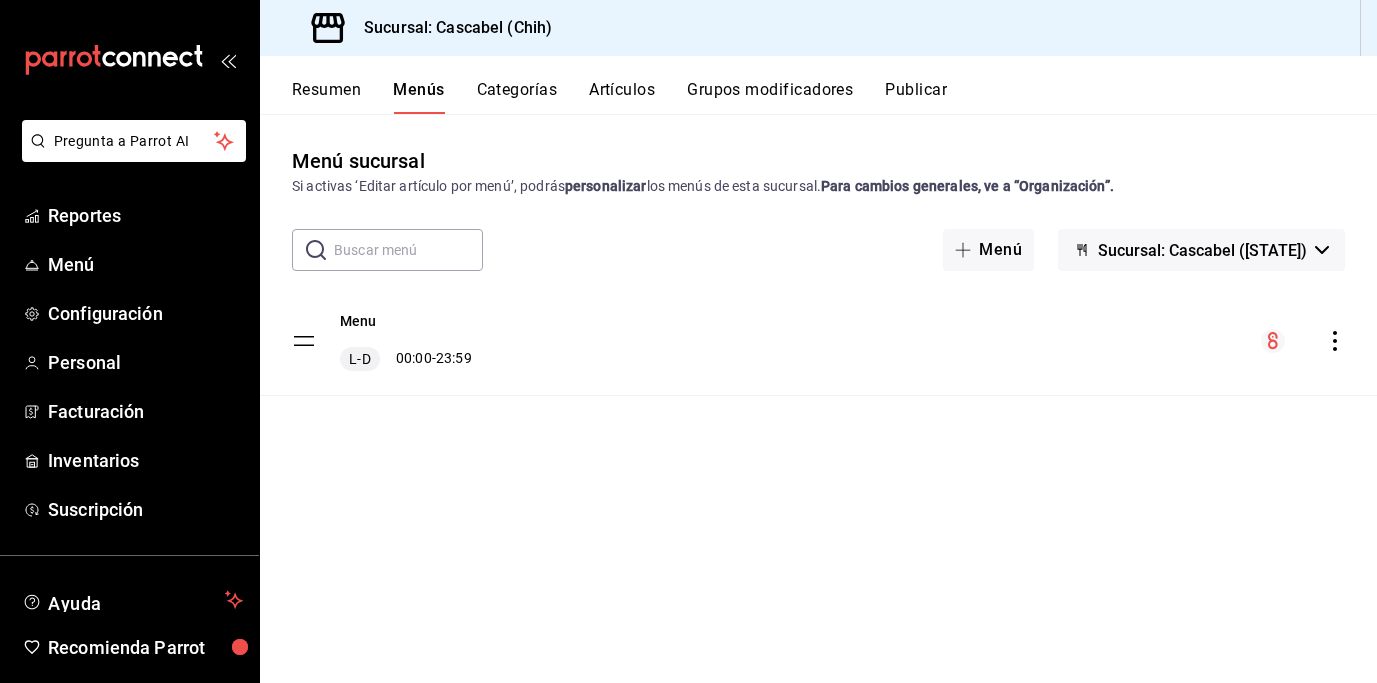 click on "L-D" at bounding box center [359, 359] 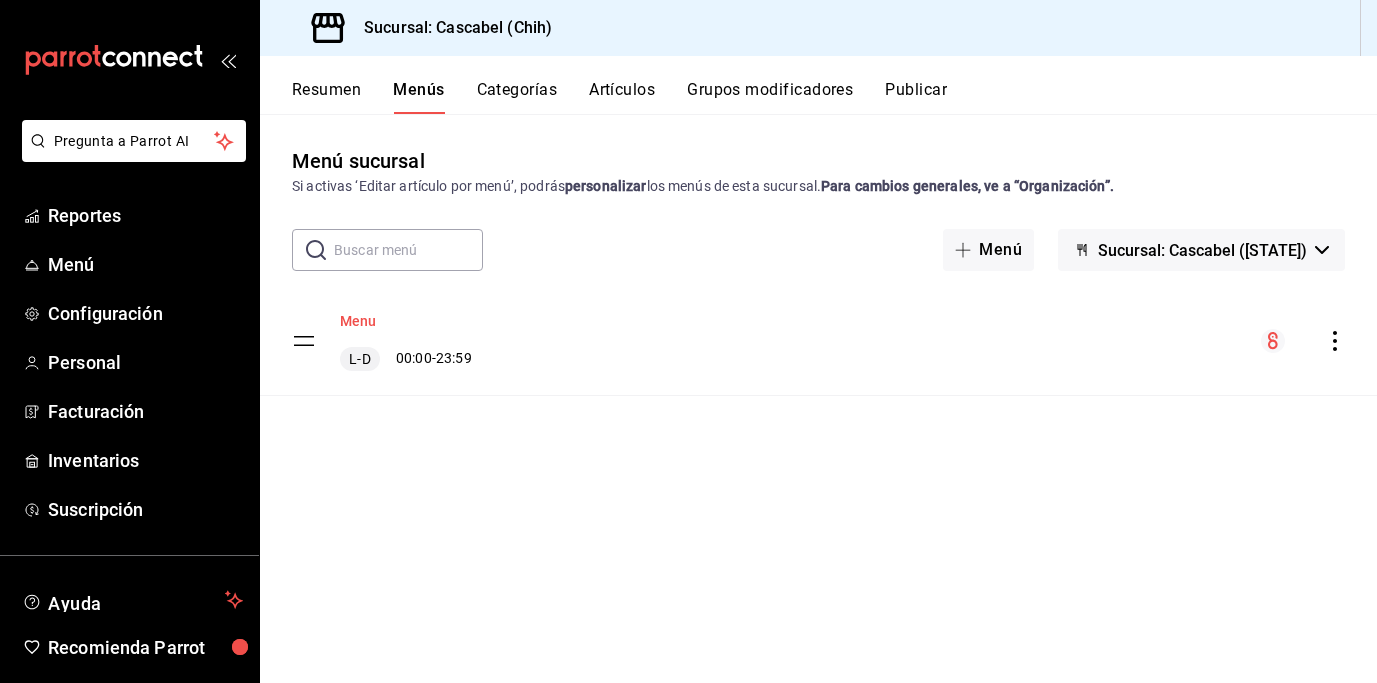 click on "Menu" at bounding box center (358, 321) 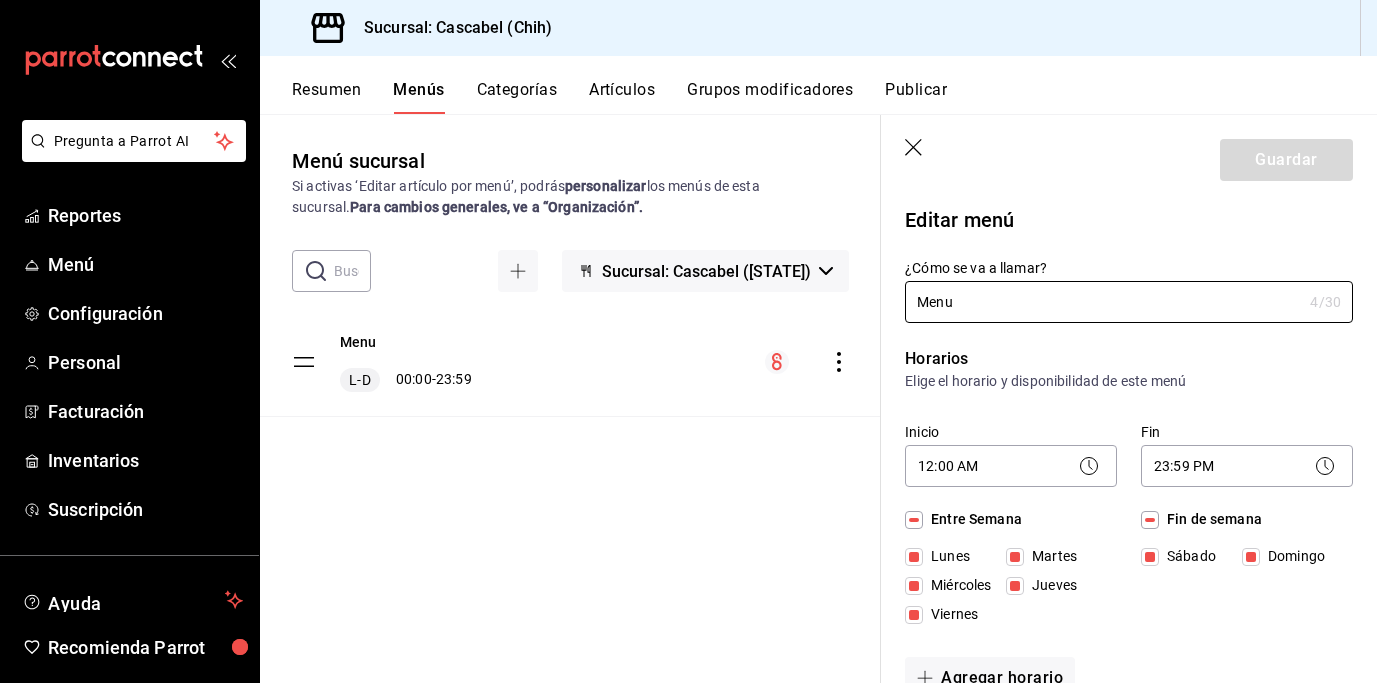 click 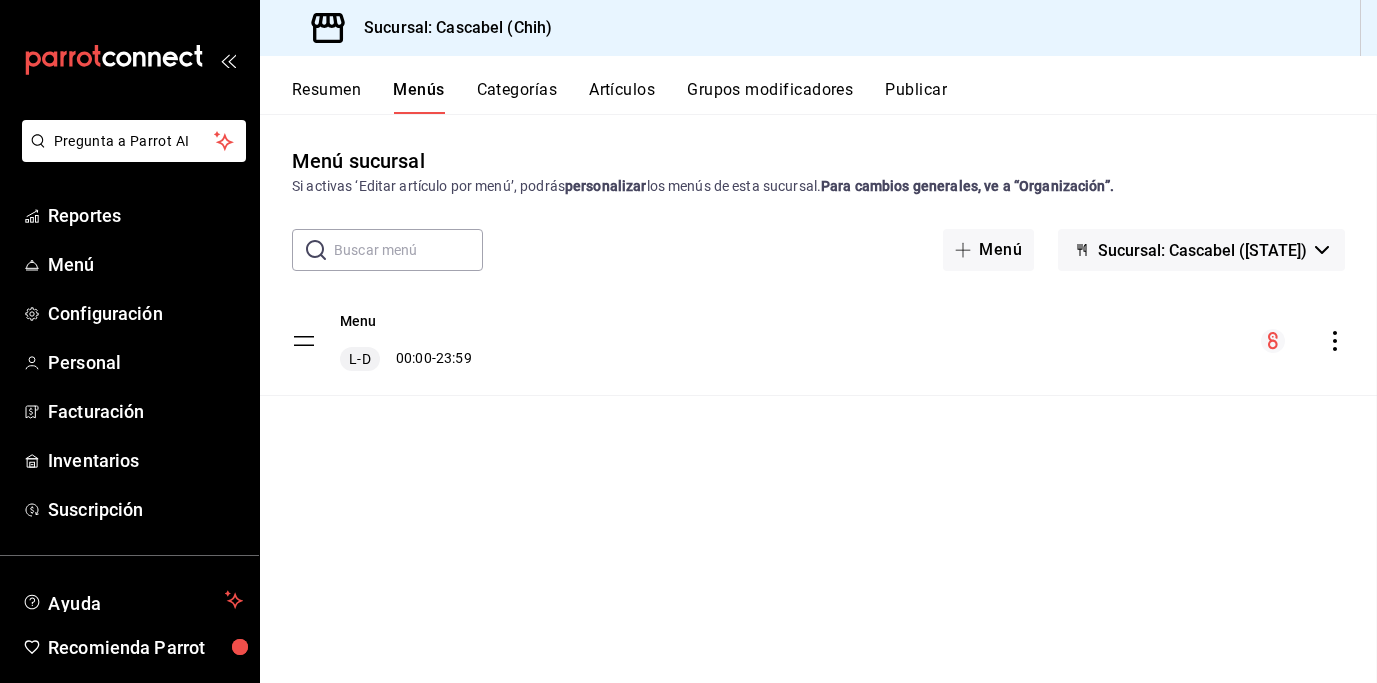 checkbox on "false" 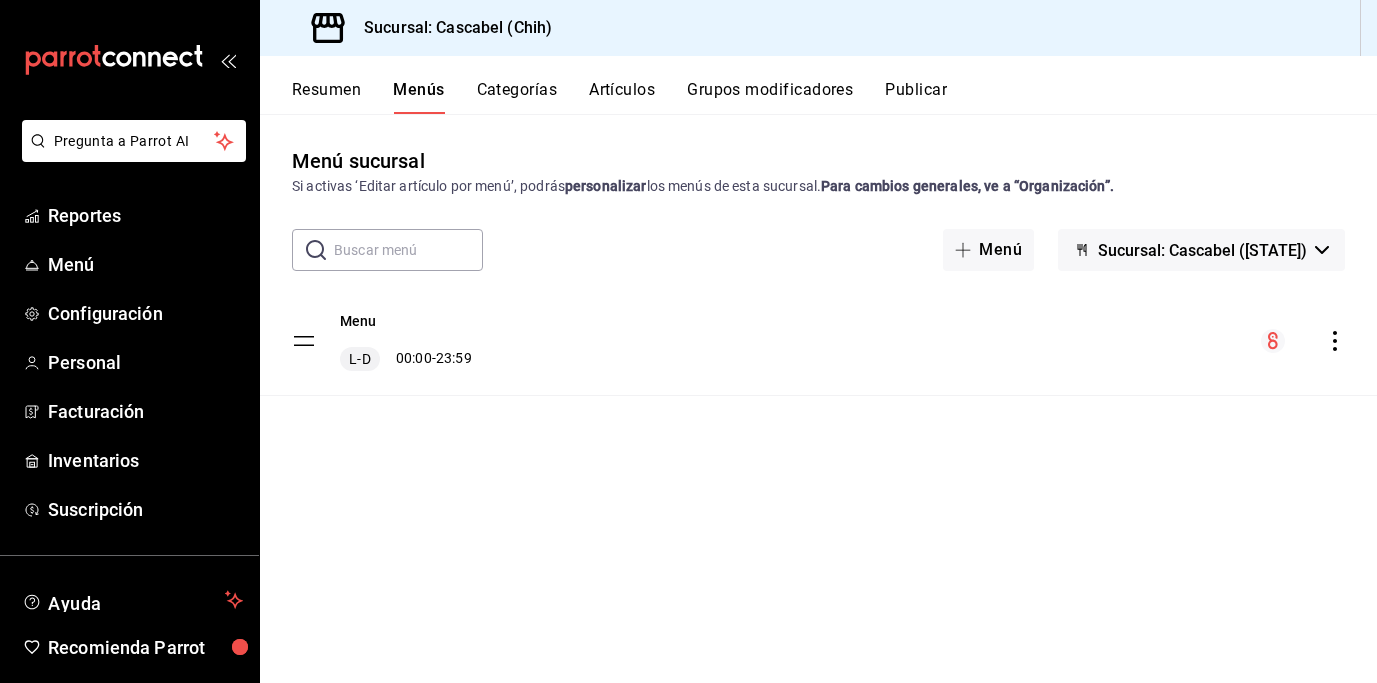 click 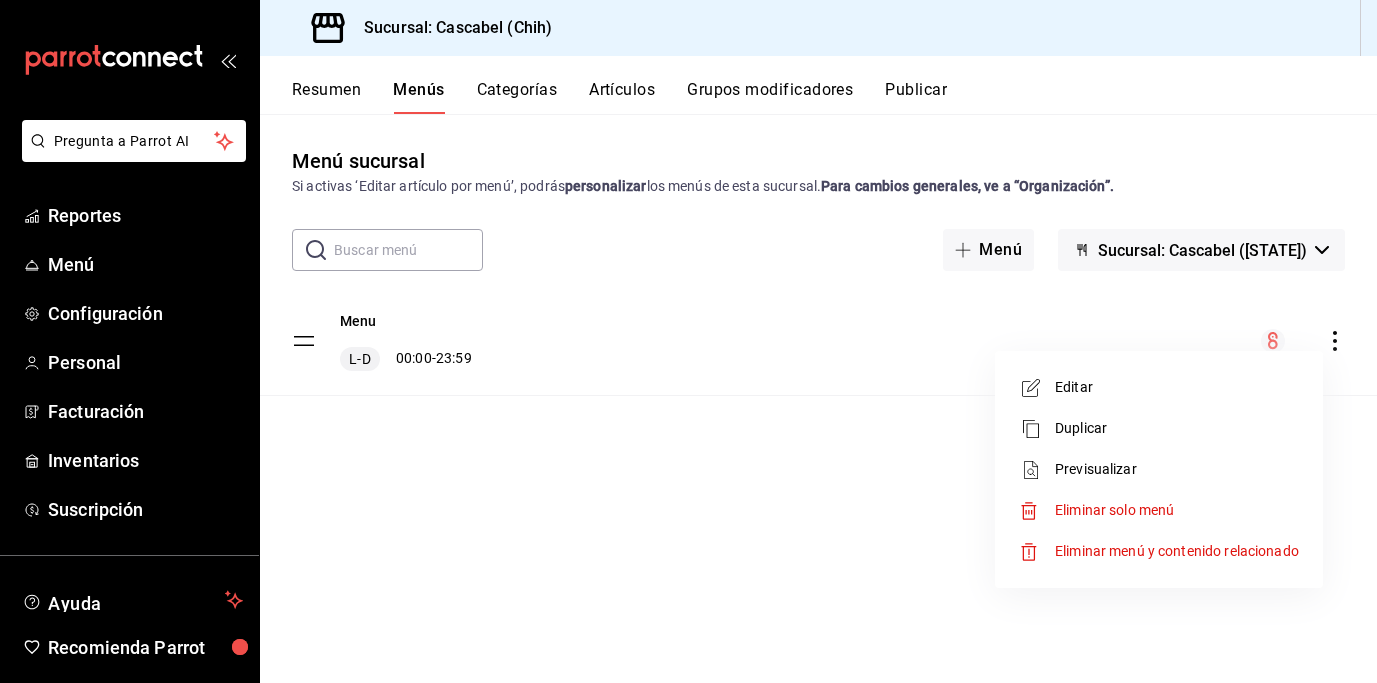 click at bounding box center [688, 341] 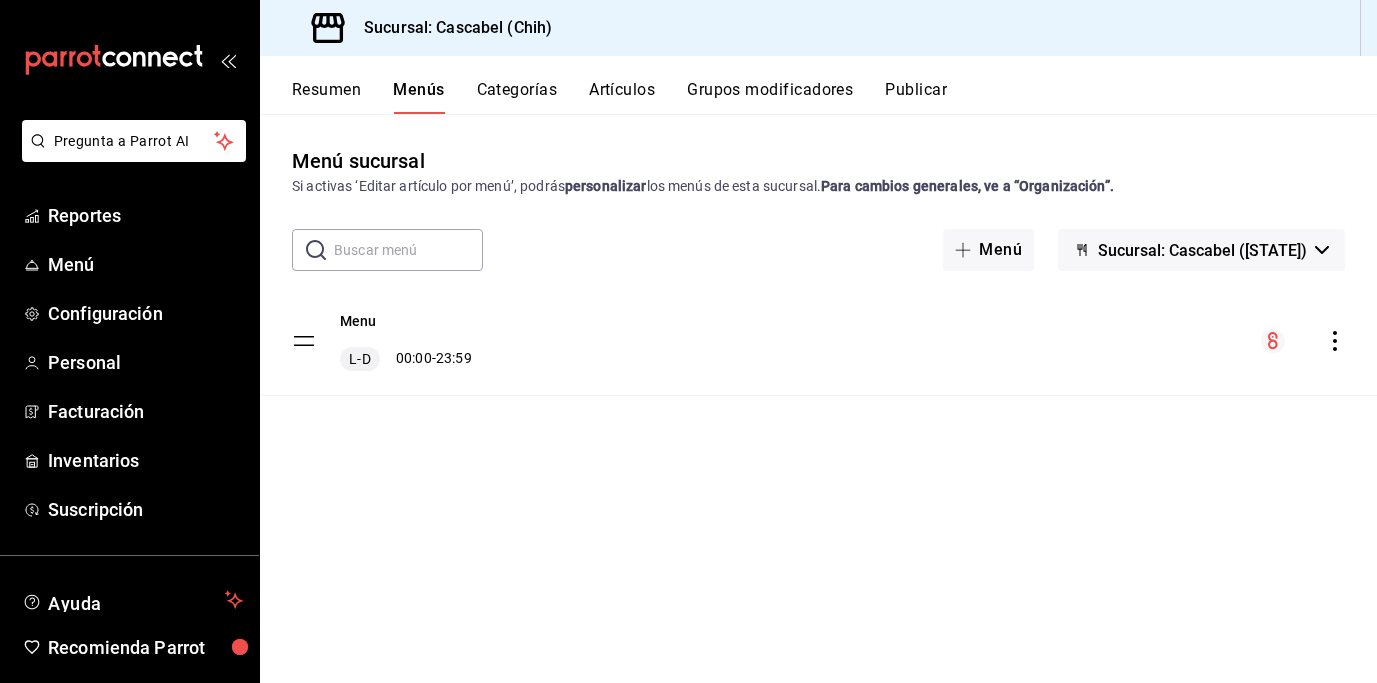 click on "L-D 00:00  -  23:59" at bounding box center (406, 359) 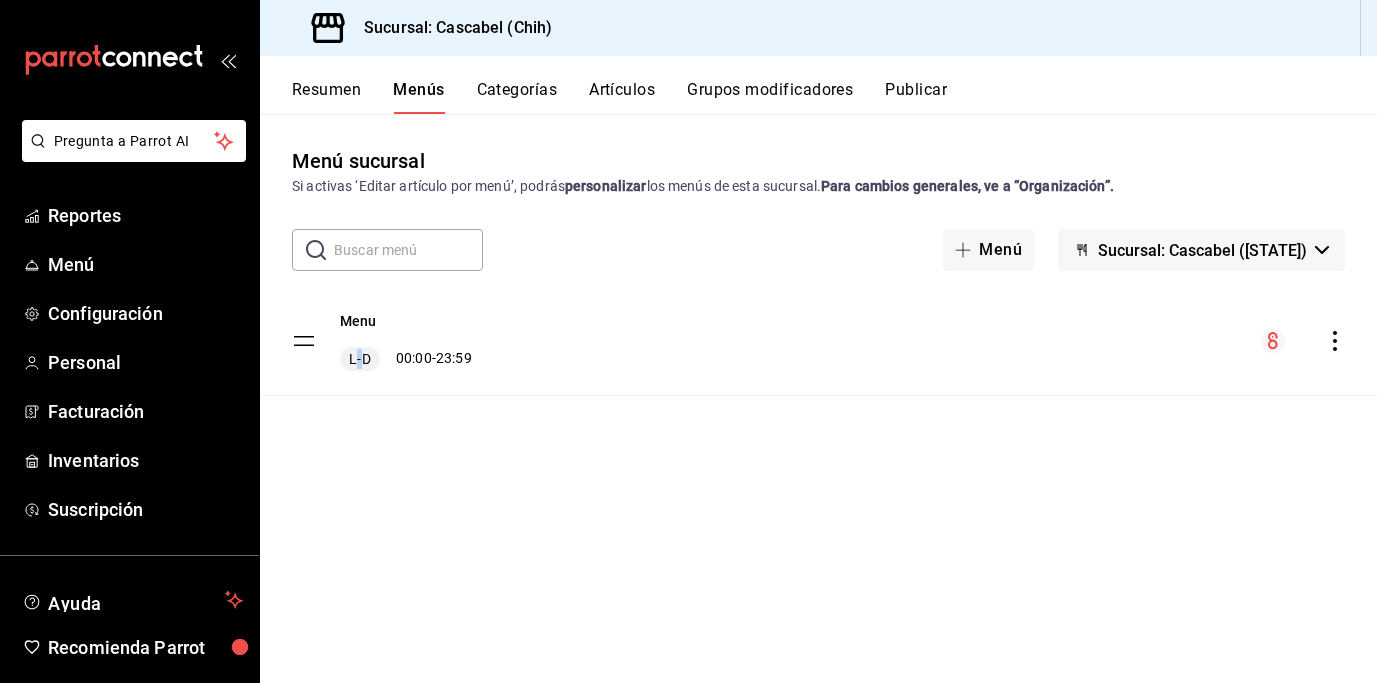 click on "L-D" at bounding box center (359, 359) 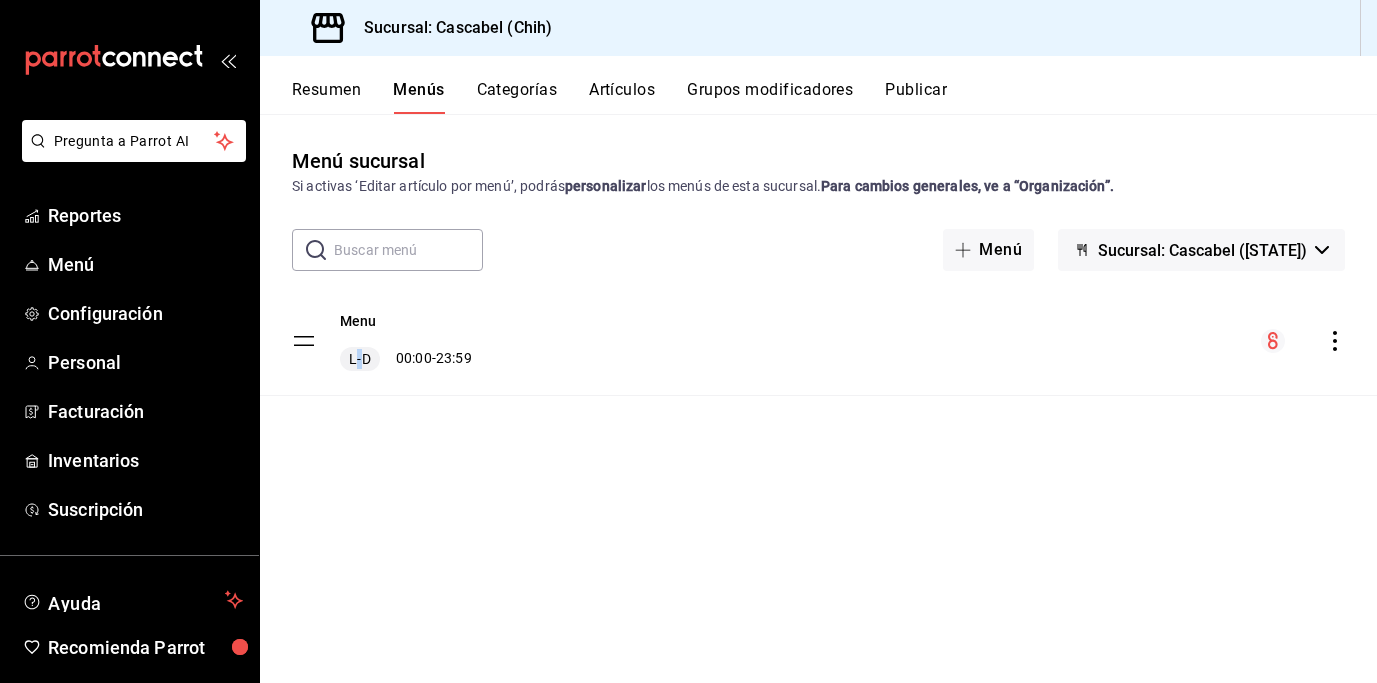 click on "Categorías" at bounding box center (517, 97) 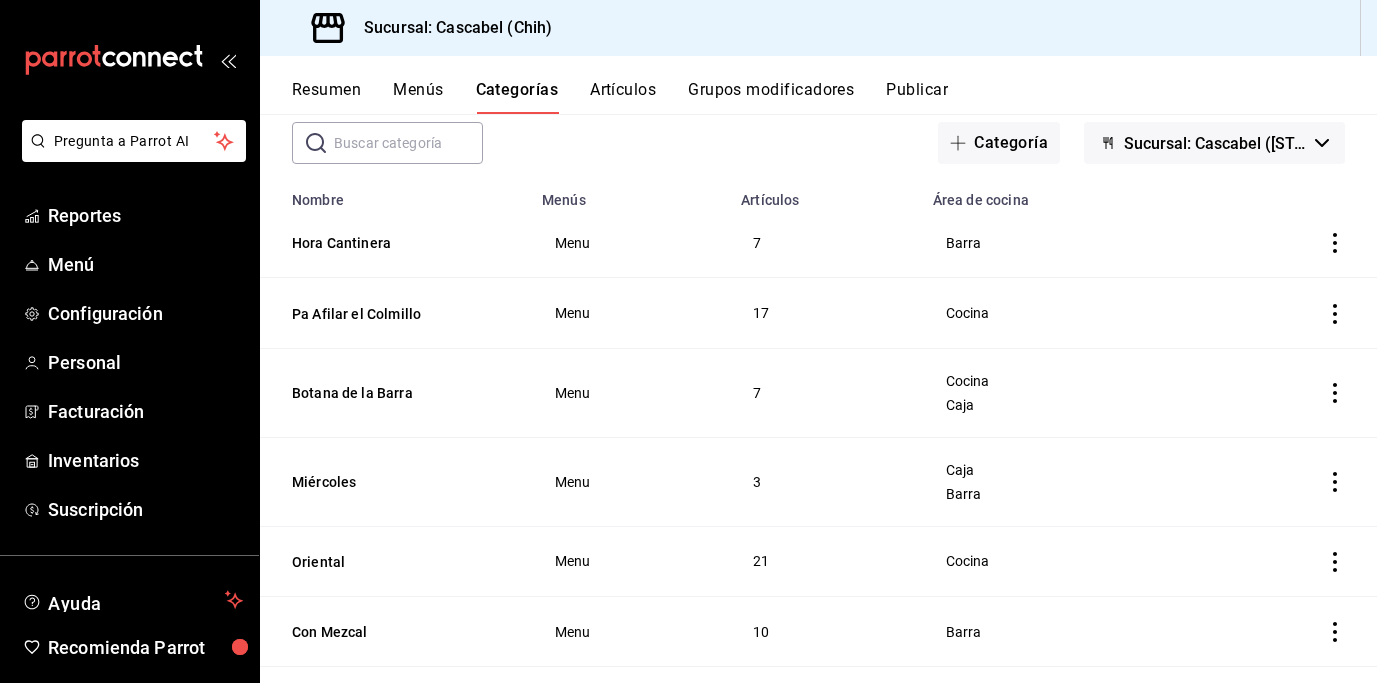 scroll, scrollTop: 108, scrollLeft: 0, axis: vertical 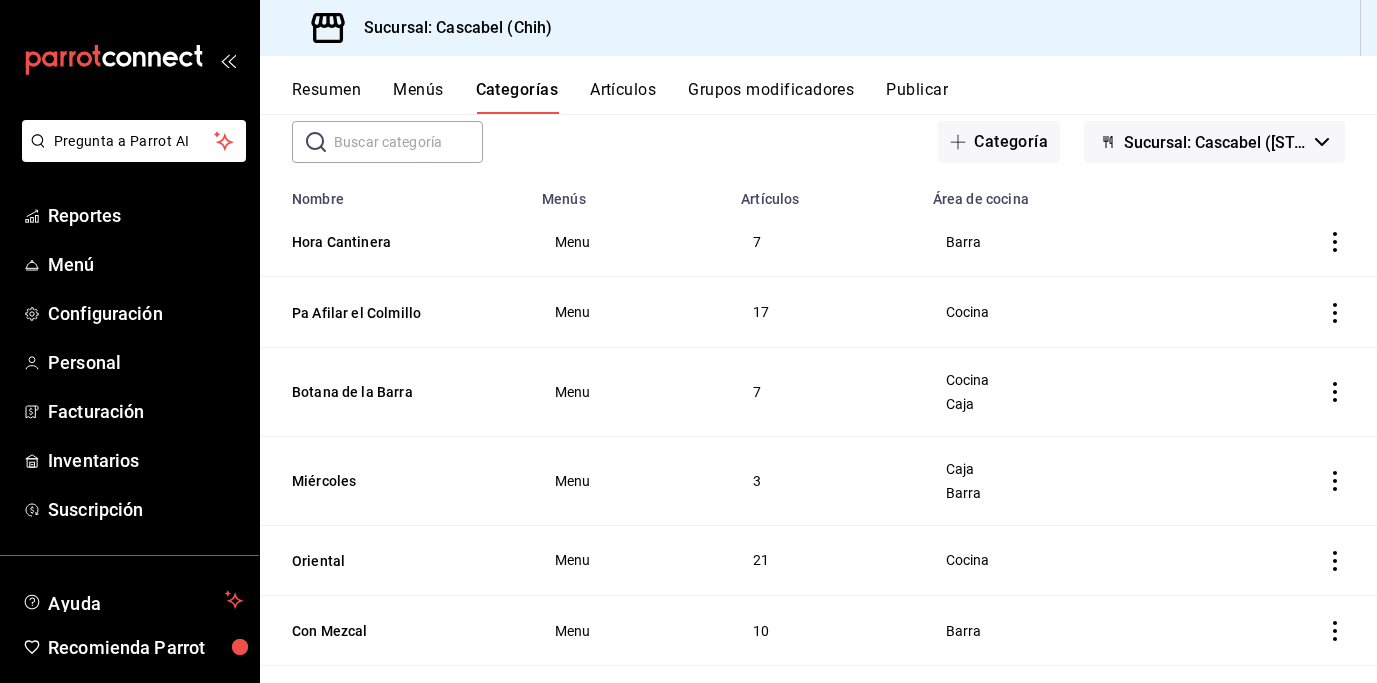 click 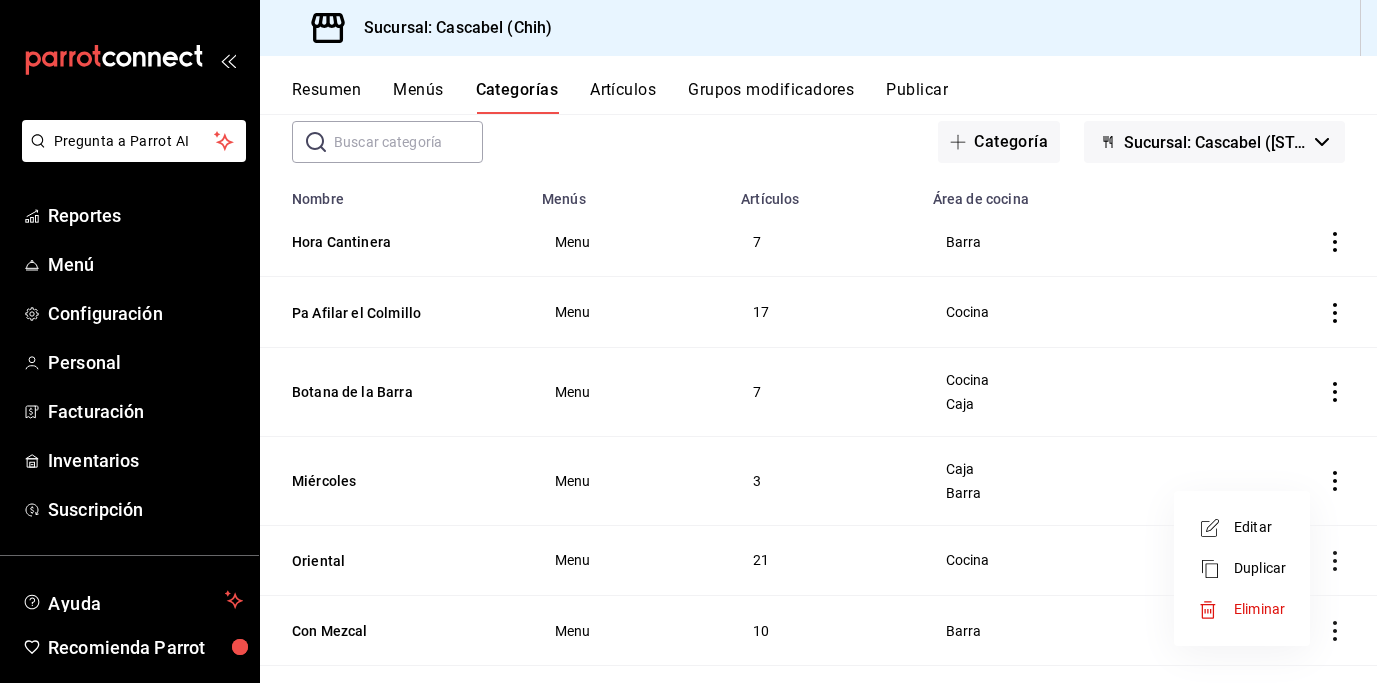 click on "Editar" at bounding box center (1260, 527) 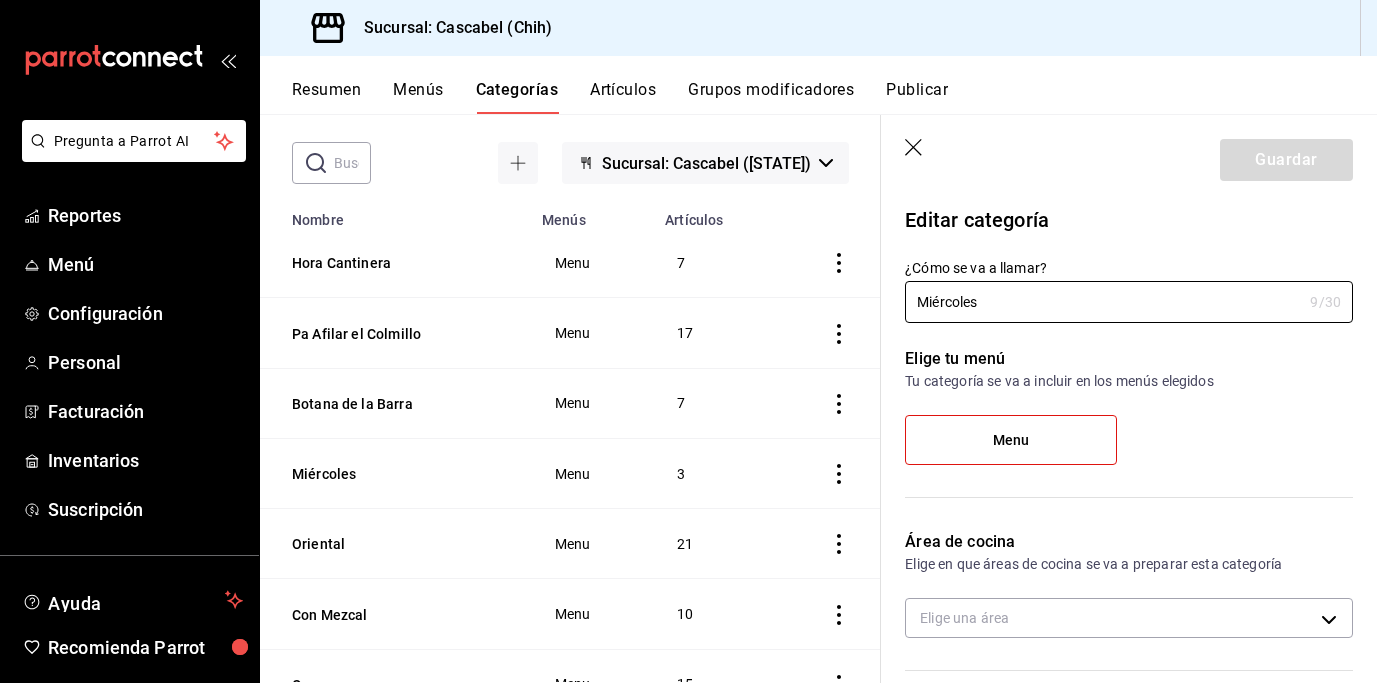 type on "cd37e529-6500-47b9-81b2-e161432b771b,895a52a7-bede-489f-b888-c7dcd209135a" 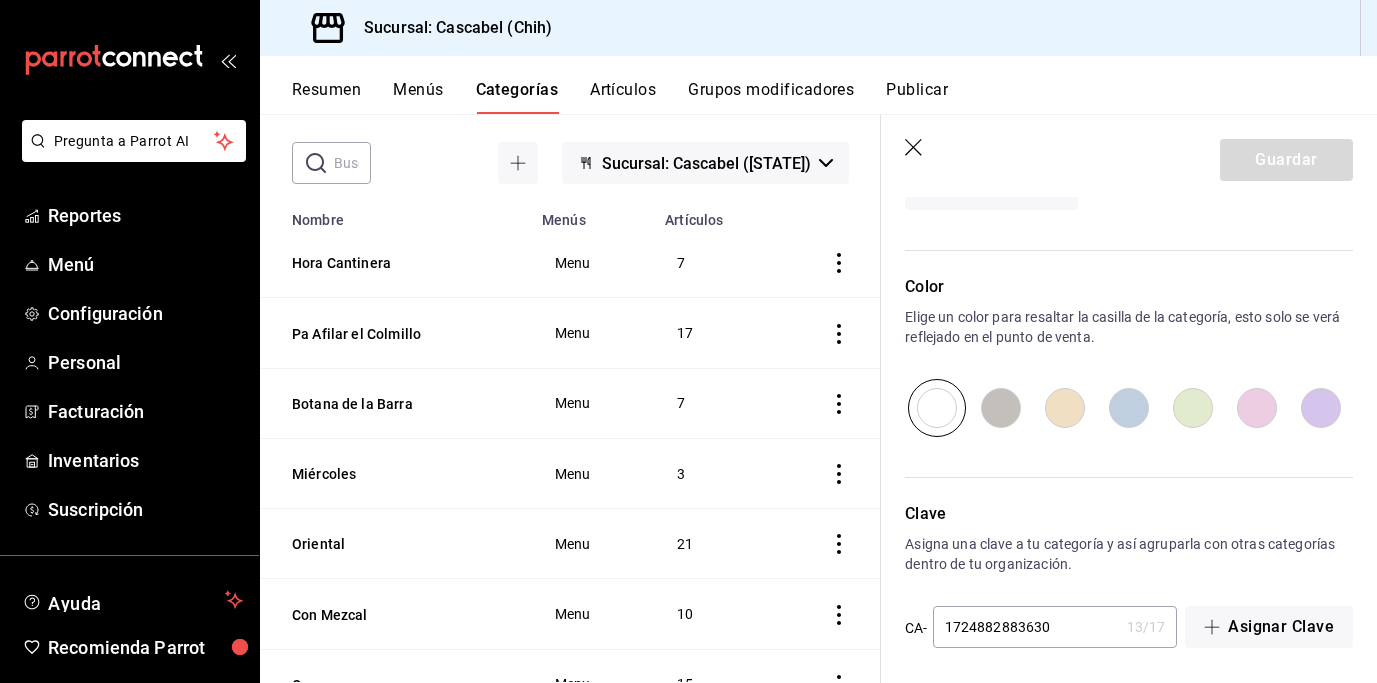 scroll, scrollTop: 784, scrollLeft: 0, axis: vertical 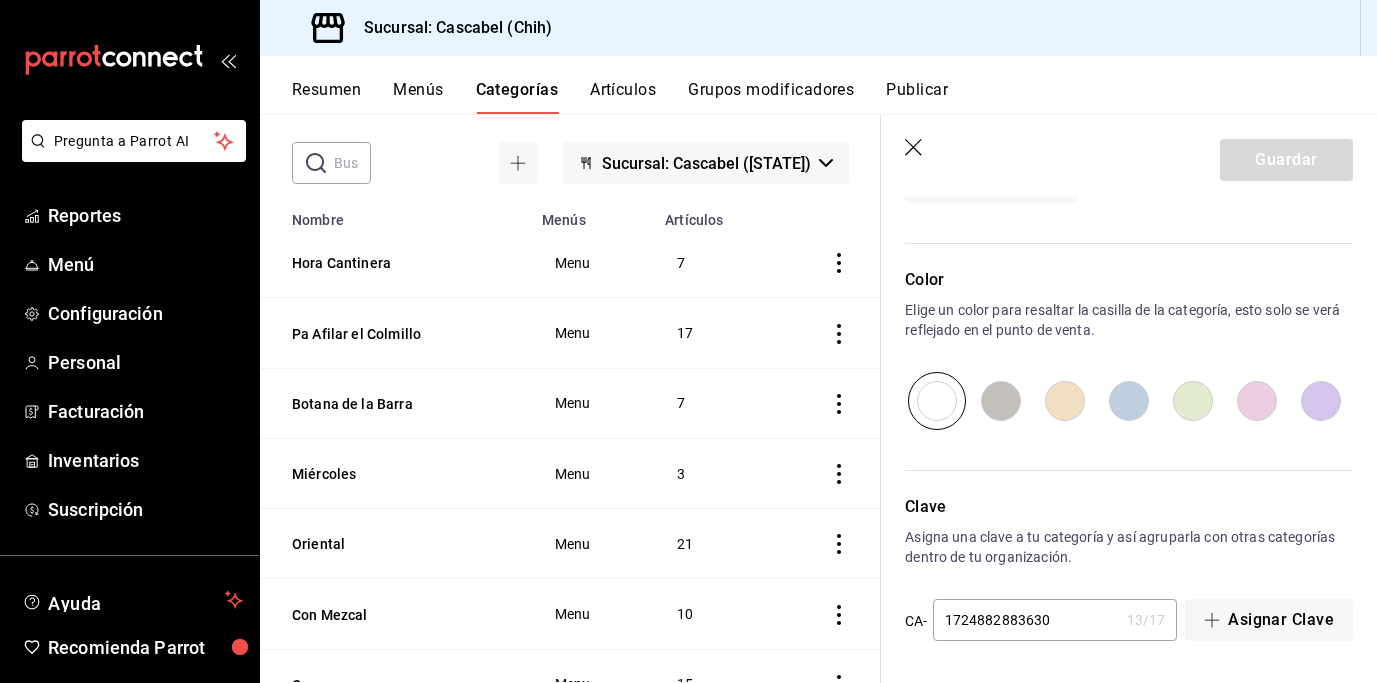 click 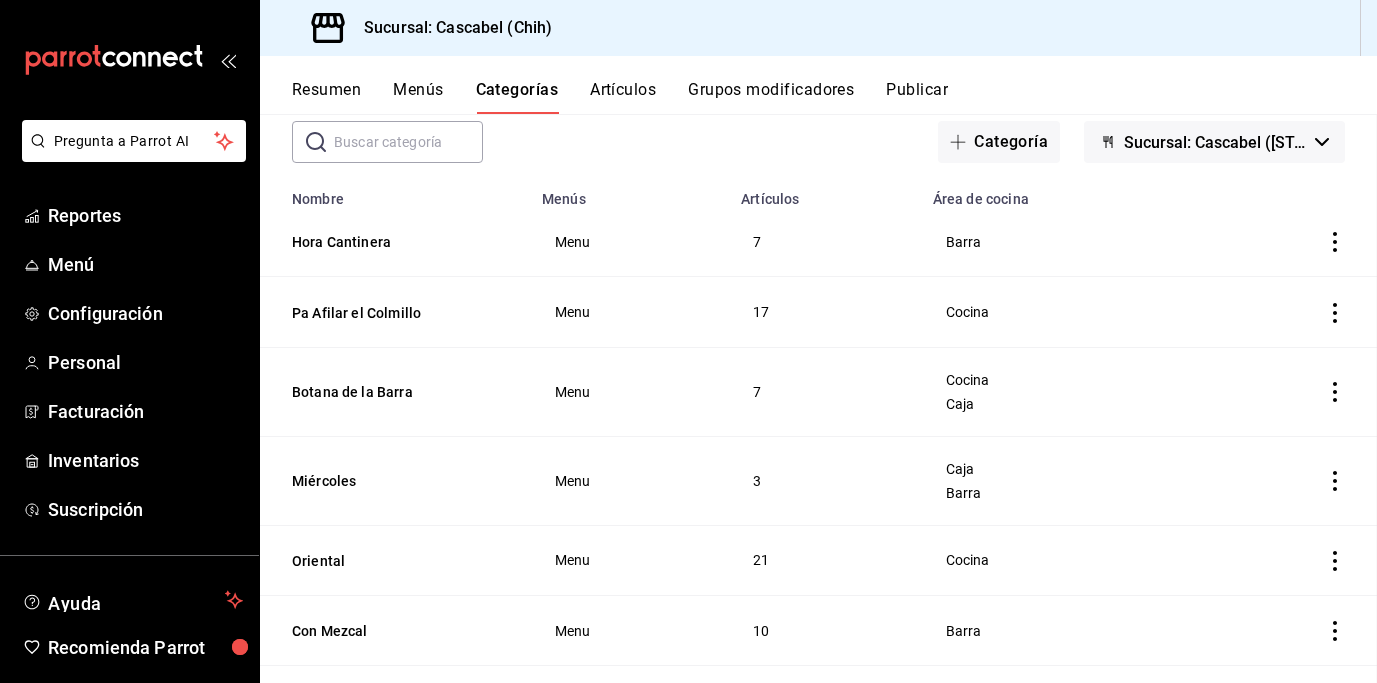 scroll, scrollTop: 0, scrollLeft: 0, axis: both 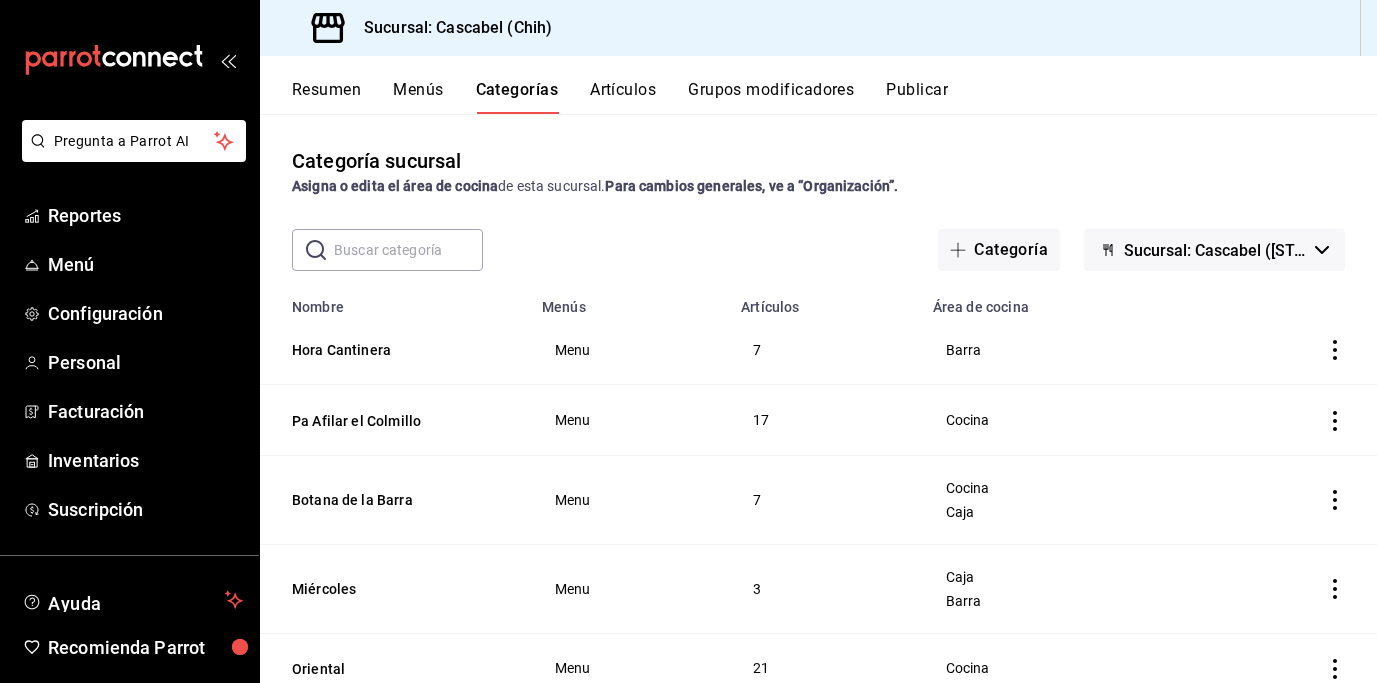 click on "Artículos" at bounding box center (623, 97) 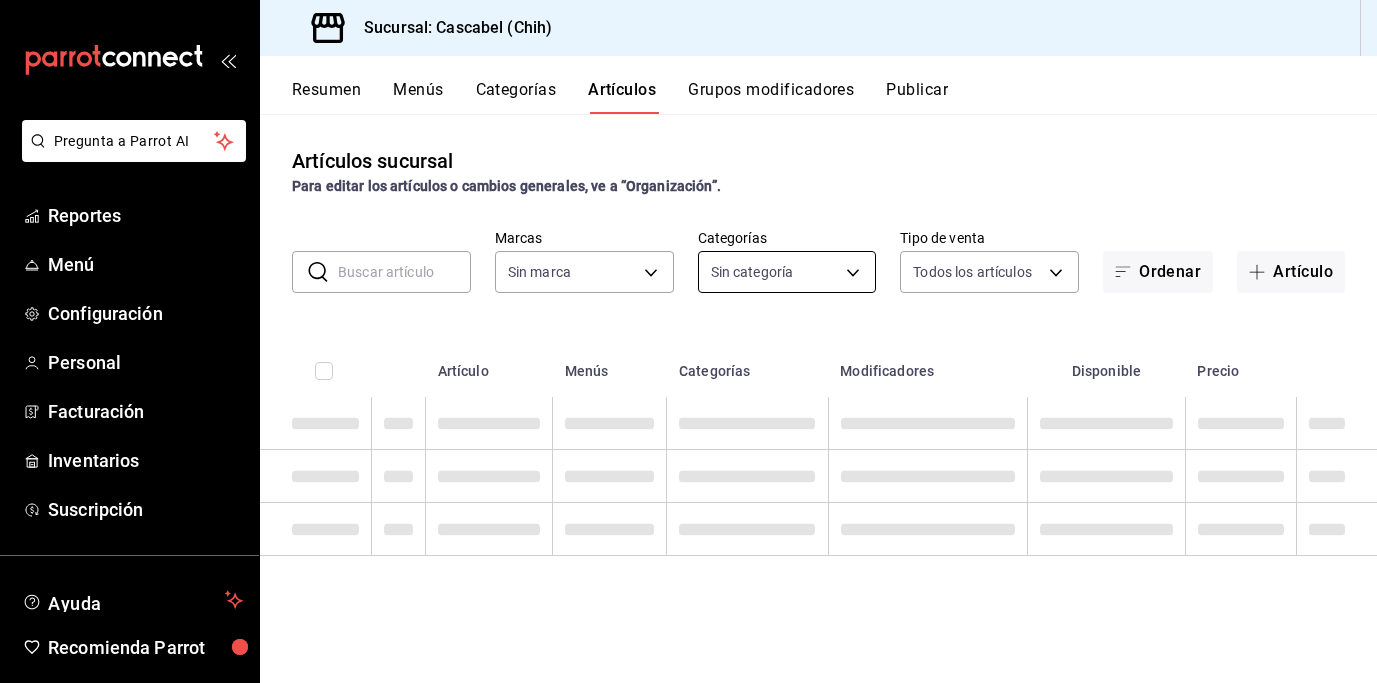 type on "d94ba473-6c49-43a0-afbf-8fb67e665b6e" 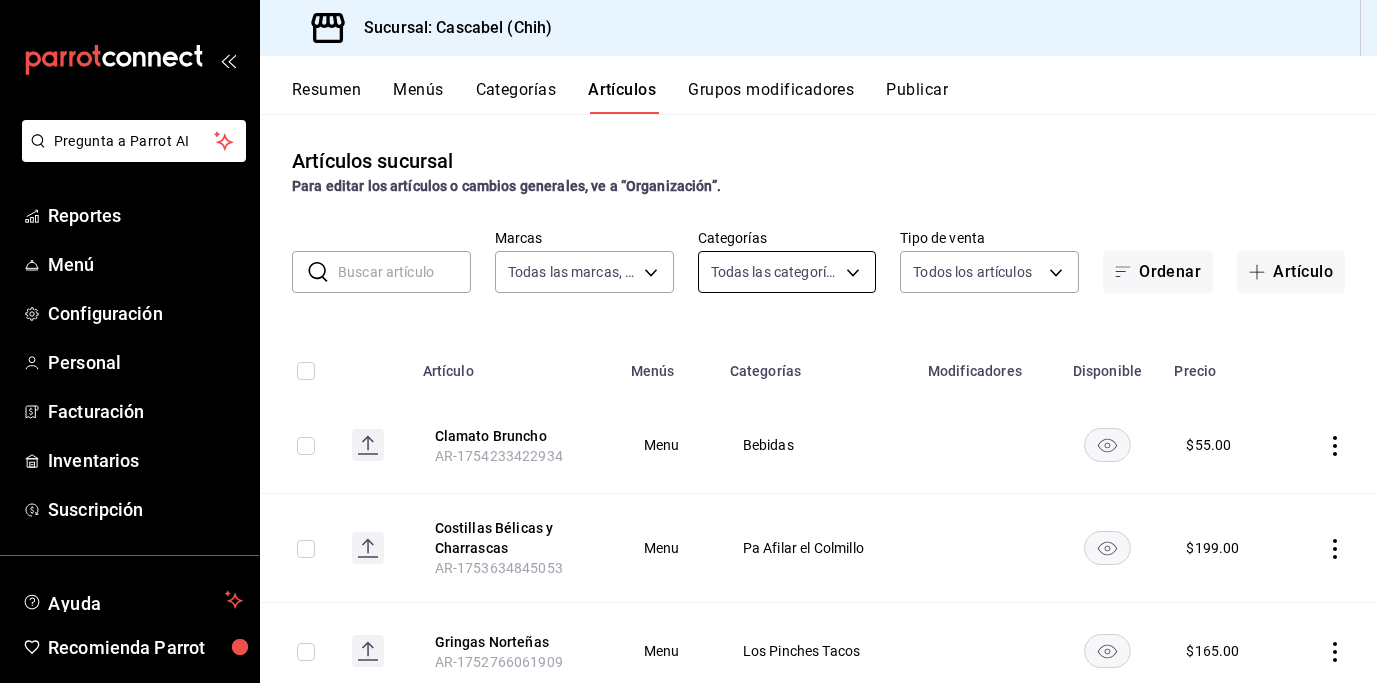 type on "091b276e-83ae-4720-8bc4-094a770430c8,47cdfde9-f735-4a2a-85b6-7ee27ff4aa91,32535453-221f-4c87-8941-2aa8520bcbb2,9ad655c0-f0d2-4130-9447-b81a928be8d0,78ac7b3d-4b0b-4f4c-83b4-d66adb49f3b6,4aff97c4-bb61-47c1-bd5c-6a61c8c1bab8,79b171f2-31ae-4e97-9077-0faffa1ae0fa,35b3d646-c48a-4733-bf17-c33daa9d5c96,a268b513-d2df-40cc-9229-86cd69d593d9,da38e5de-fbae-45e7-8cfa-c11035e6d064,a112fc67-7b76-41f1-81b4-9abed68e63e1,fa7006b4-c697-4e80-b8fc-5c7819e26466,7d95bb7a-08f9-41be-bff8-2740386e1b5a,1839f412-05fe-4799-abfb-305df5422a00,53d9e587-6f85-4413-8bf2-a7ae7074f378,8fd156c3-6019-4760-8787-da511bb0ca3a" 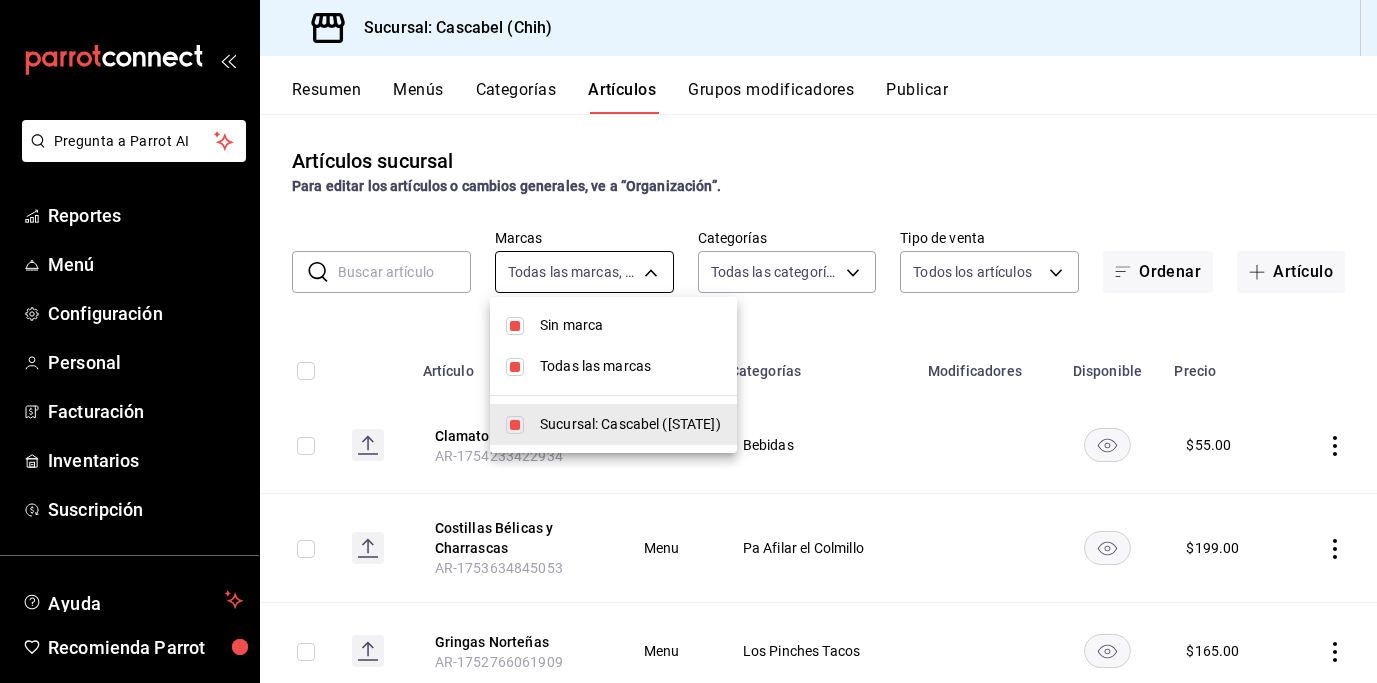 click on "Pregunta a Parrot AI Reportes   Menú   Configuración   Personal   Facturación   Inventarios   Suscripción   Ayuda Recomienda Parrot   [FIRST] [LAST]   Sugerir nueva función   Sucursal: Cascabel (Chih) Resumen Menús Categorías Artículos Grupos modificadores Publicar Artículos sucursal Para editar los artículos o cambios generales, ve a “Organización”. ​ ​ Marcas Todas las marcas, Sin marca [UUID] Categorías Todas las categorías, Sin categoría Tipo de venta Todos los artículos ALL Ordenar Artículo Artículo Menús Categorías Modificadores Disponible Precio Clamato Bruncho [PRODUCT_ID] Menu Bebidas $ 55.00 Costillas Bélicas y Charrascas [PRODUCT_ID] Menu Pa Afilar el Colmillo $ 199.00 Gringas Norteñas [PRODUCT_ID] Menu Los Pinches Tacos $ 165.00 Carta Blanca [PRODUCT_ID] Menu Cerveza $ 49.00 Greñuda Promo [PRODUCT_ID] Menu Con Mezcal $ 69.00 Guera Salome Promo [PRODUCT_ID] Menu Con Mezcal $ 69.00 Paquete Tacos [PRODUCT_ID] $" at bounding box center [688, 341] 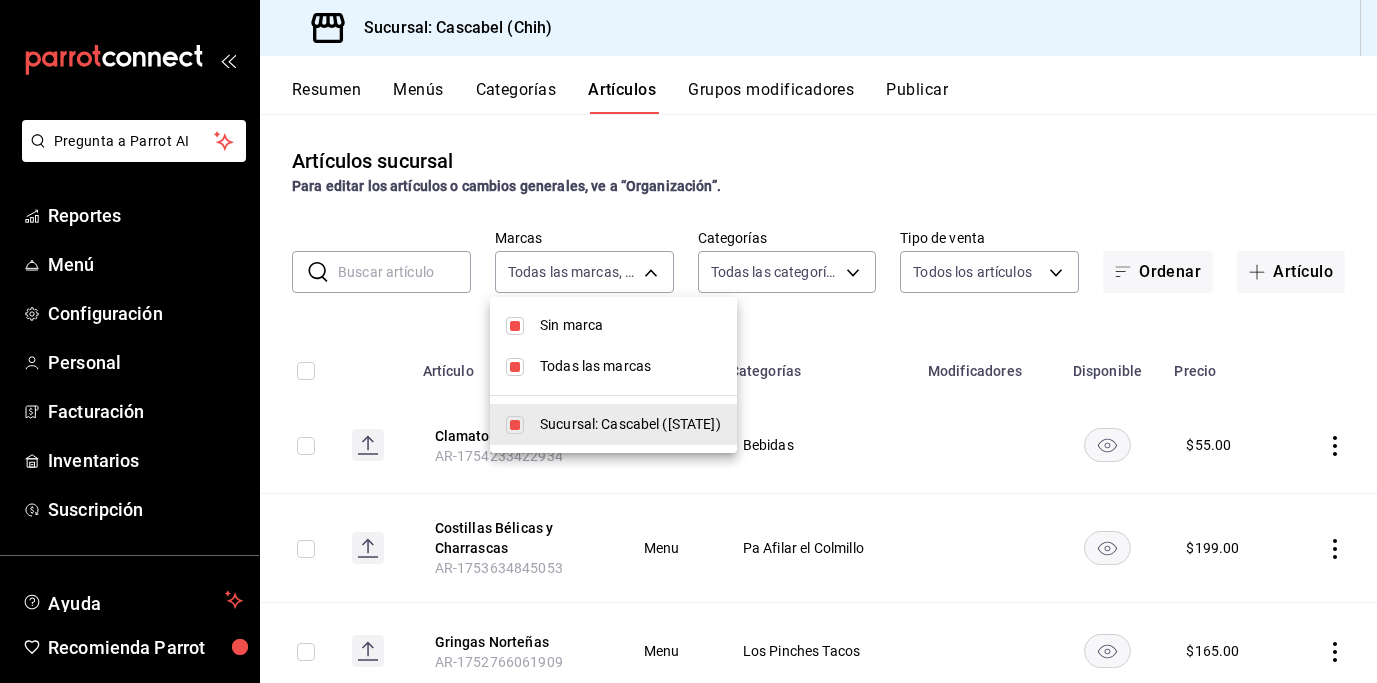 click at bounding box center (688, 341) 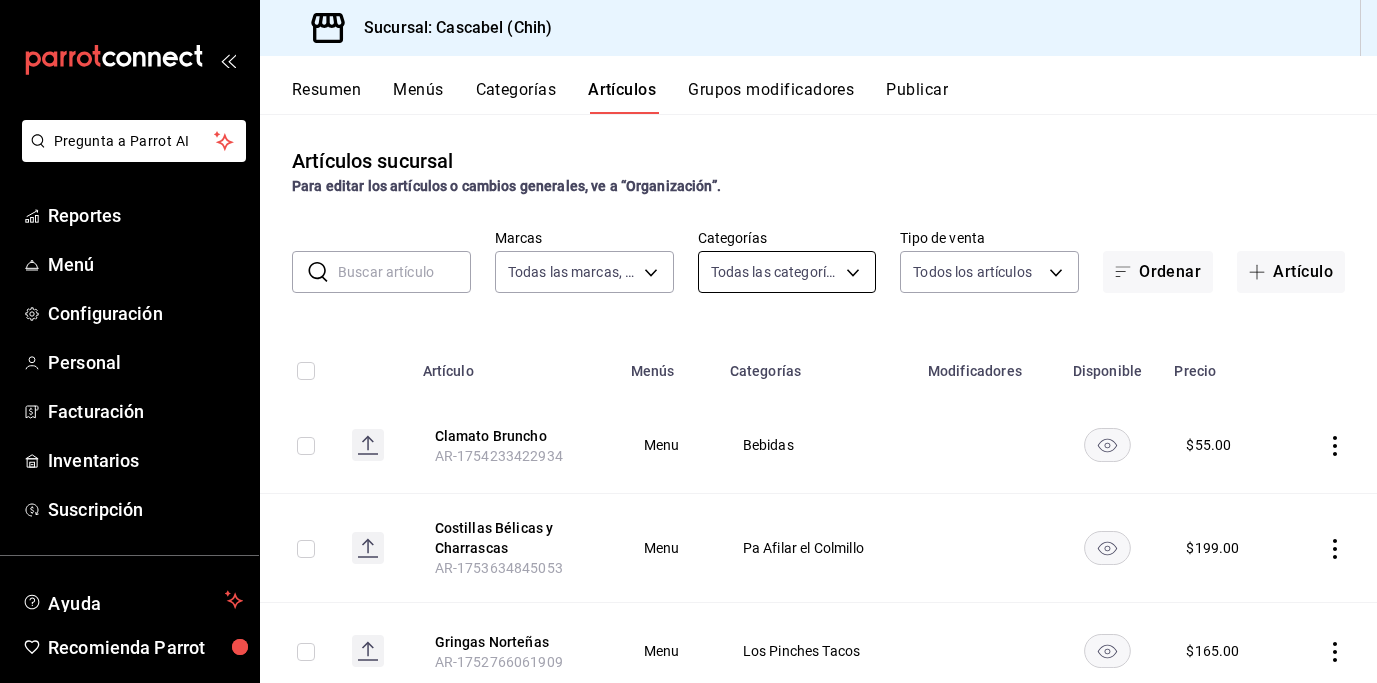 click on "Pregunta a Parrot AI Reportes   Menú   Configuración   Personal   Facturación   Inventarios   Suscripción   Ayuda Recomienda Parrot   [FIRST] [LAST]   Sugerir nueva función   Sucursal: Cascabel (Chih) Resumen Menús Categorías Artículos Grupos modificadores Publicar Artículos sucursal Para editar los artículos o cambios generales, ve a “Organización”. ​ ​ Marcas Todas las marcas, Sin marca [UUID] Categorías Todas las categorías, Sin categoría Tipo de venta Todos los artículos ALL Ordenar Artículo Artículo Menús Categorías Modificadores Disponible Precio Clamato Bruncho [PRODUCT_ID] Menu Bebidas $ 55.00 Costillas Bélicas y Charrascas [PRODUCT_ID] Menu Pa Afilar el Colmillo $ 199.00 Gringas Norteñas [PRODUCT_ID] Menu Los Pinches Tacos $ 165.00 Carta Blanca [PRODUCT_ID] Menu Cerveza $ 49.00 Greñuda Promo [PRODUCT_ID] Menu Con Mezcal $ 69.00 Guera Salome Promo [PRODUCT_ID] Menu Con Mezcal $ 69.00 Paquete Tacos [PRODUCT_ID] $" at bounding box center [688, 341] 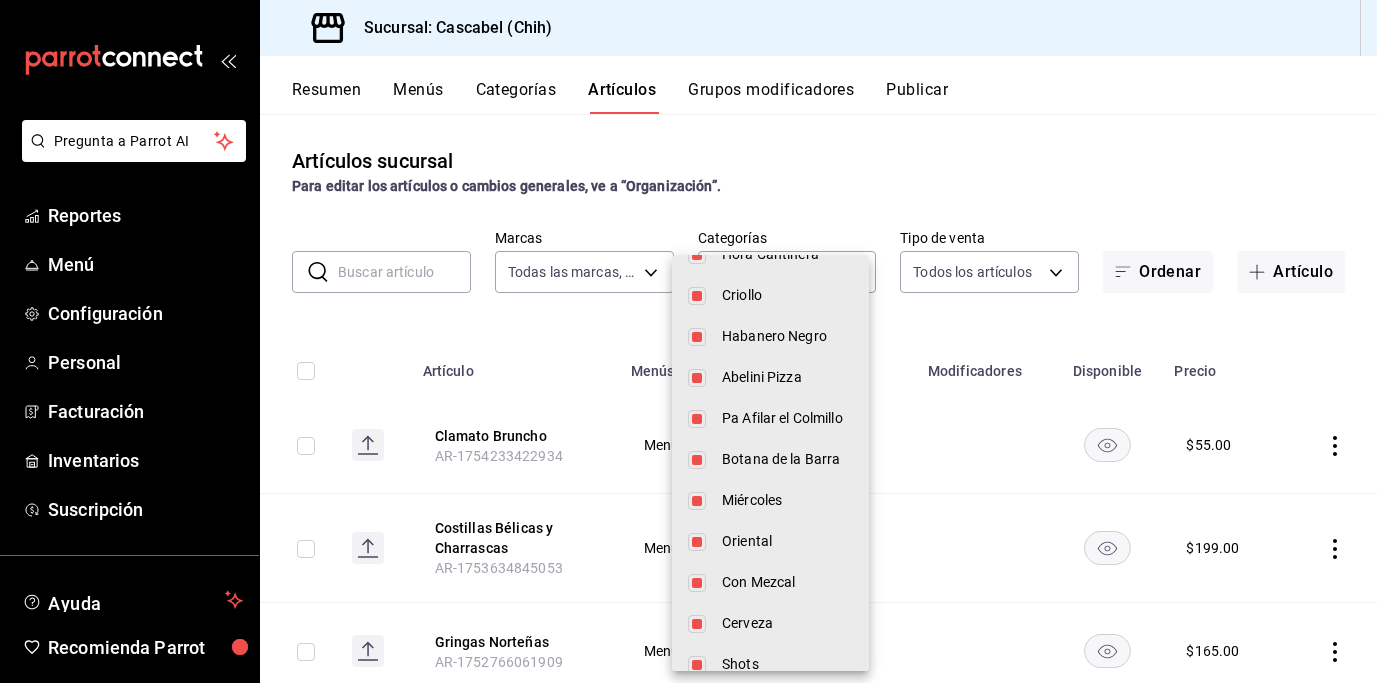 scroll, scrollTop: 139, scrollLeft: 0, axis: vertical 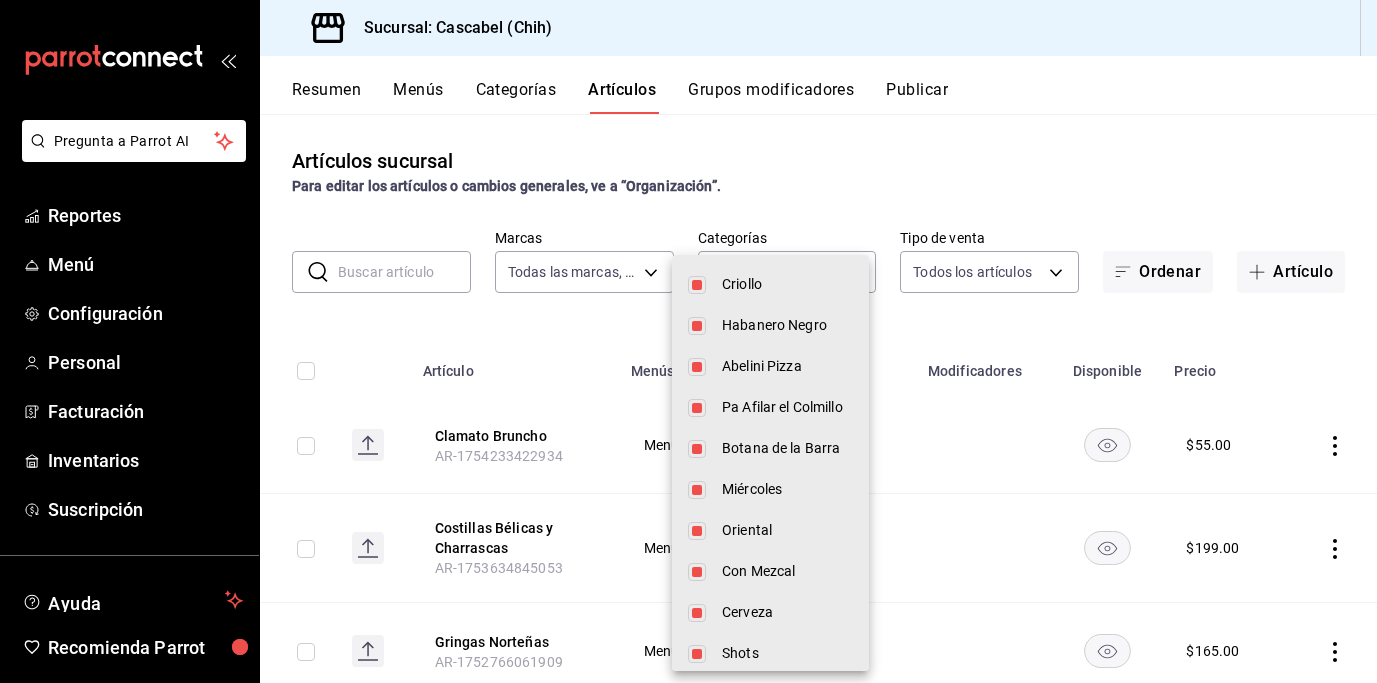 click at bounding box center (697, 490) 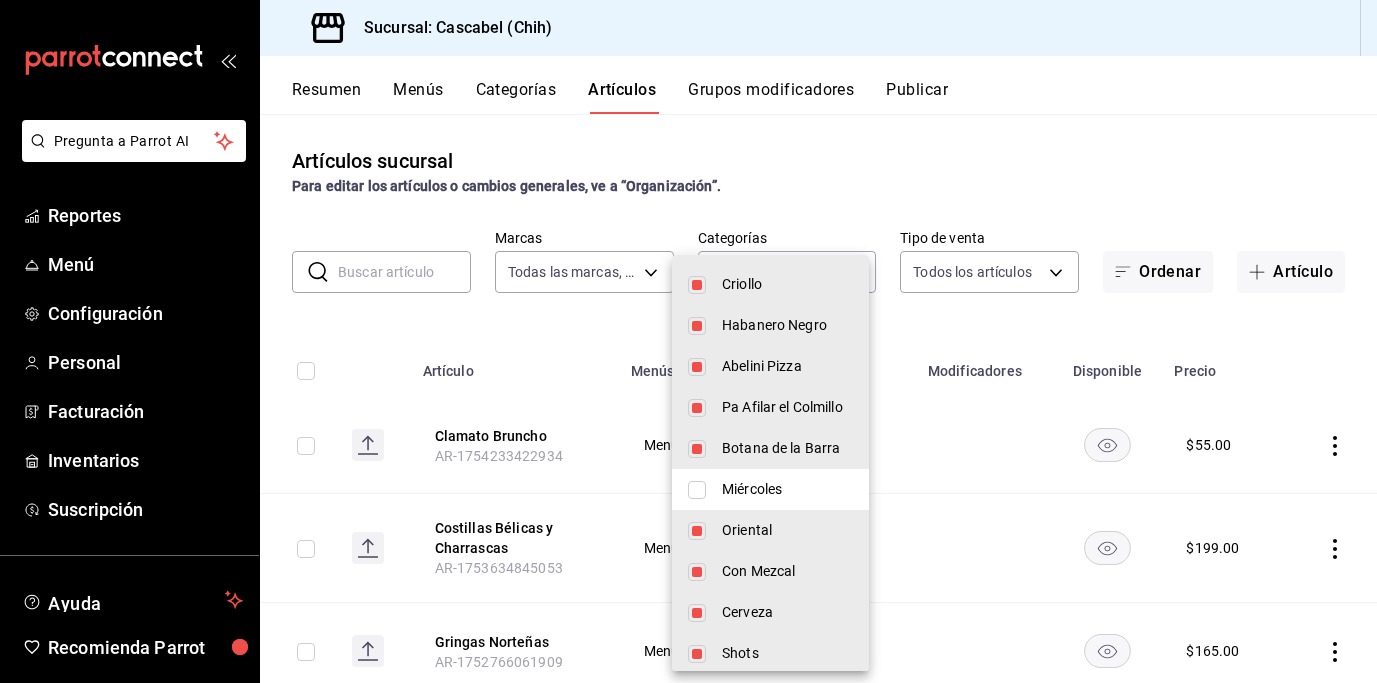 click at bounding box center [697, 531] 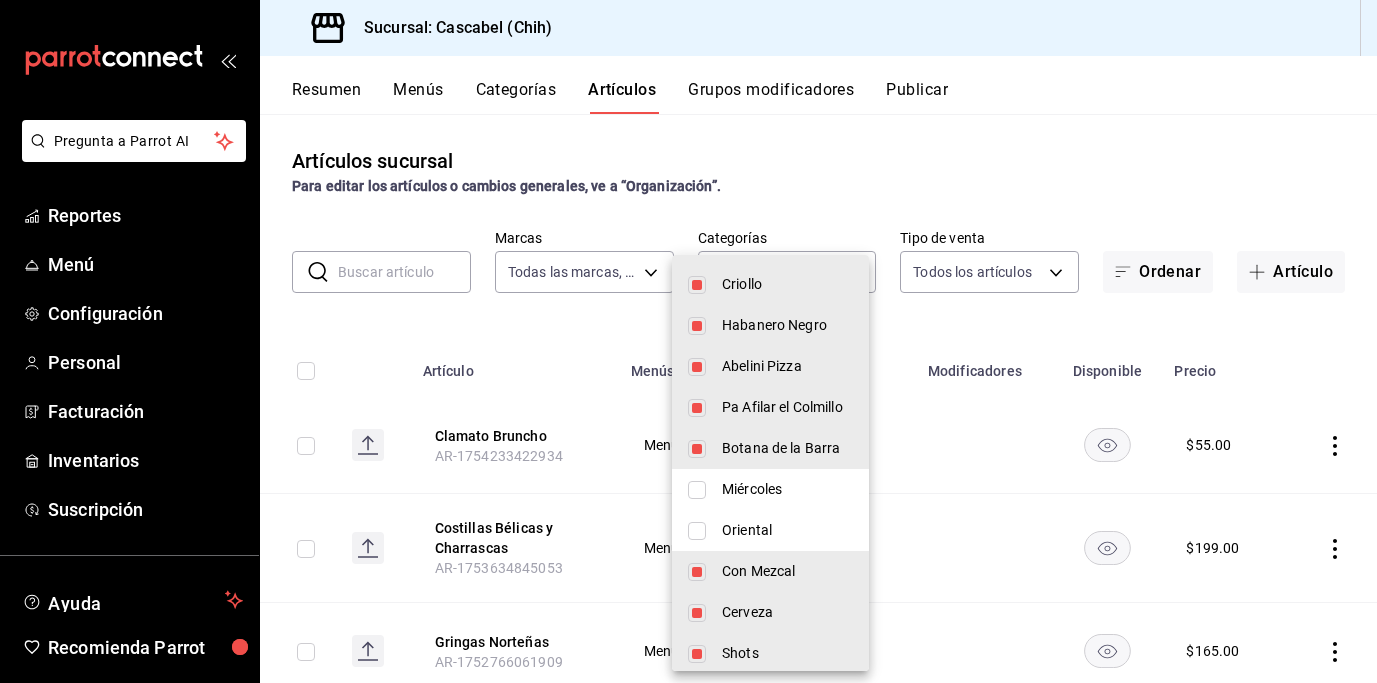 drag, startPoint x: 708, startPoint y: 572, endPoint x: 696, endPoint y: 582, distance: 15.6205 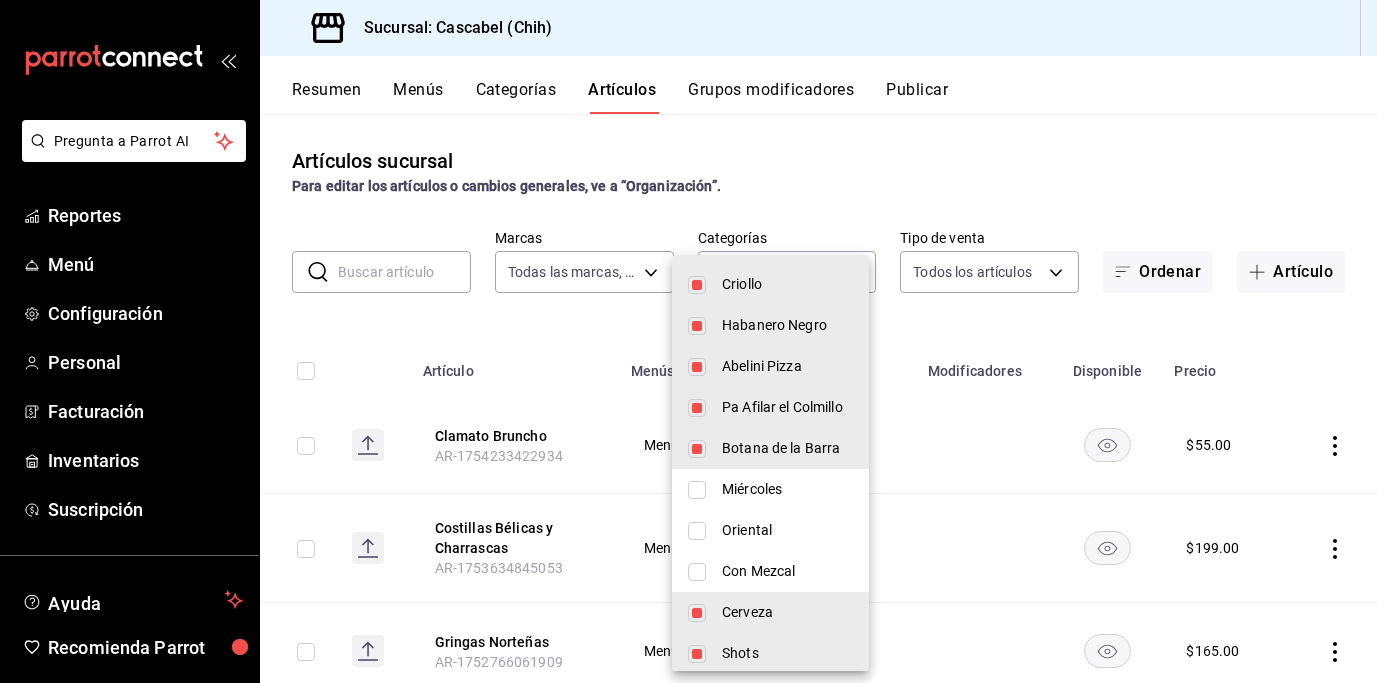 click on "Cerveza" at bounding box center (770, 612) 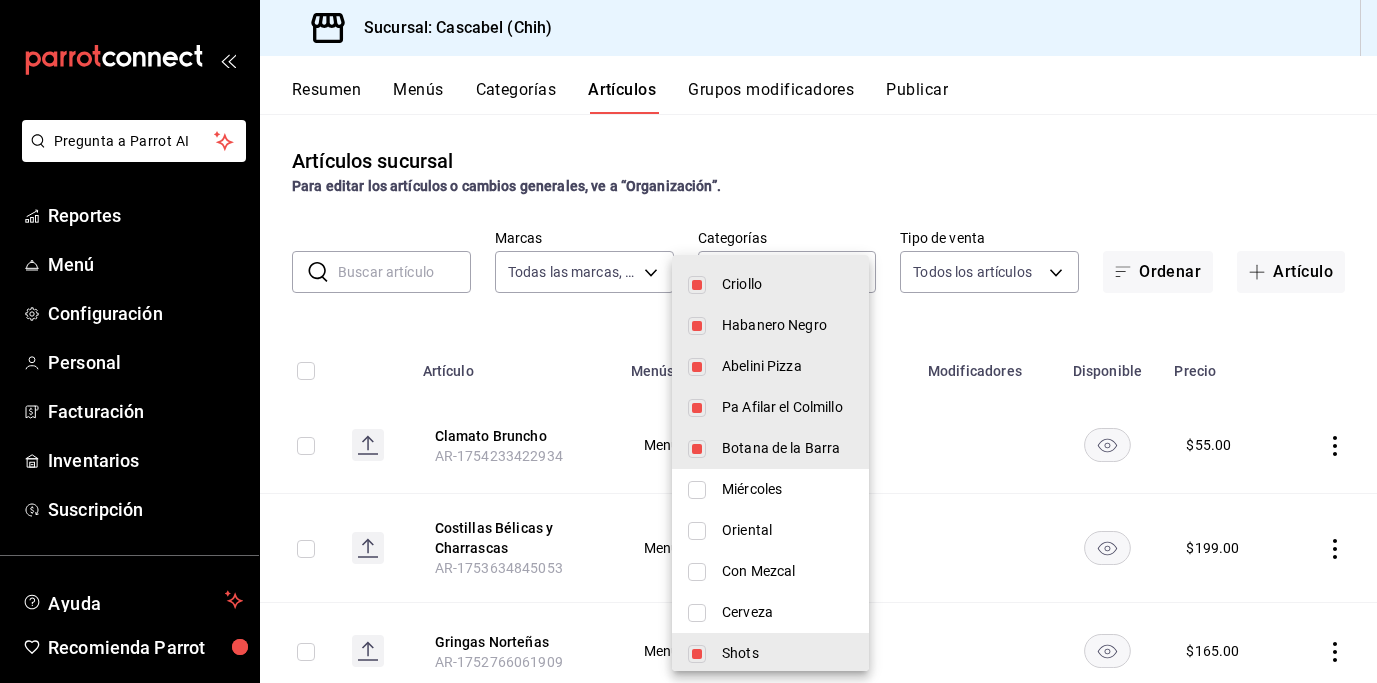 drag, startPoint x: 702, startPoint y: 652, endPoint x: 729, endPoint y: 640, distance: 29.546574 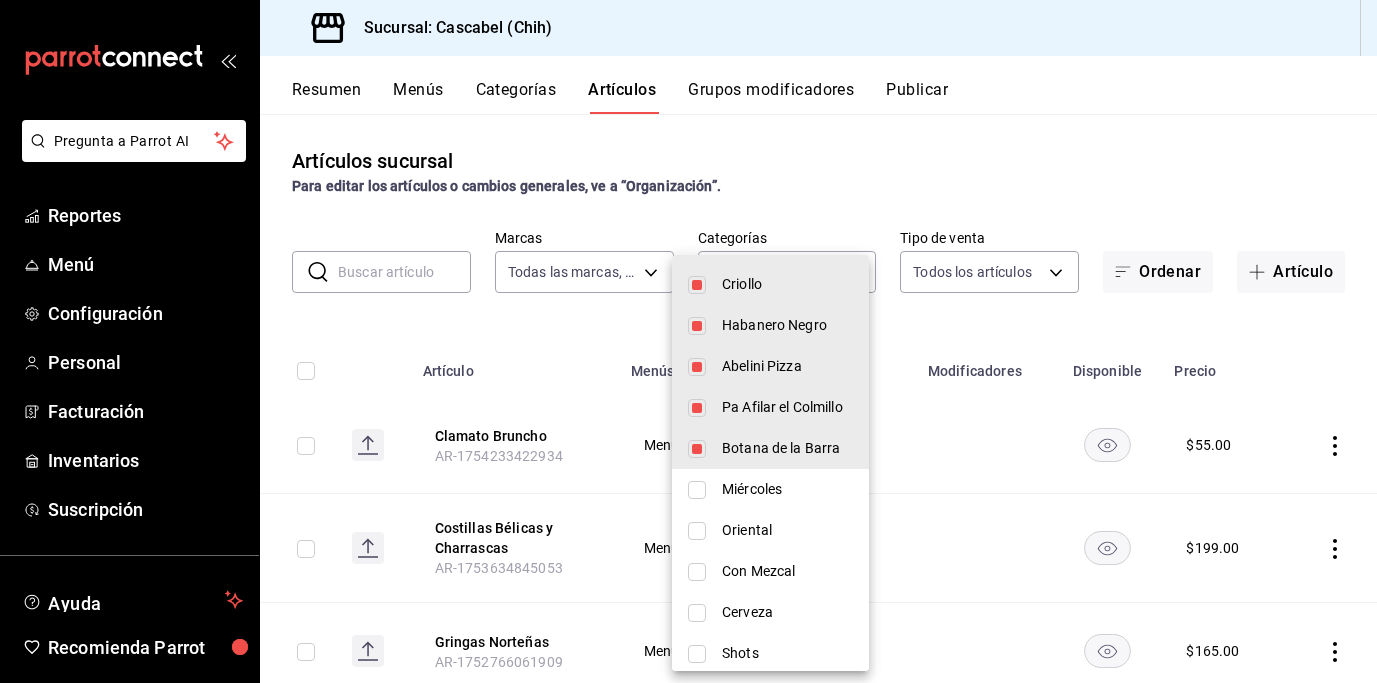 click at bounding box center (697, 449) 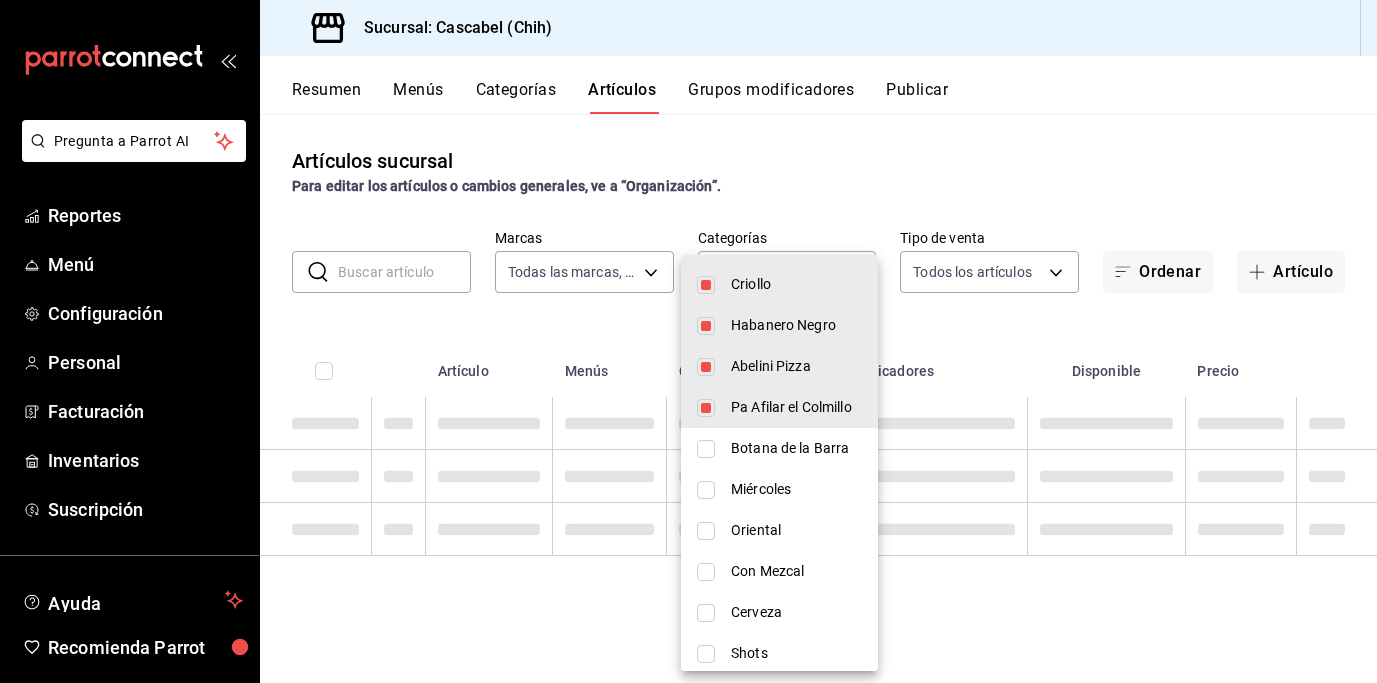 click on "Pa Afilar el Colmillo" at bounding box center [779, 407] 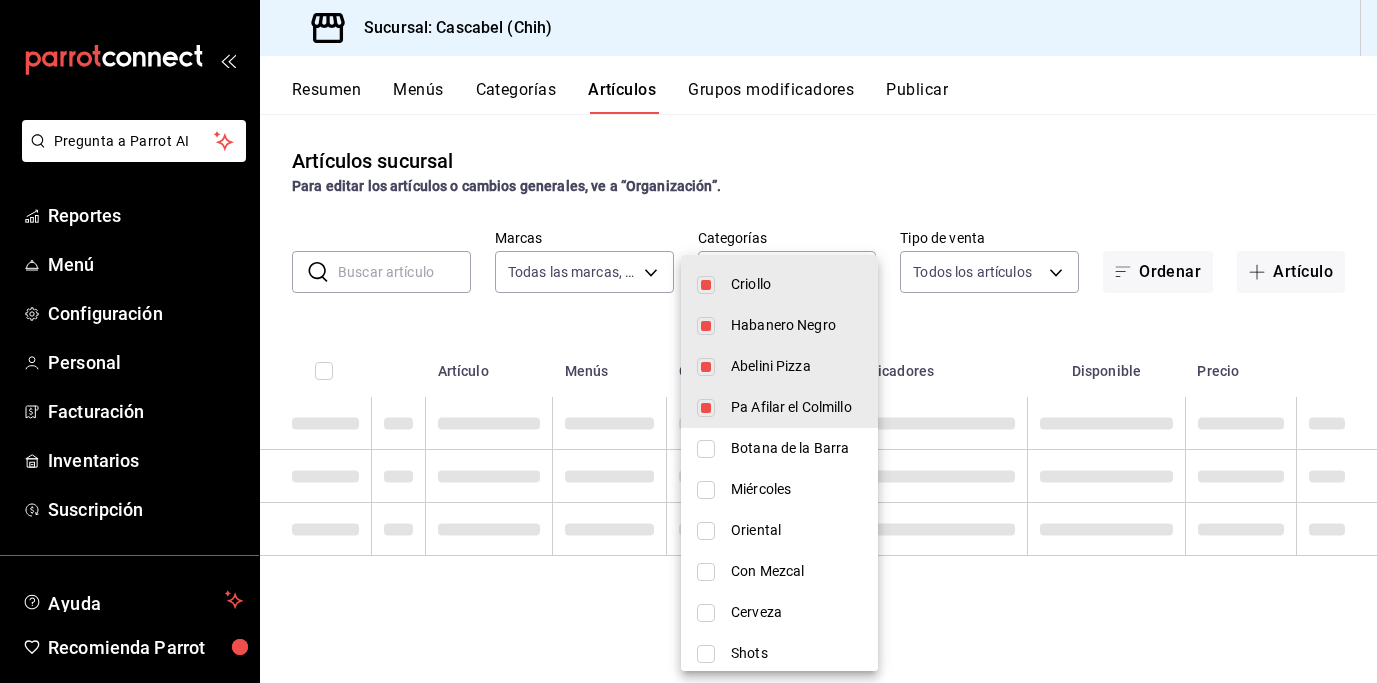 checkbox on "false" 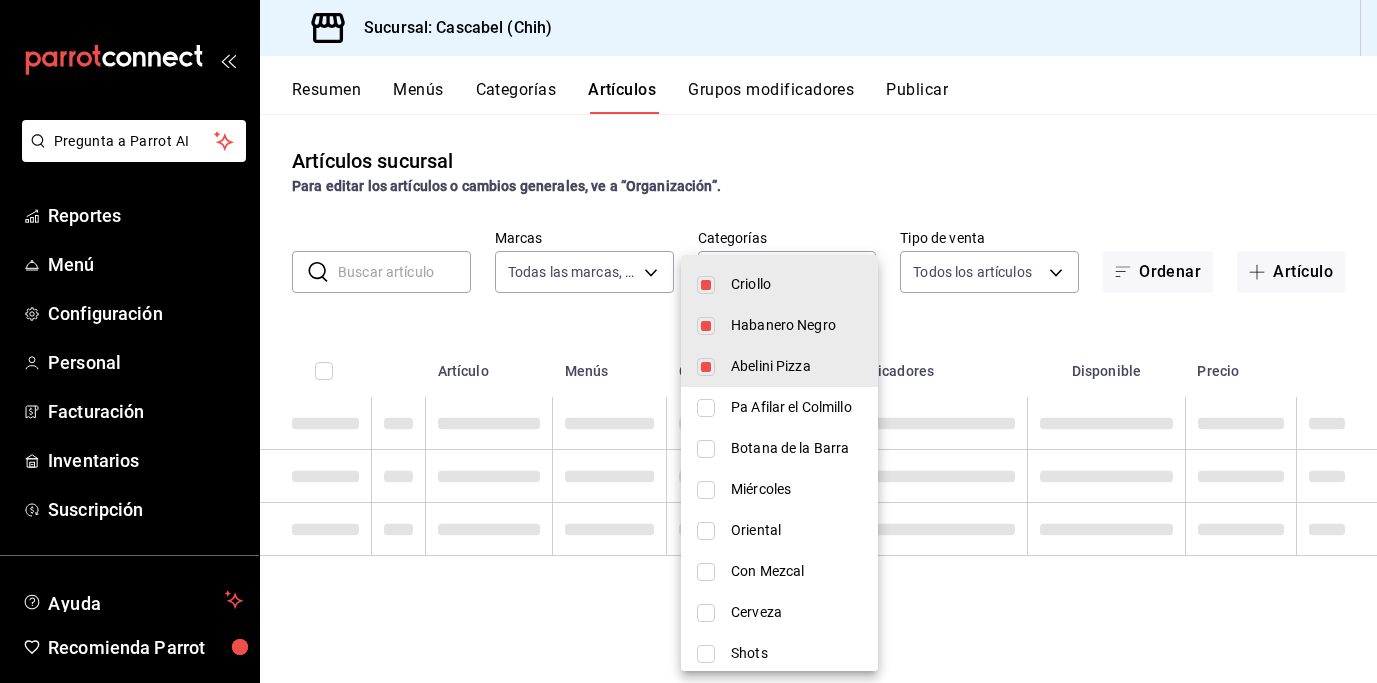 click on "Abelini Pizza" at bounding box center (779, 366) 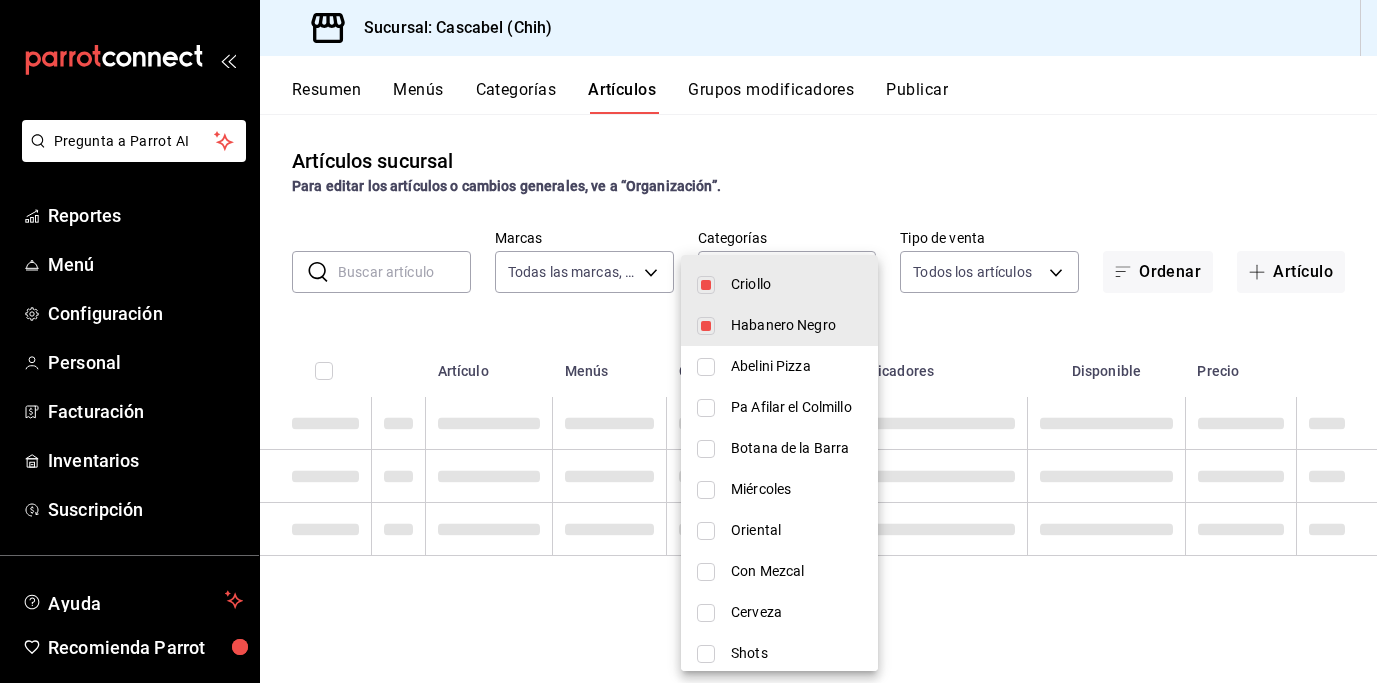 type on "091b276e-83ae-4720-8bc4-094a770430c8,47cdfde9-f735-4a2a-85b6-7ee27ff4aa91,32535453-221f-4c87-8941-2aa8520bcbb2,fa7006b4-c697-4e80-b8fc-5c7819e26466,7d95bb7a-08f9-41be-bff8-2740386e1b5a,1839f412-05fe-4799-abfb-305df5422a00,53d9e587-6f85-4413-8bf2-a7ae7074f378,8fd156c3-6019-4760-8787-da511bb0ca3a" 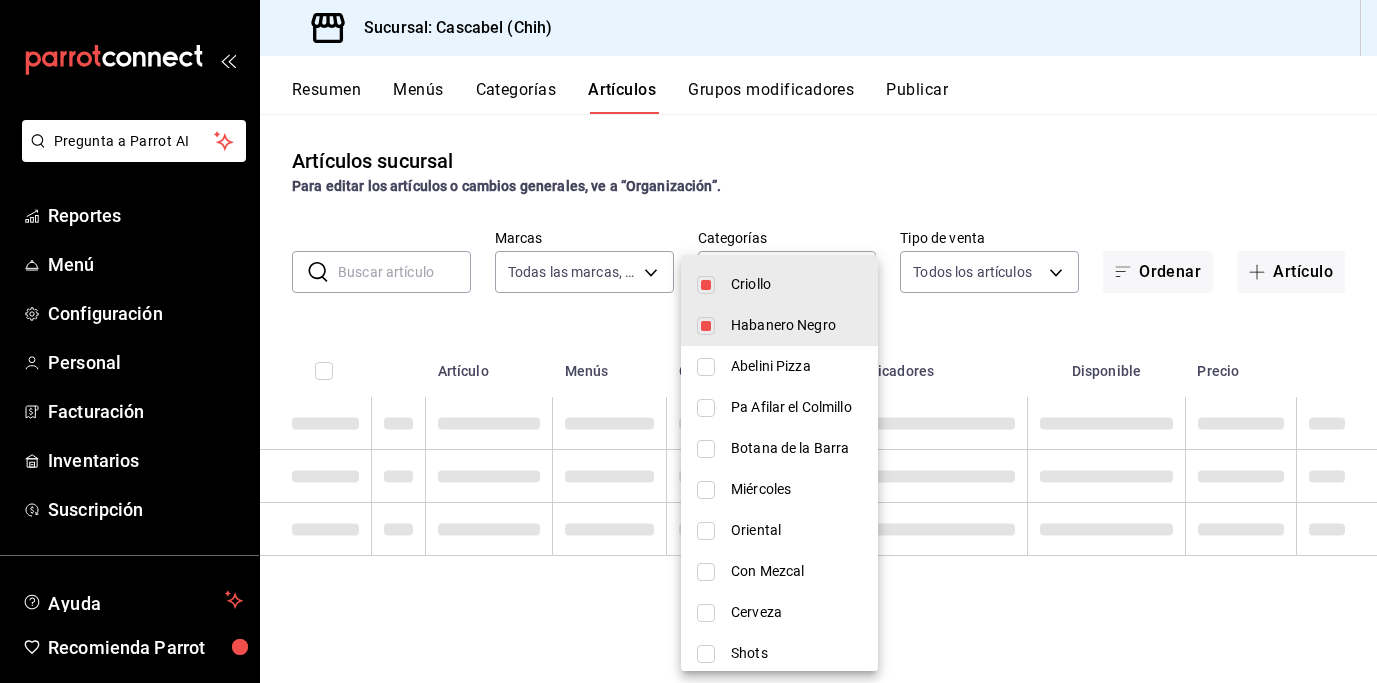 drag, startPoint x: 703, startPoint y: 324, endPoint x: 707, endPoint y: 301, distance: 23.345236 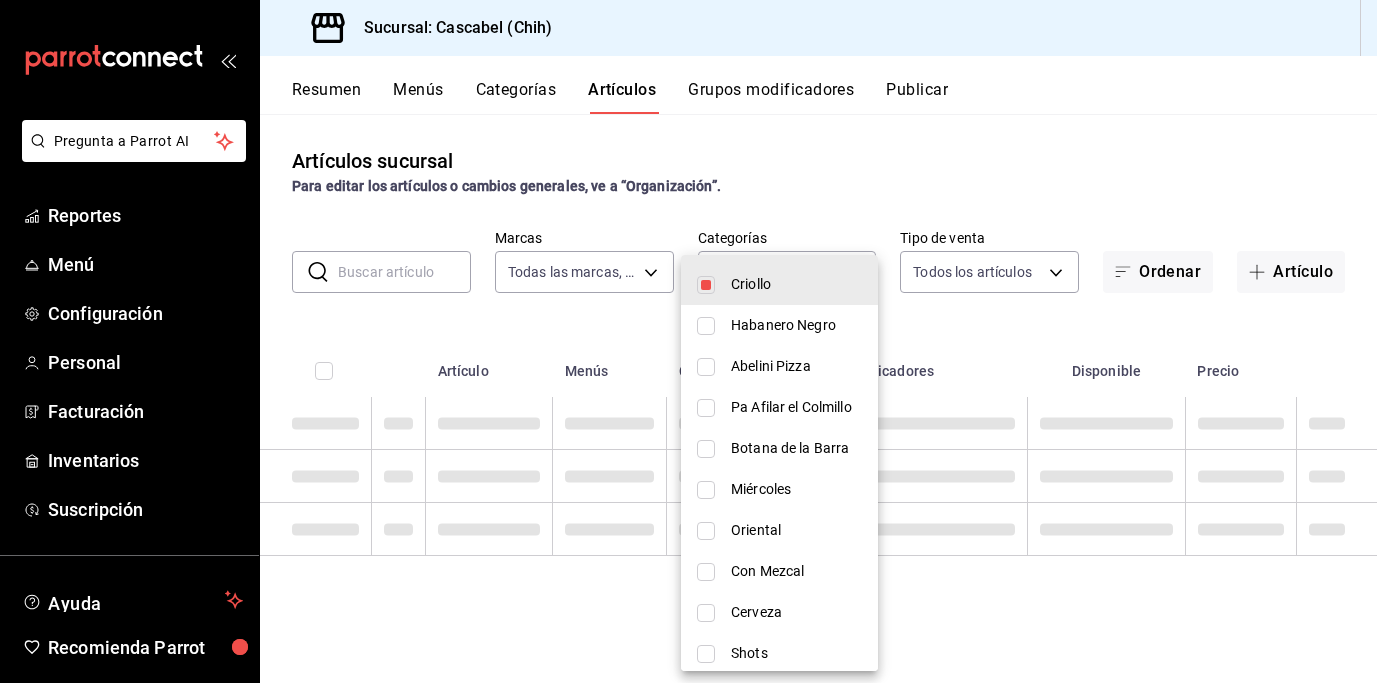 click at bounding box center [706, 285] 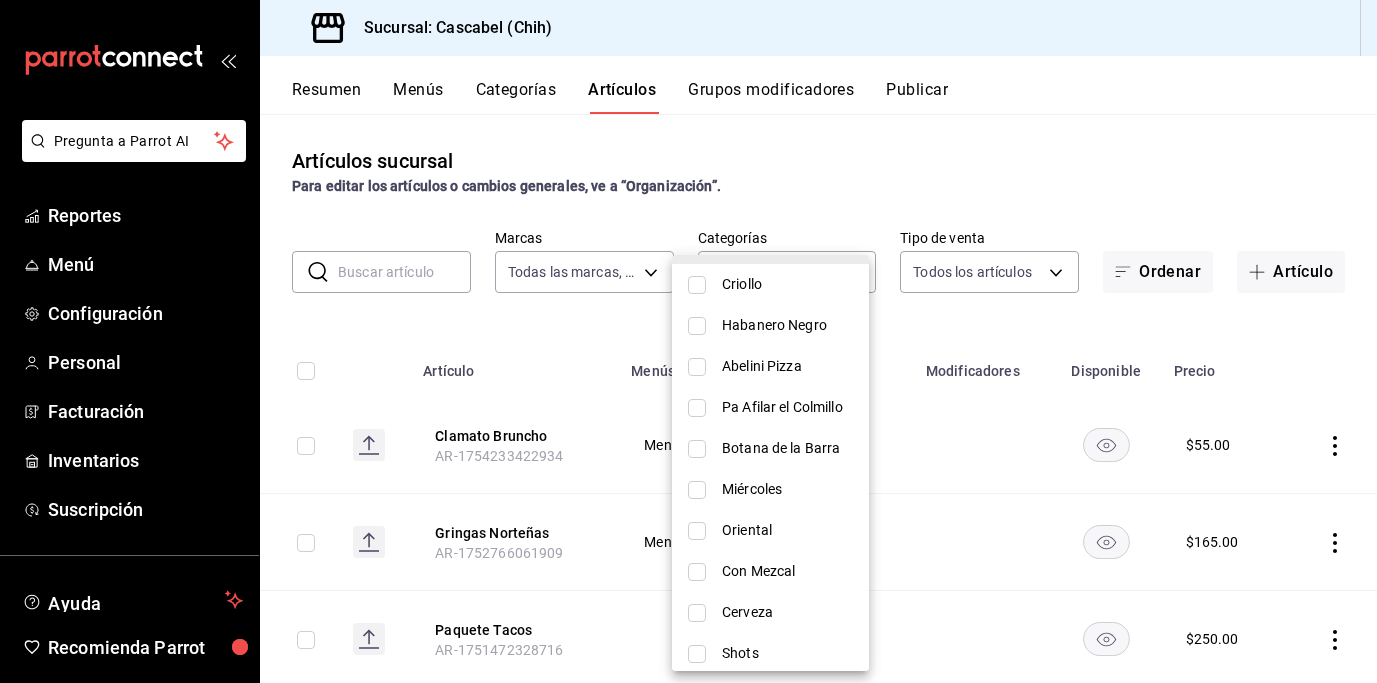 click on "Miércoles" at bounding box center (770, 489) 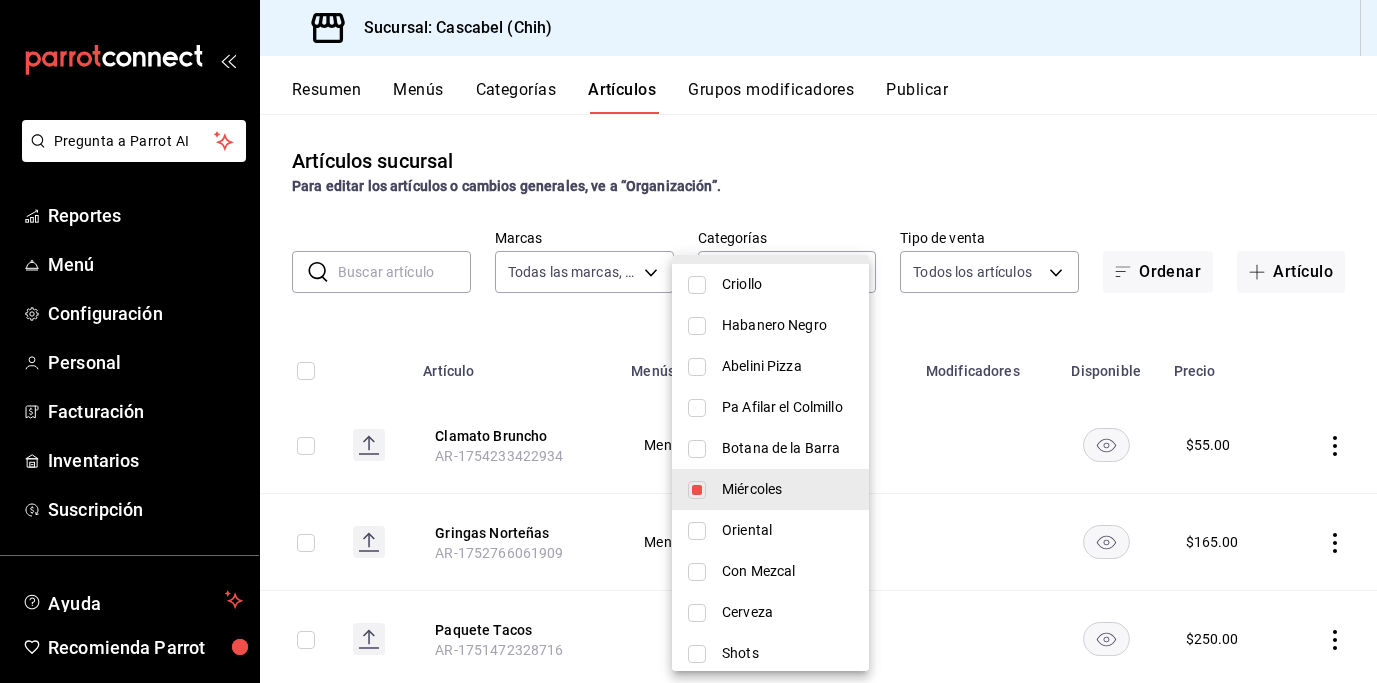 click at bounding box center (688, 341) 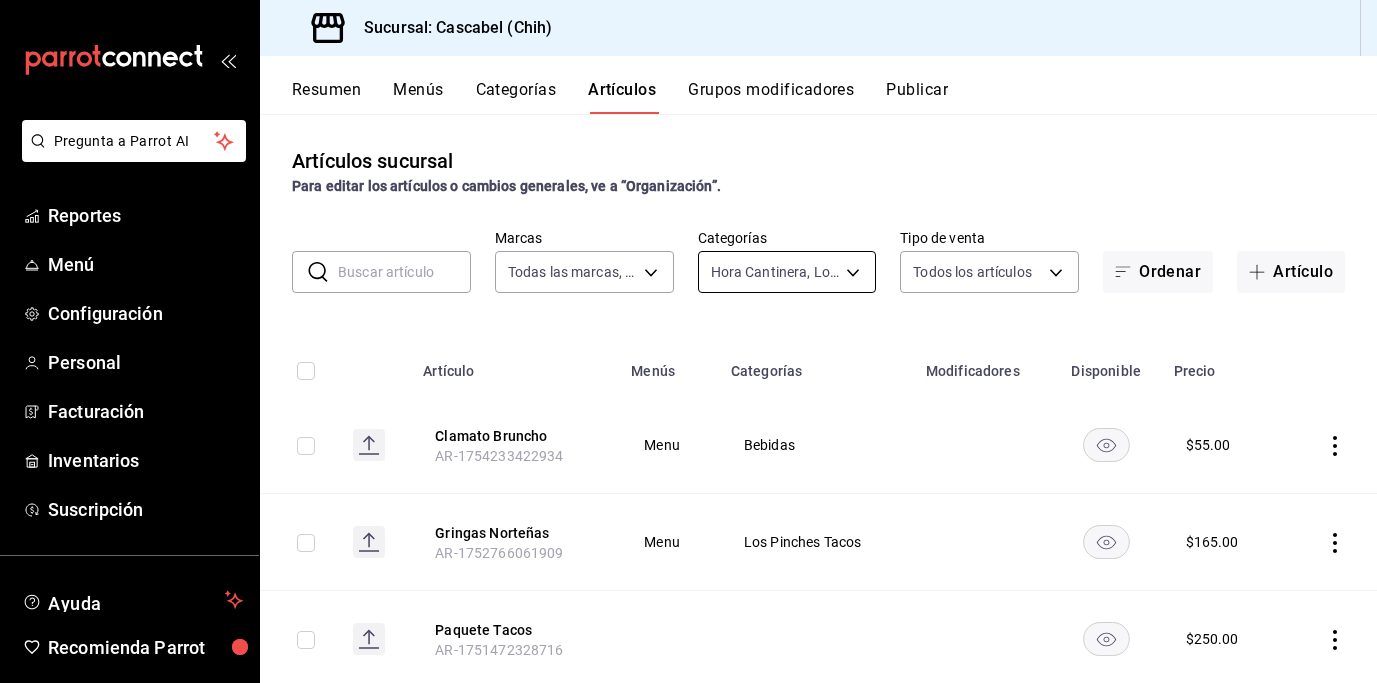 click on "Pregunta a Parrot AI Reportes   Menú   Configuración   Personal   Facturación   Inventarios   Suscripción   Ayuda Recomienda Parrot   [FIRST] [LAST]   Sugerir nueva función   Sucursal: Cascabel (Chih) Resumen Menús Categorías Artículos Grupos modificadores Publicar Artículos sucursal Para editar los artículos o cambios generales, ve a “Organización”. ​ ​ Marcas Todas las marcas, Sin marca [UUID] Categorías Hora Cantinera, Los Pinches Tacos, Extras, Bebidas, Botella, Cocteleria, Miércoles, Sin categoría [UUID],[UUID],[UUID],[UUID],[UUID],[UUID],[UUID] Tipo de venta Todos los artículos ALL Ordenar Artículo Artículo Menús Categorías Modificadores Disponible Precio Clamato Bruncho [PRODUCT_ID] Menu Bebidas $ 55.00 Gringas Norteñas Menu $ 165.00 $" at bounding box center (688, 341) 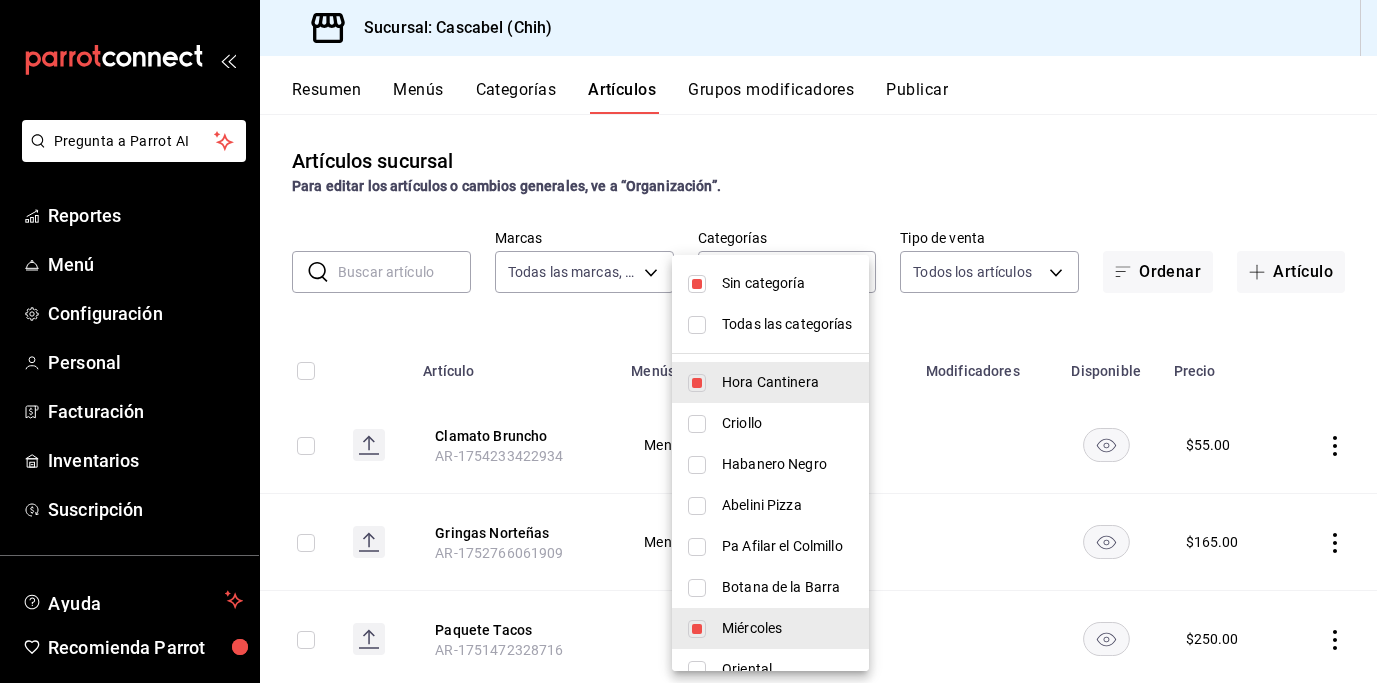 click at bounding box center (697, 284) 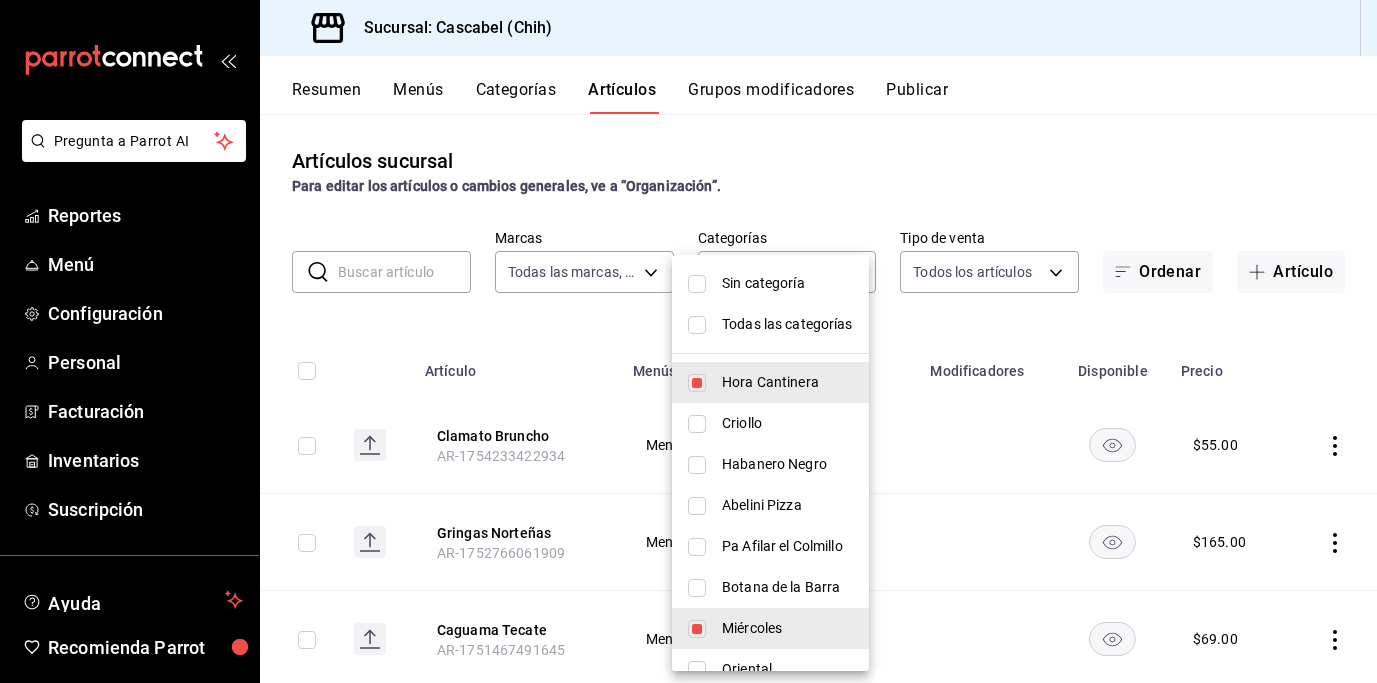 click on "Hora Cantinera" at bounding box center (770, 382) 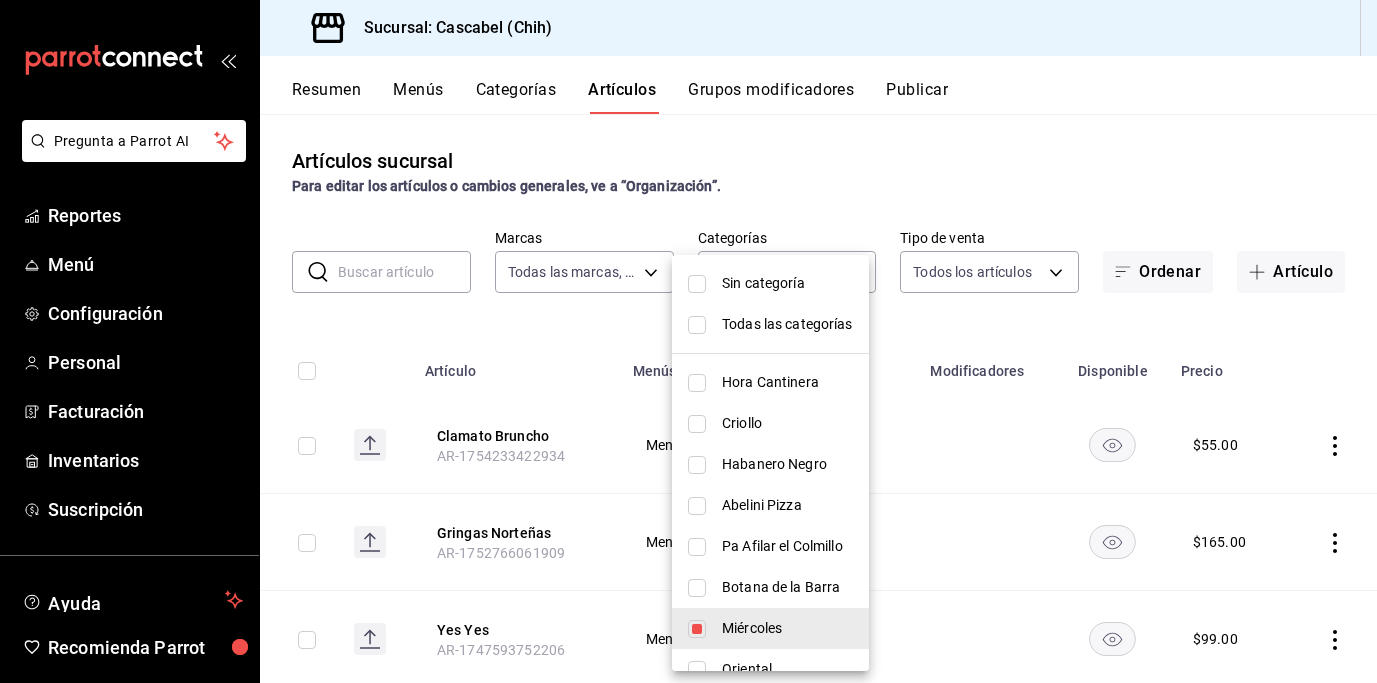 click at bounding box center [688, 341] 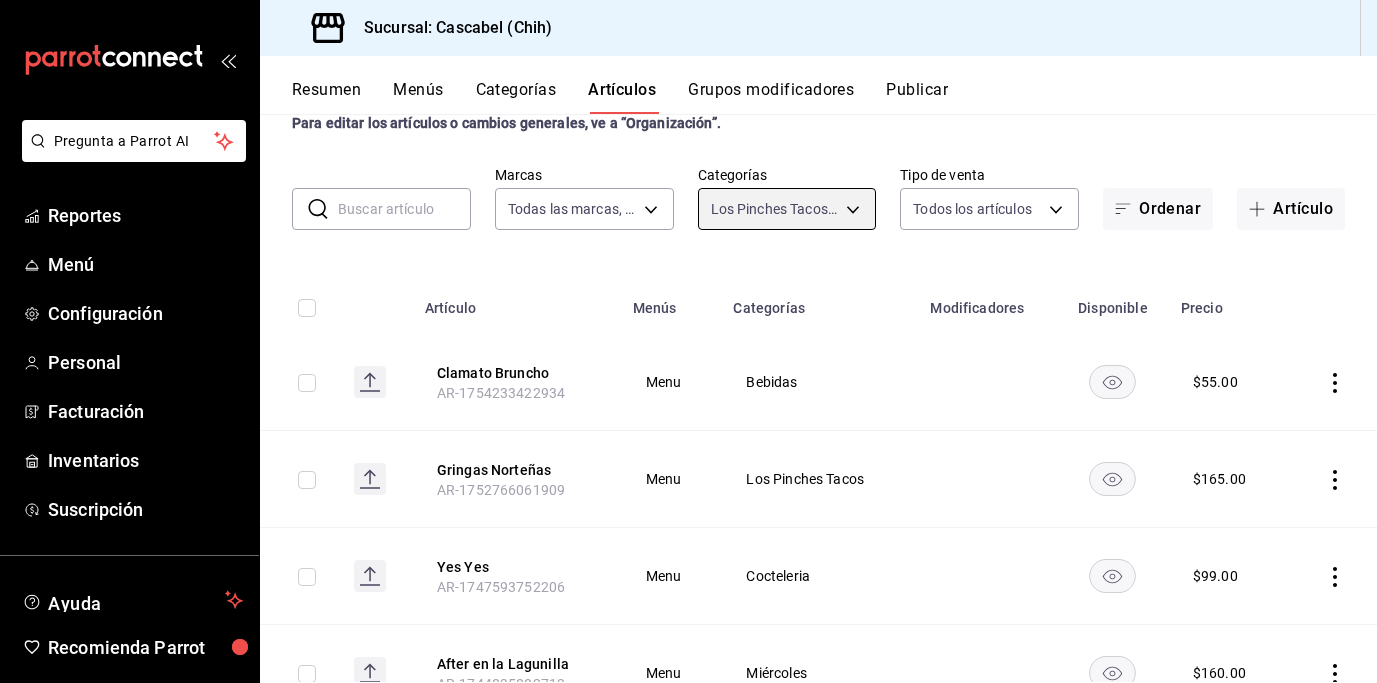 scroll, scrollTop: 0, scrollLeft: 0, axis: both 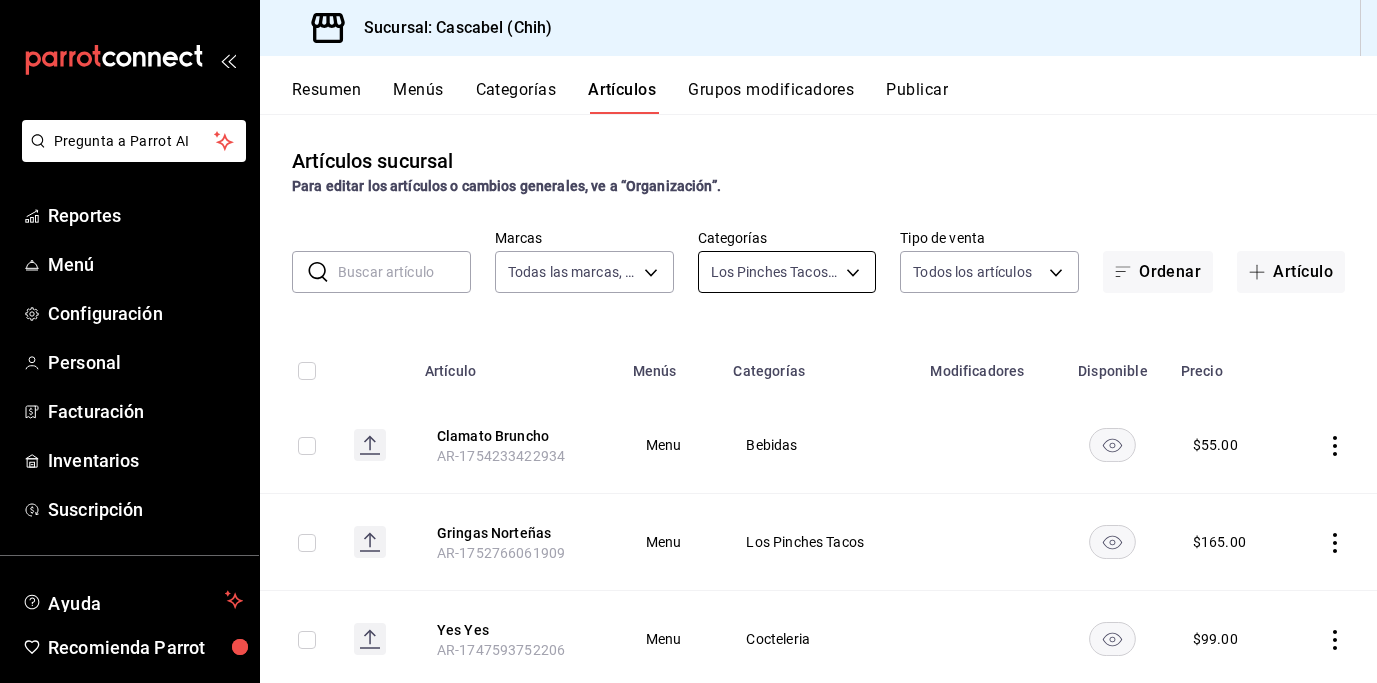 click on "AR-1754233422934 Menu Bebidas $ 55.00 Gringas Norteñas AR-1752766061909 Menu Los Pinches Tacos $ 165.00 Yes Yes AR-1747593752206 Menu $ $ $" at bounding box center (688, 341) 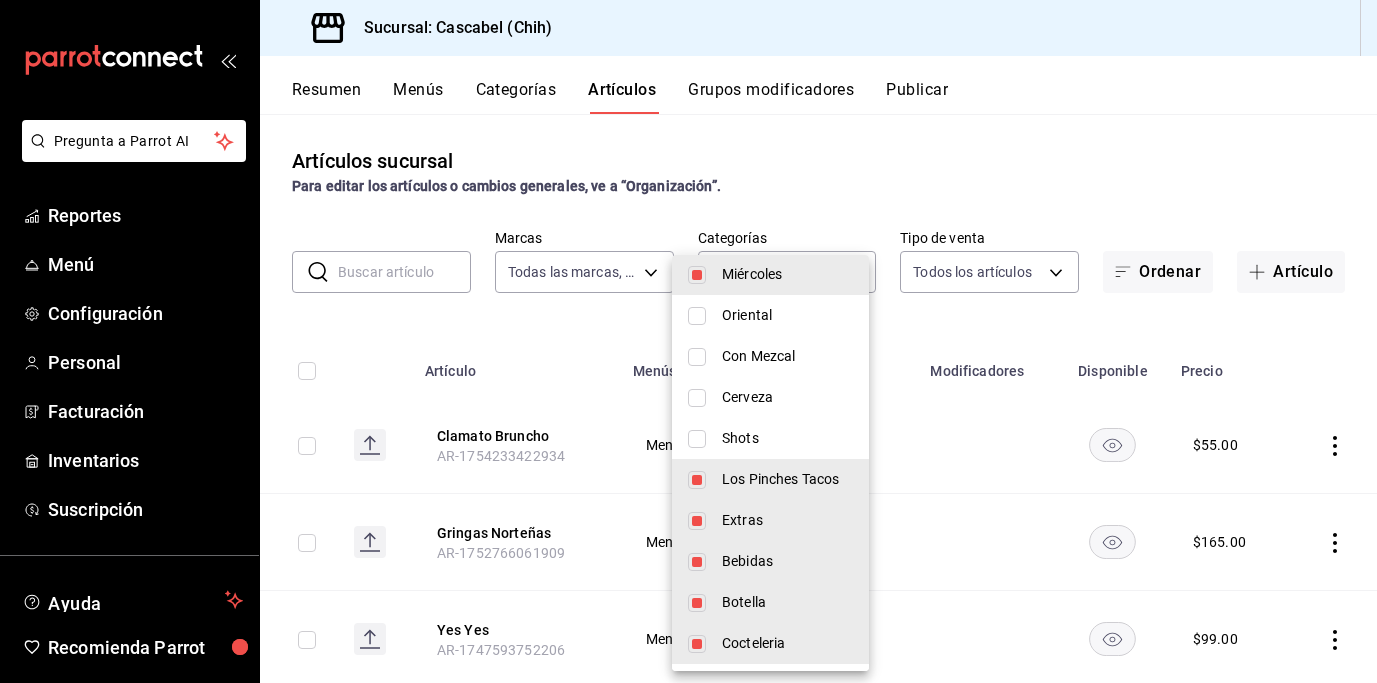 scroll, scrollTop: 354, scrollLeft: 0, axis: vertical 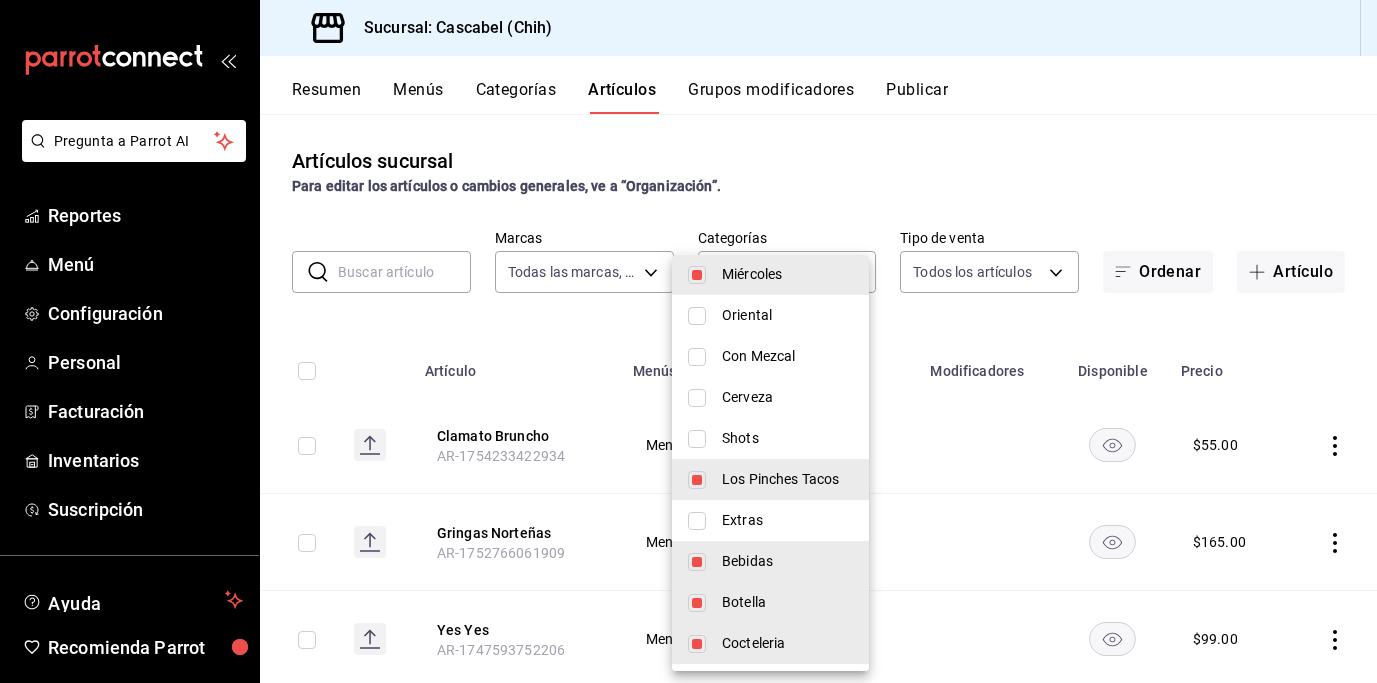 click on "Bebidas" at bounding box center (770, 561) 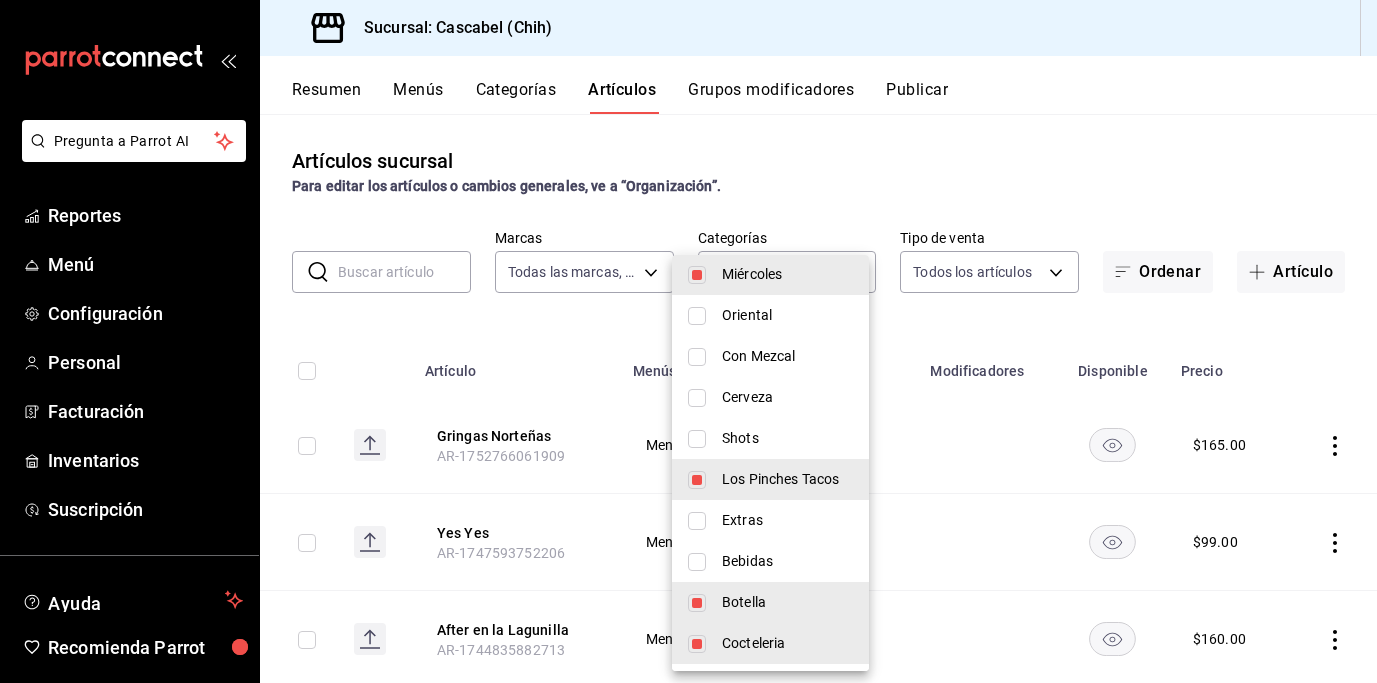 click on "Botella" at bounding box center (770, 602) 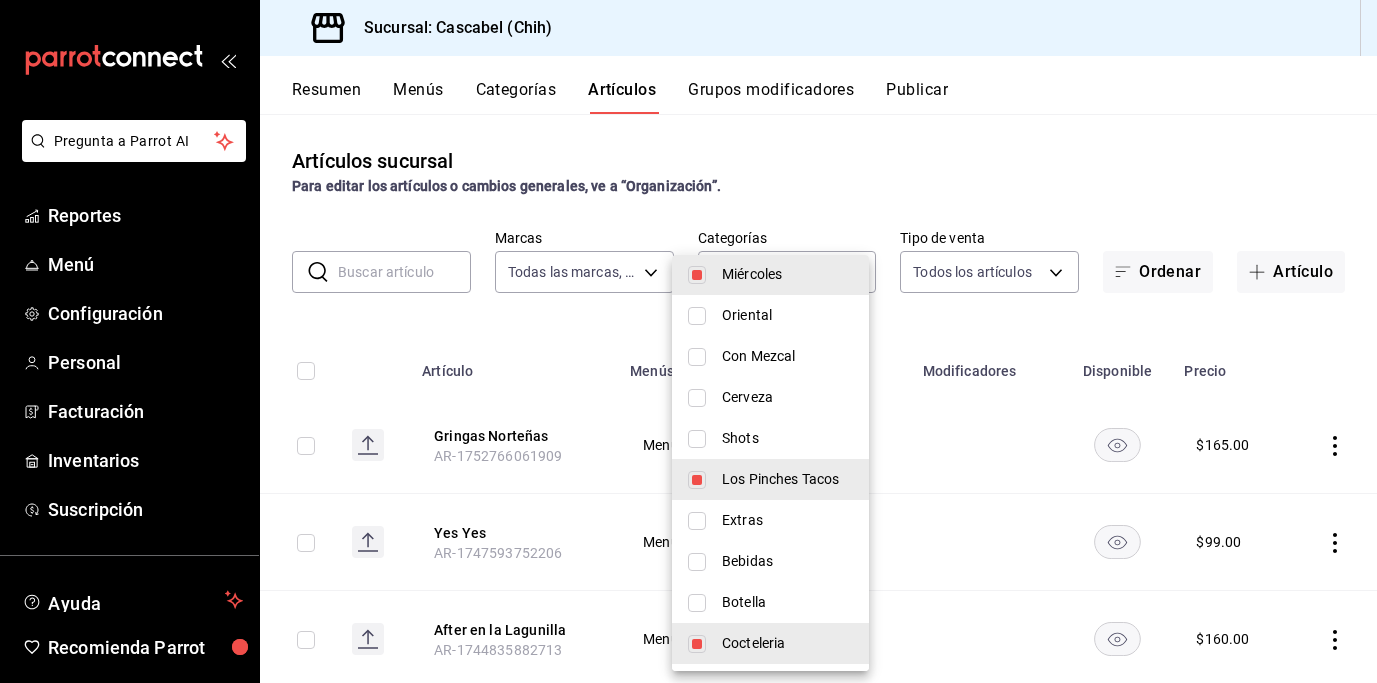 drag, startPoint x: 705, startPoint y: 638, endPoint x: 702, endPoint y: 586, distance: 52.086468 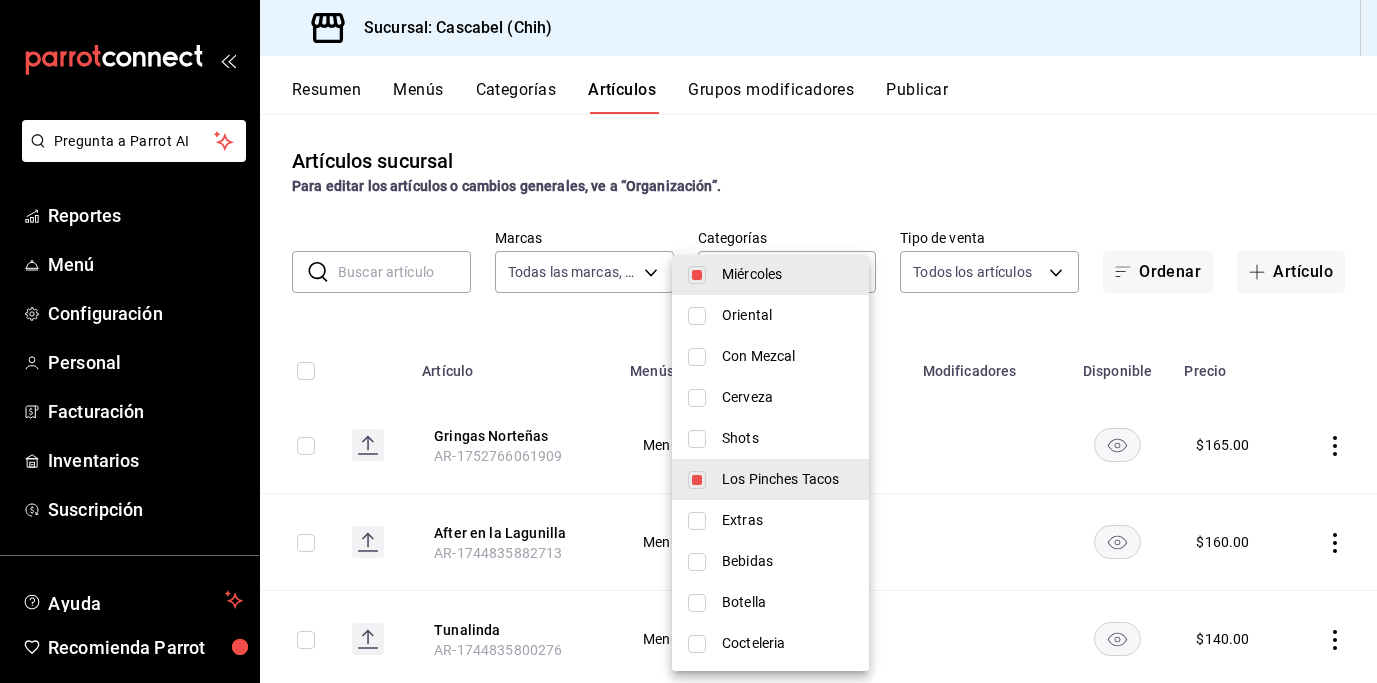 click at bounding box center [697, 480] 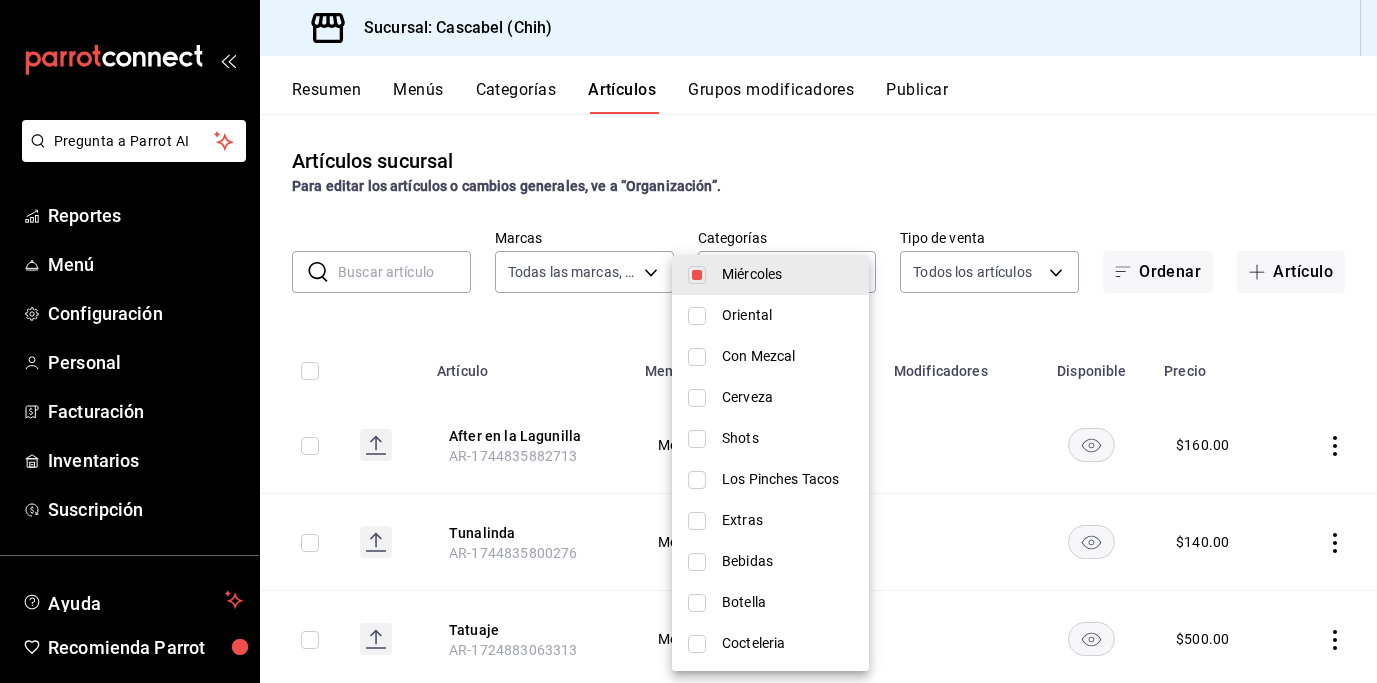 click at bounding box center [688, 341] 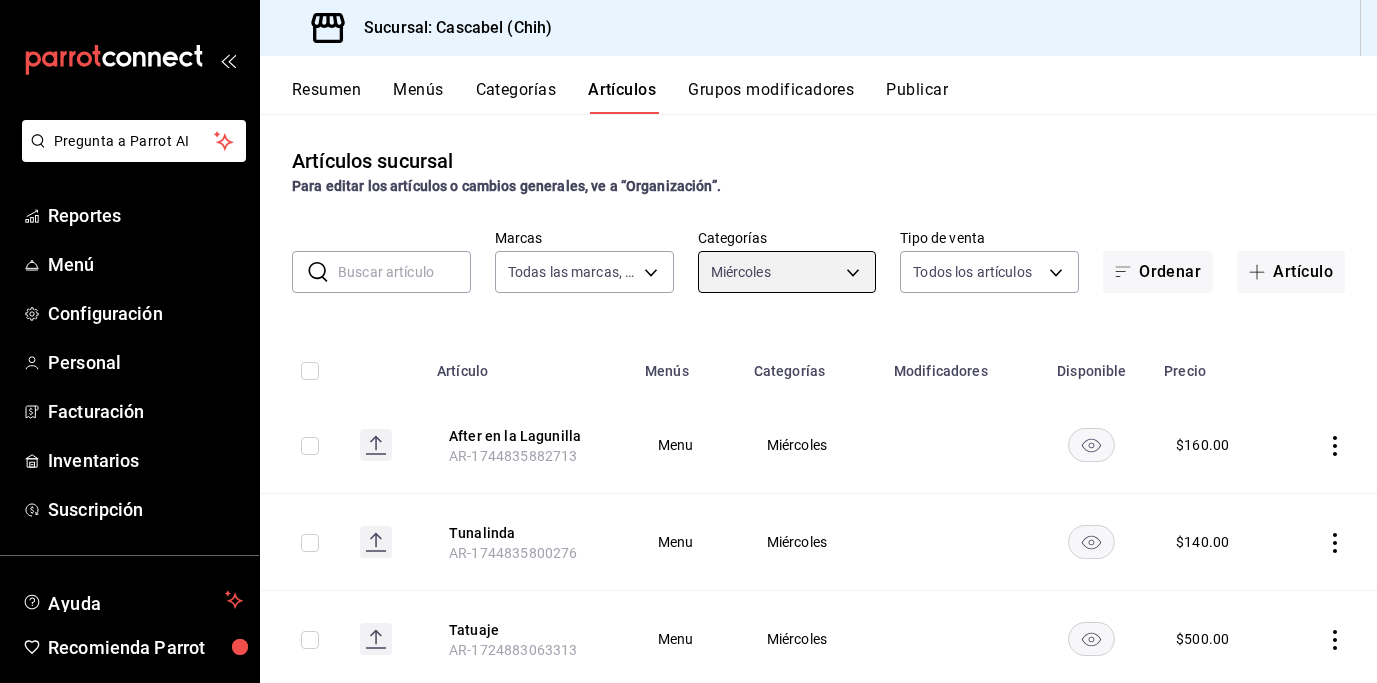scroll, scrollTop: 21, scrollLeft: 0, axis: vertical 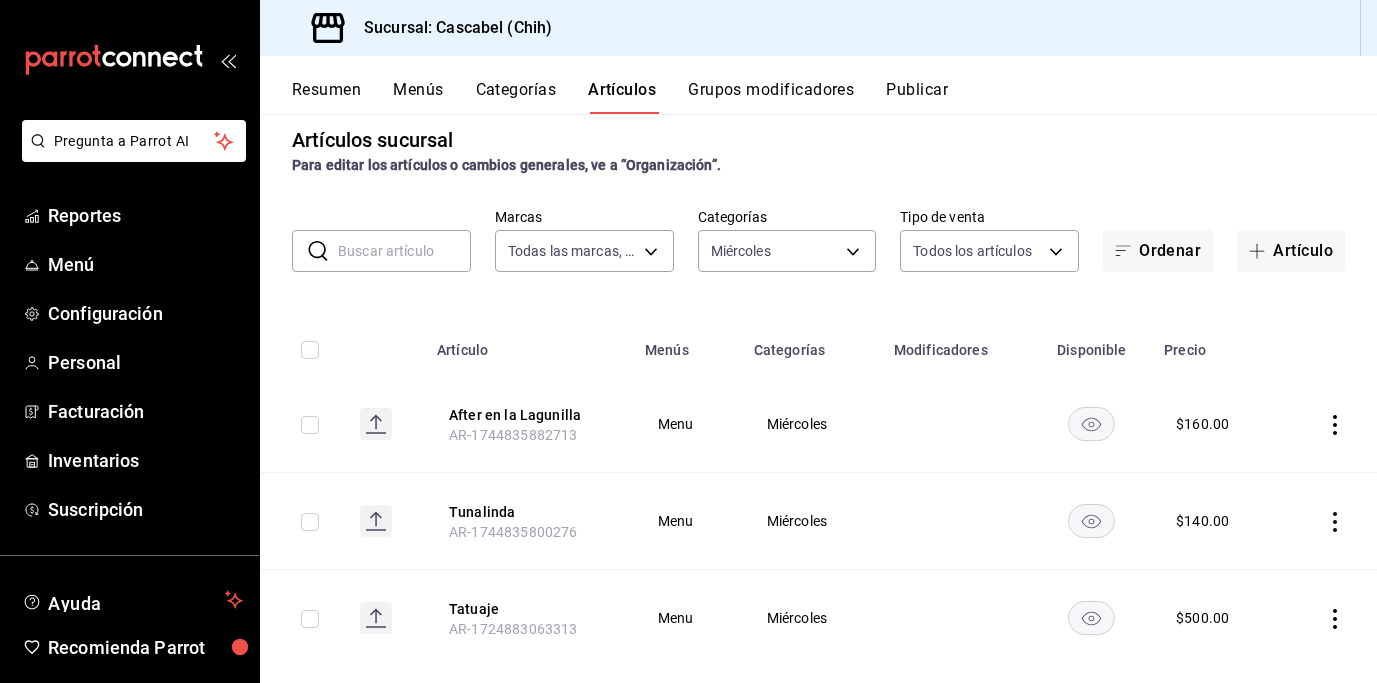 click at bounding box center [310, 522] 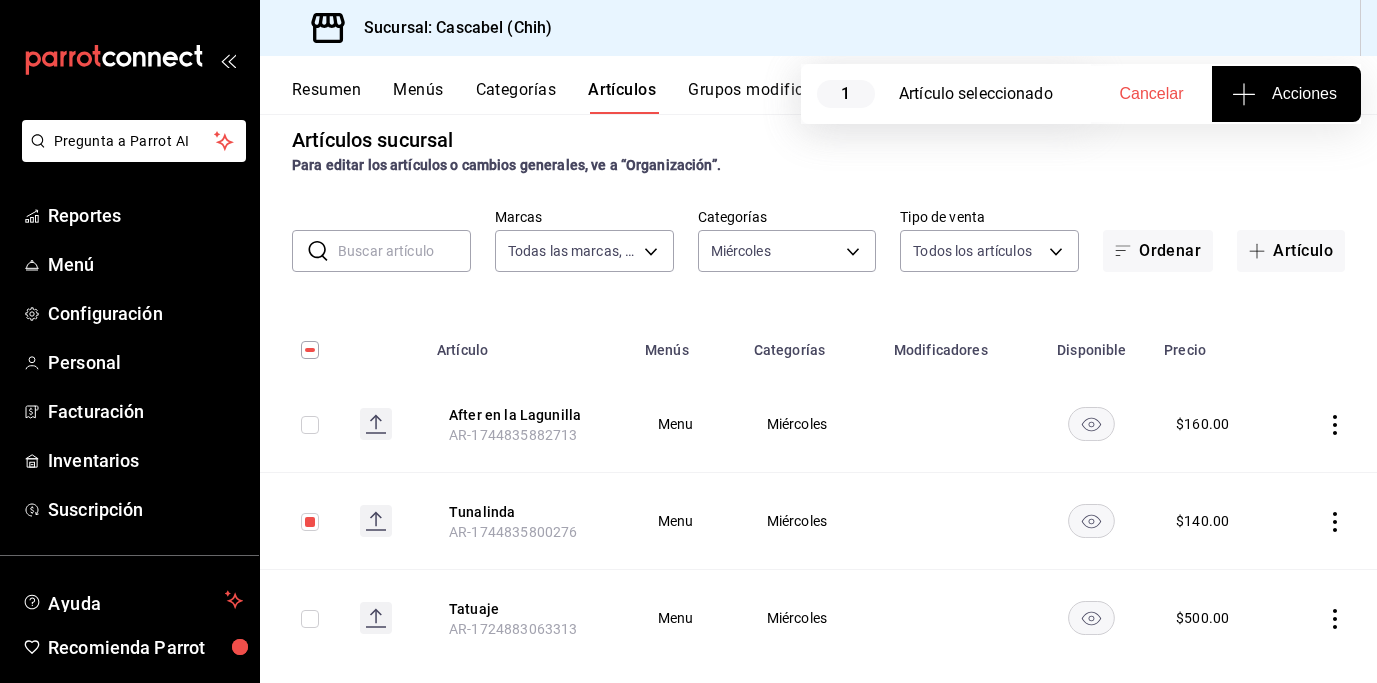 click at bounding box center [310, 425] 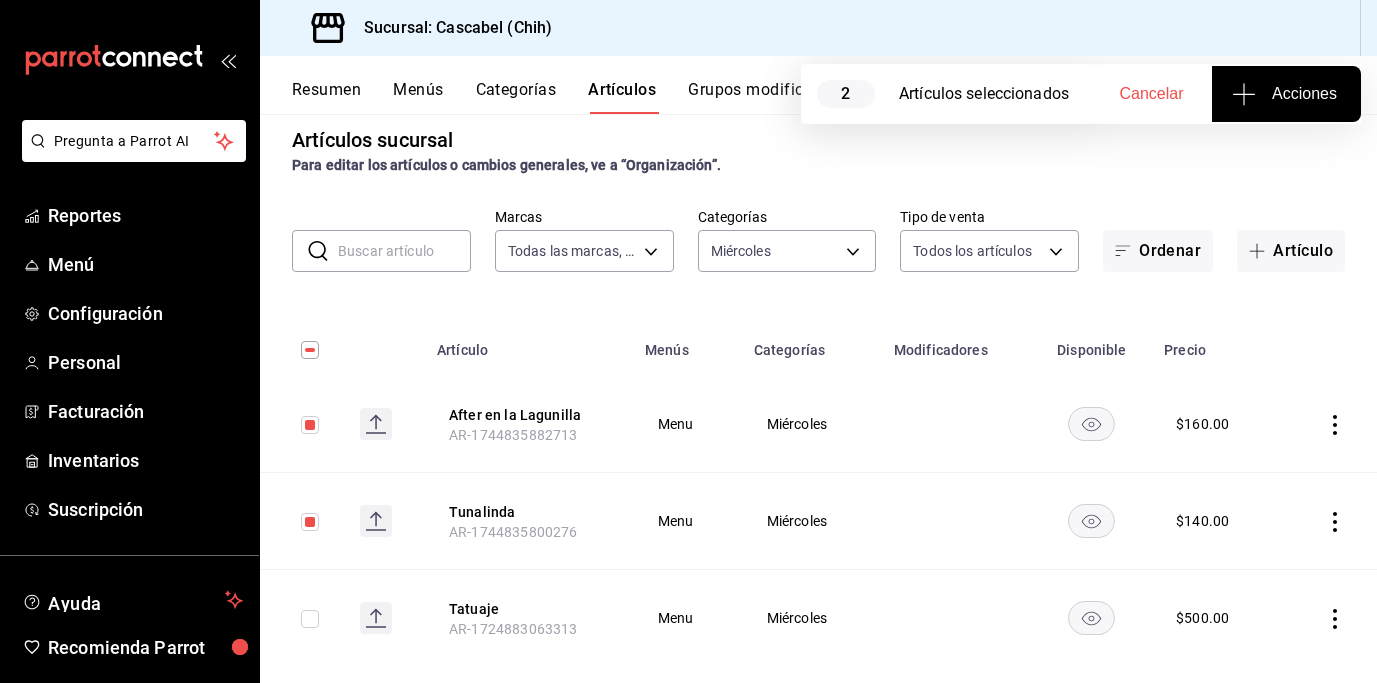 click on "Acciones" at bounding box center (1286, 94) 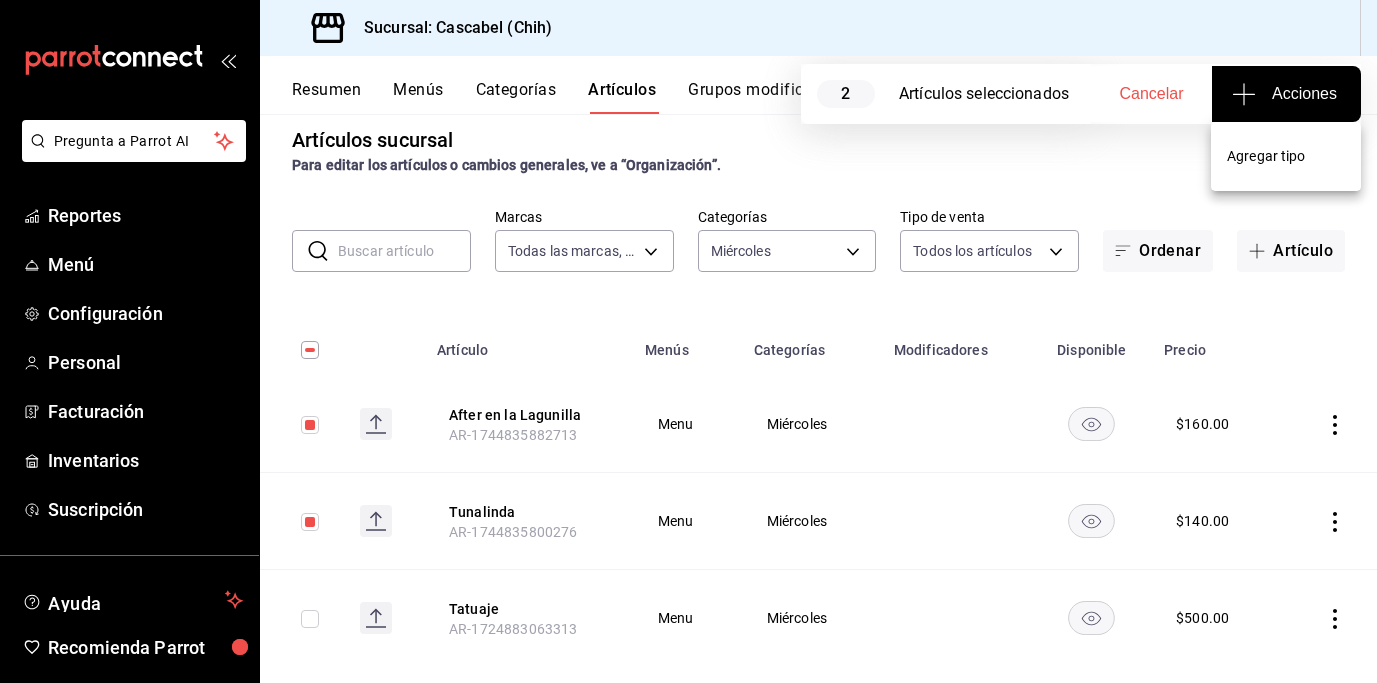 click on "Agregar tipo" at bounding box center [1286, 156] 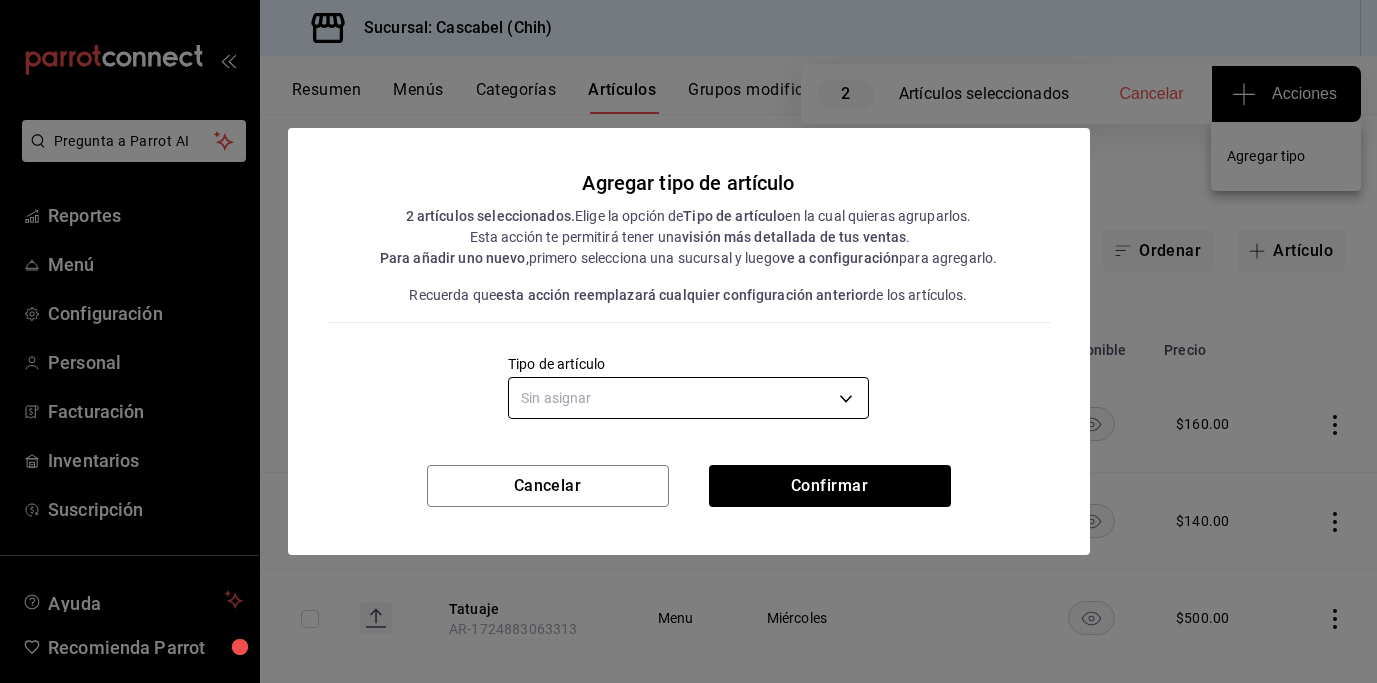 click on "Pregunta a Parrot AI Reportes   Menú   Configuración   Personal   Facturación   Inventarios   Suscripción   Ayuda Recomienda Parrot   [FIRST] [LAST]   Sugerir nueva función   Sucursal: Cascabel (Chih) Resumen Menús Categorías Artículos Grupos modificadores Publicar 2 Artículos seleccionados Cancelar Acciones Artículos sucursal Para editar los artículos o cambios generales, ve a “Organización”. ​ ​ Marcas Todas las marcas, Sin marca d94ba473-6c49-43a0-afbf-8fb67e665b6e Categorías Miércoles 79b171f2-31ae-4e97-9077-0faffa1ae0fa Tipo de venta Todos los artículos ALL Ordenar Artículo Artículo Menús Categorías Modificadores Disponible Precio After en la Lagunilla AR-1744835882713 Menu Miércoles $ 160.00 Tunalinda AR-1744835800276 Menu Miércoles $ 140.00 Tatuaje AR-1724883063313 Menu Miércoles $ 500.00 Guardar GANA 1 MES GRATIS EN TU SUSCRIPCIÓN AQUÍ Ver video tutorial Ir a video Pregunta a Parrot AI Reportes   Menú   Configuración   Personal" at bounding box center [688, 341] 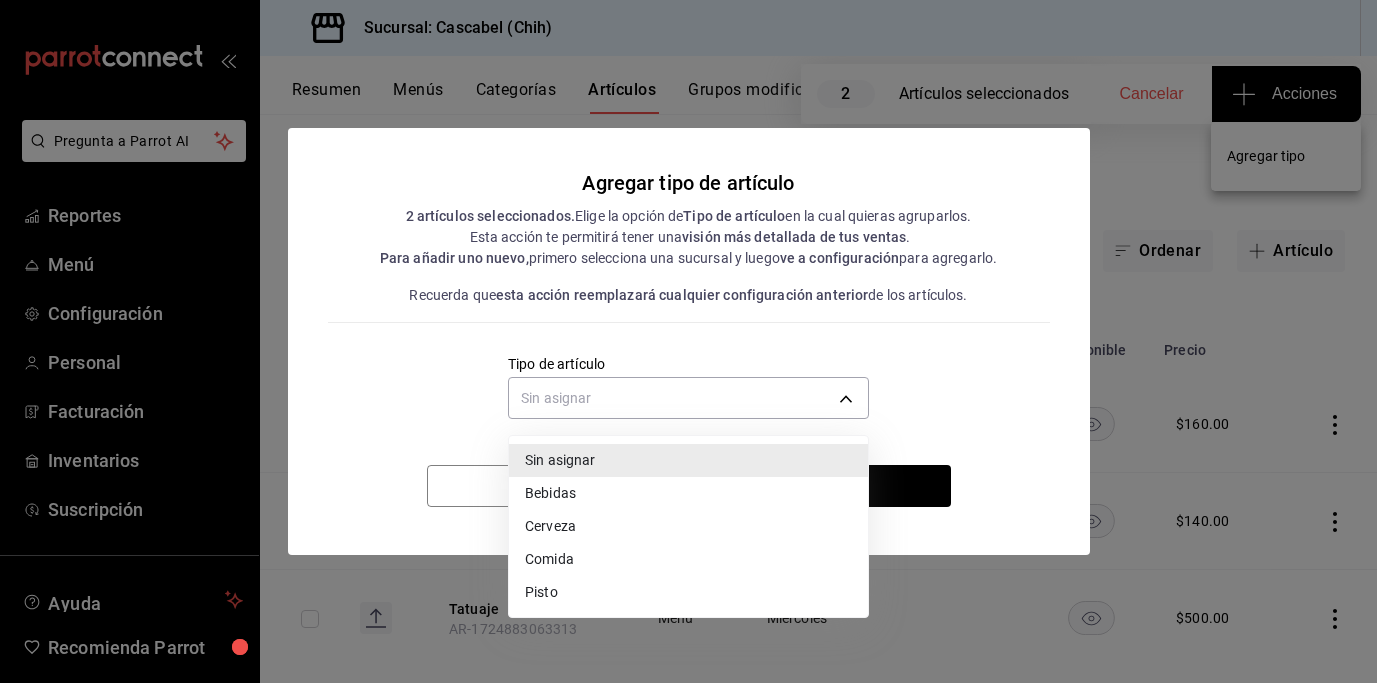 click on "Bebidas" at bounding box center [688, 493] 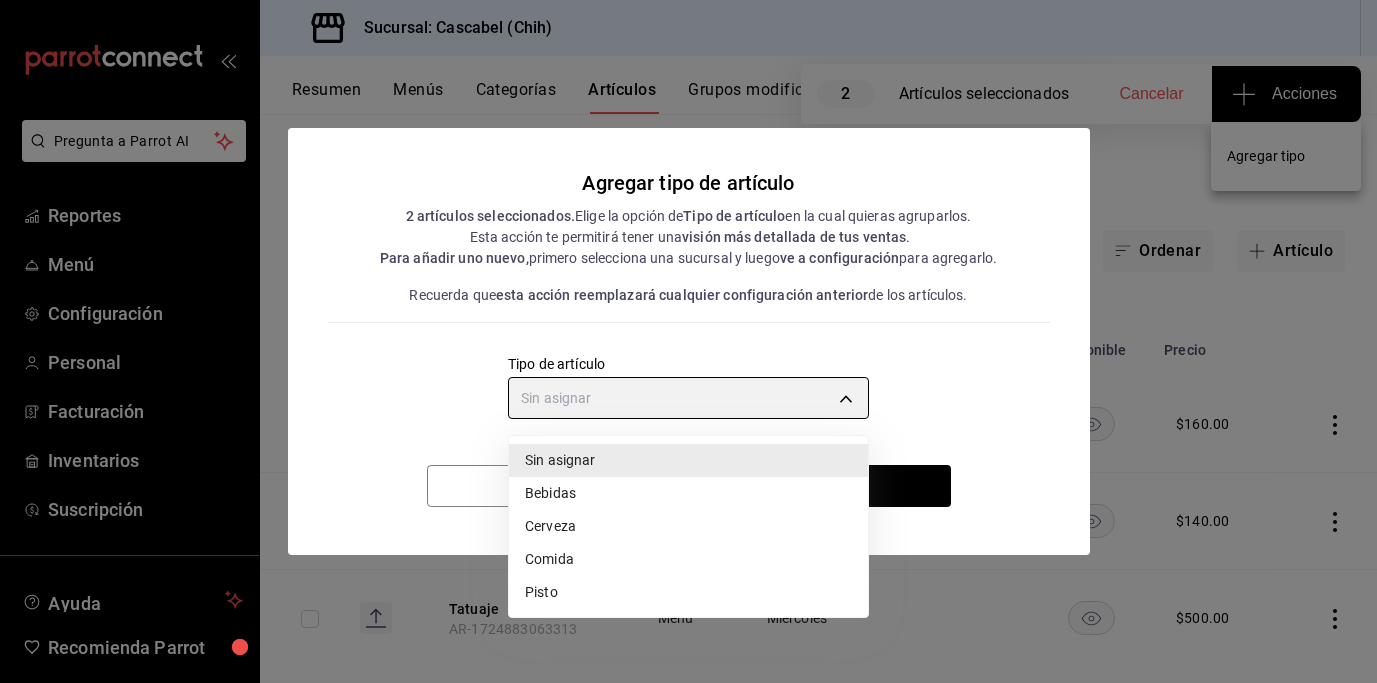 type on "01a05f22-21b3-4121-a9de-ce82dca4cb6b" 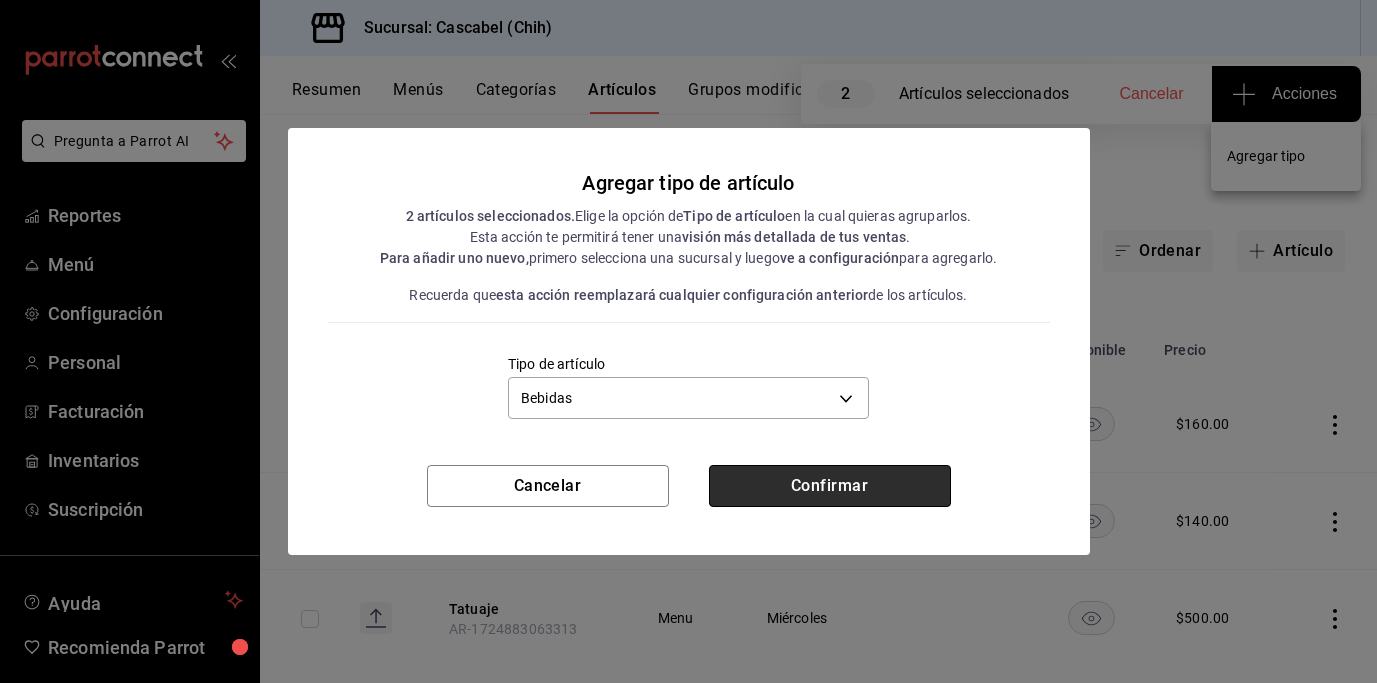 click on "Confirmar" at bounding box center (830, 486) 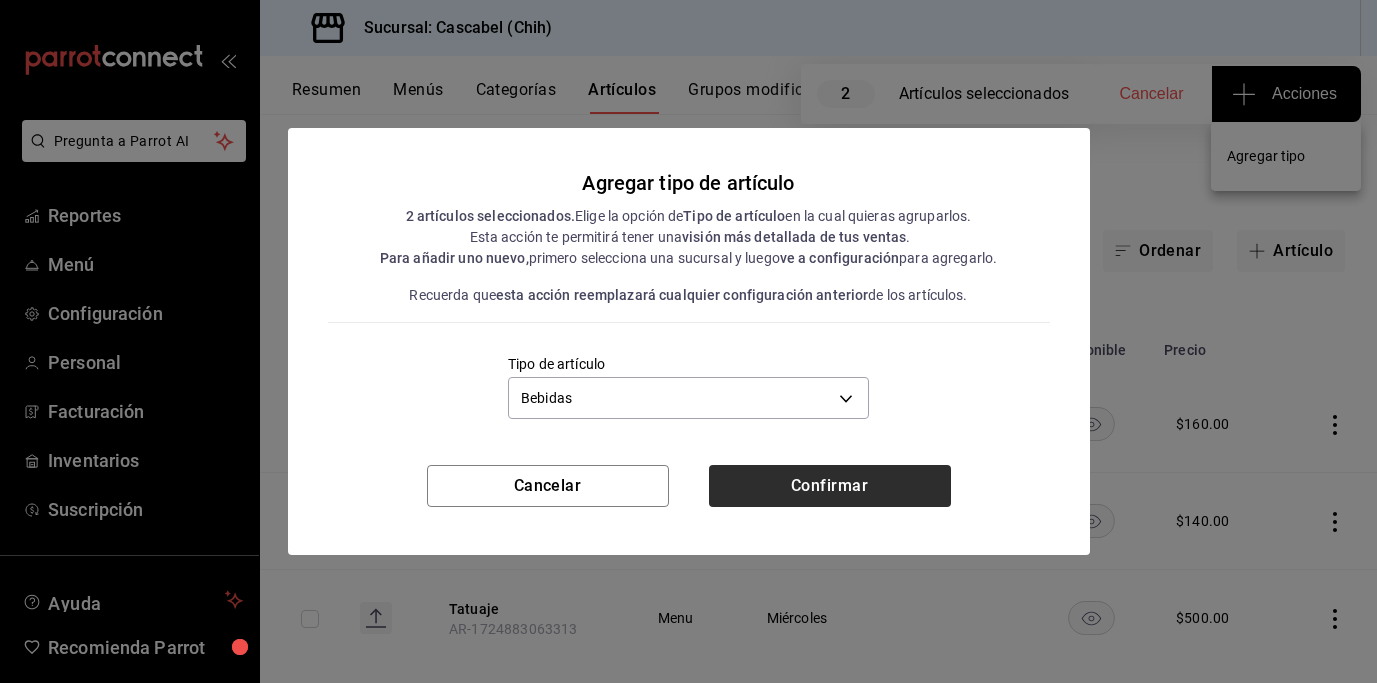 type 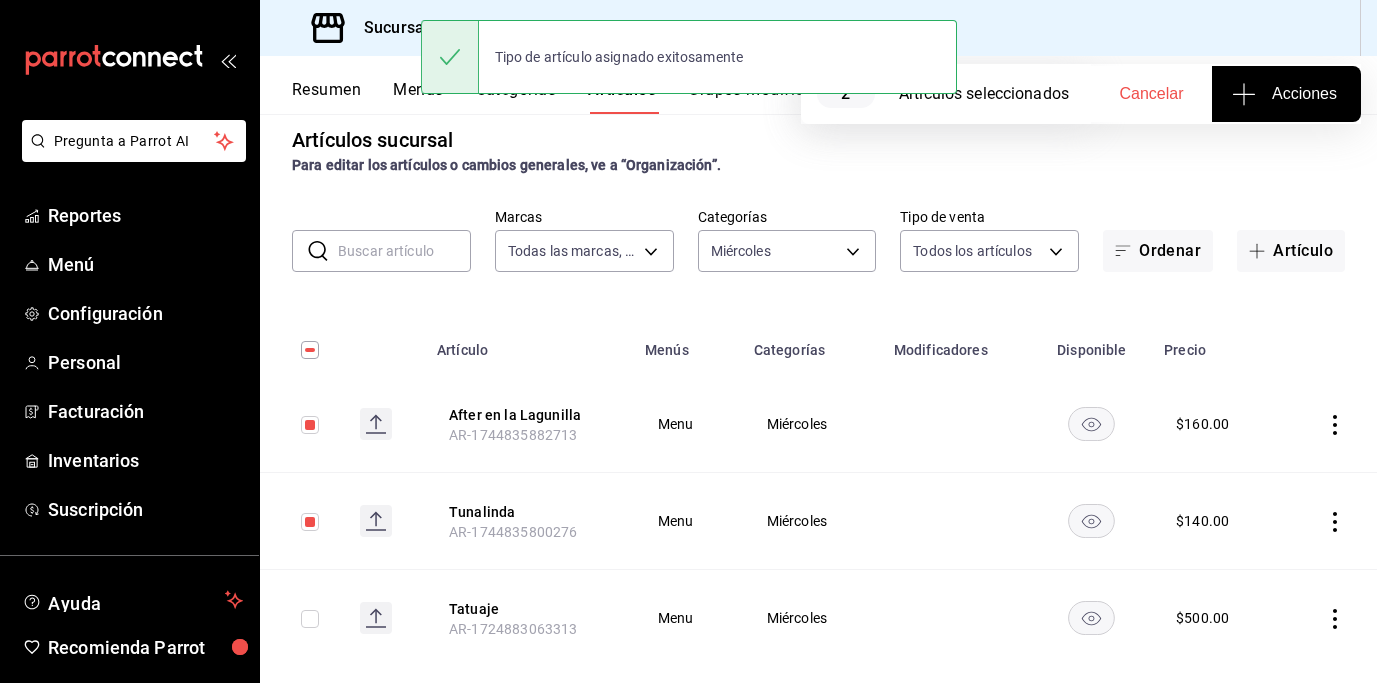 click on "Acciones" at bounding box center (1286, 94) 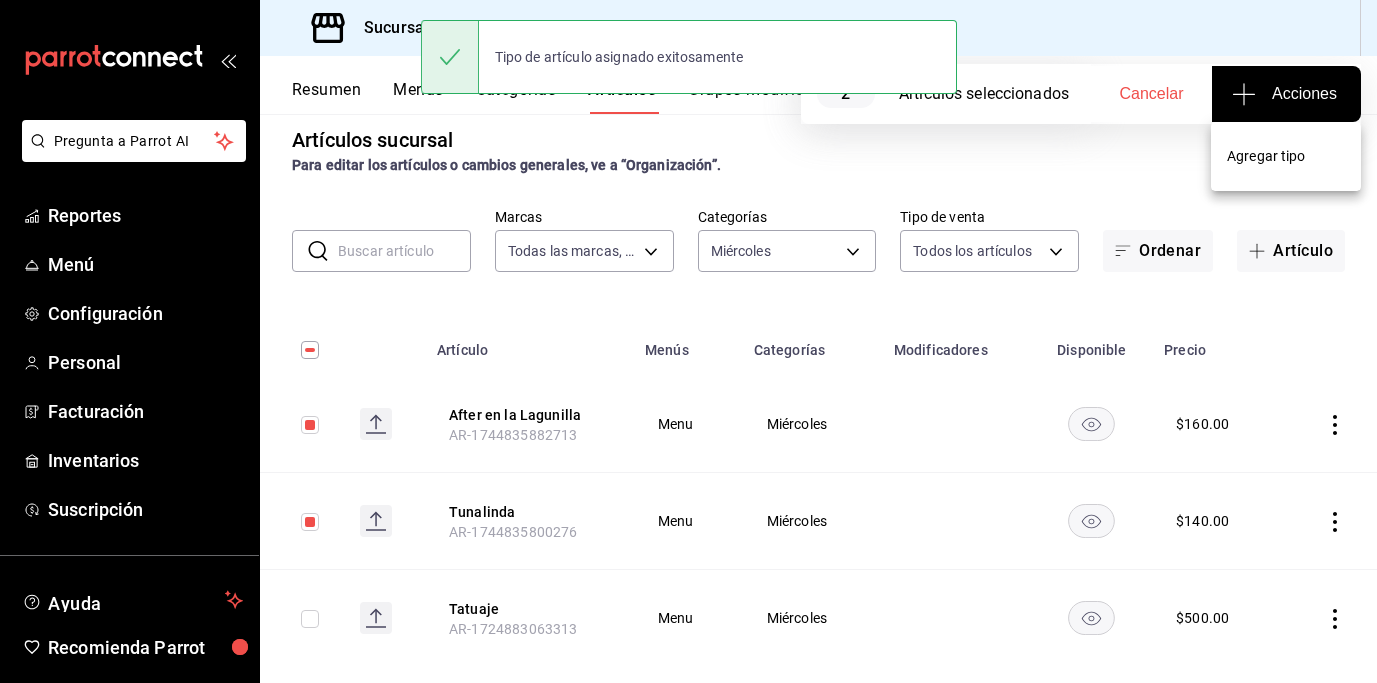click on "Agregar tipo" at bounding box center [1286, 156] 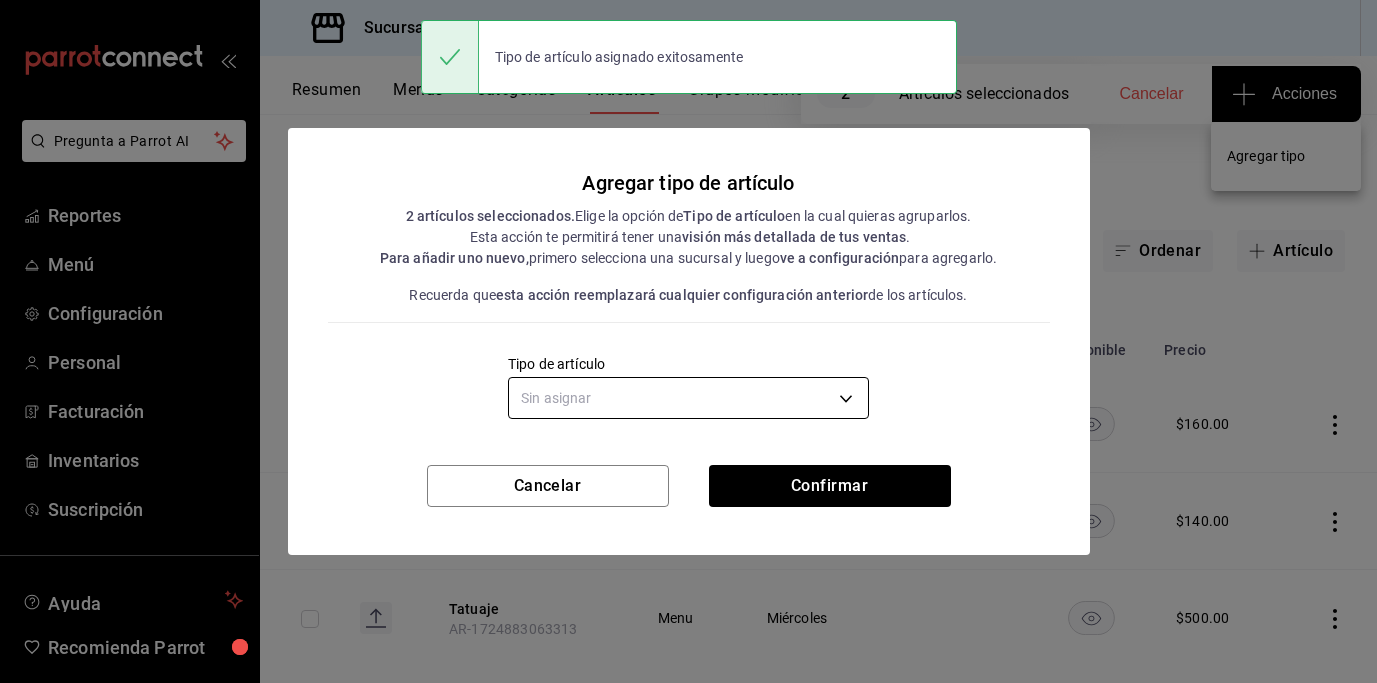 click on "Pregunta a Parrot AI Reportes   Menú   Configuración   Personal   Facturación   Inventarios   Suscripción   Ayuda Recomienda Parrot   [FIRST] [LAST]   Sugerir nueva función   Sucursal: Cascabel (Chih) Resumen Menús Categorías Artículos Grupos modificadores Publicar 2 Artículos seleccionados Cancelar Acciones Artículos sucursal Para editar los artículos o cambios generales, ve a “Organización”. ​ ​ Marcas Todas las marcas, Sin marca d94ba473-6c49-43a0-afbf-8fb67e665b6e Categorías Miércoles 79b171f2-31ae-4e97-9077-0faffa1ae0fa Tipo de venta Todos los artículos ALL Ordenar Artículo Artículo Menús Categorías Modificadores Disponible Precio After en la Lagunilla AR-1744835882713 Menu Miércoles $ 160.00 Tunalinda AR-1744835800276 Menu Miércoles $ 140.00 Tatuaje AR-1724883063313 Menu Miércoles $ 500.00 Guardar Tipo de artículo asignado exitosamente GANA 1 MES GRATIS EN TU SUSCRIPCIÓN AQUÍ Ver video tutorial Ir a video Pregunta a Parrot AI Reportes   Menú   Configuración   Personal" at bounding box center [688, 341] 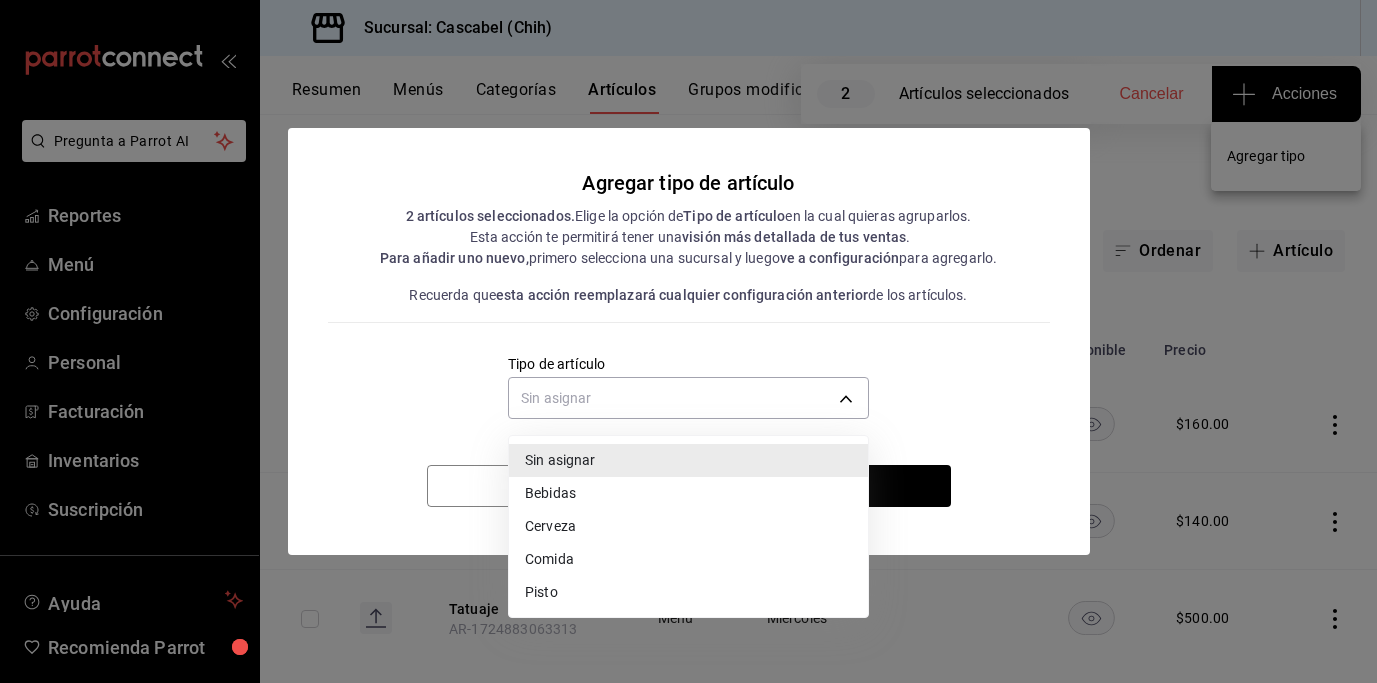 click on "Pisto" at bounding box center (688, 592) 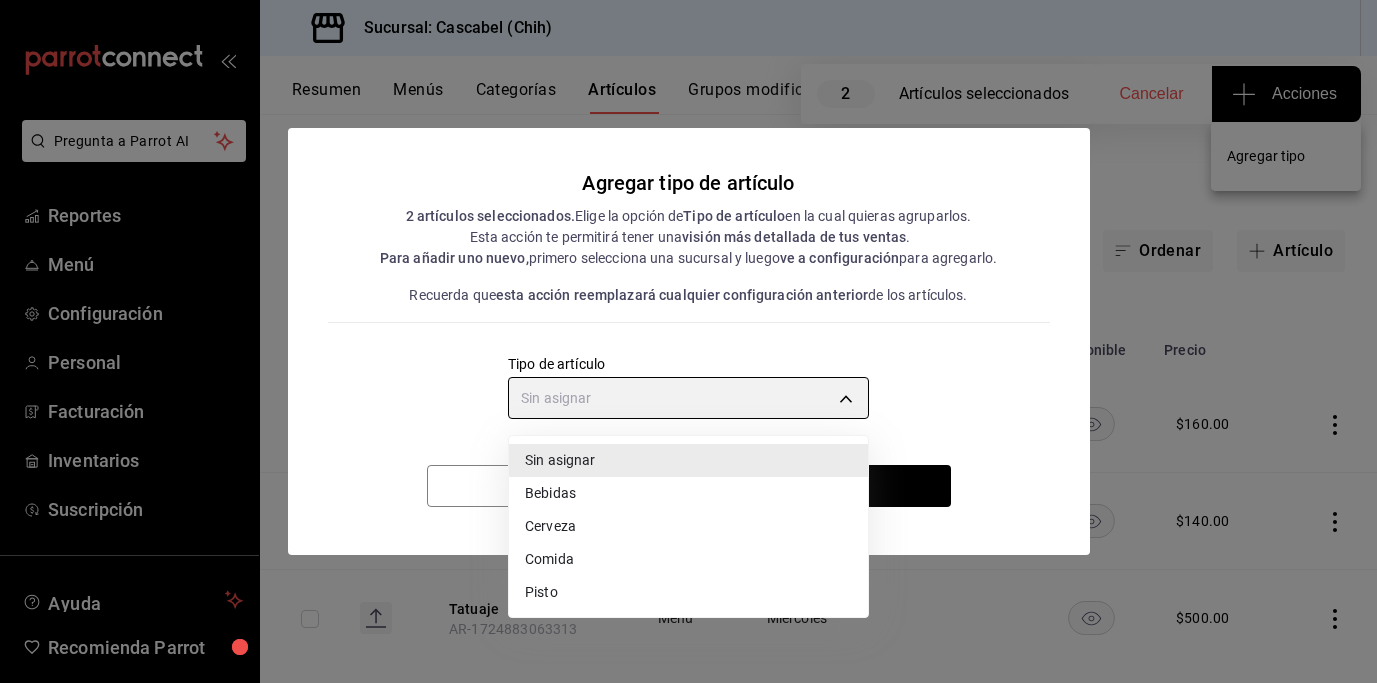 type on "7dc4d69e-d9f7-44a0-8730-23ae3472ad9b" 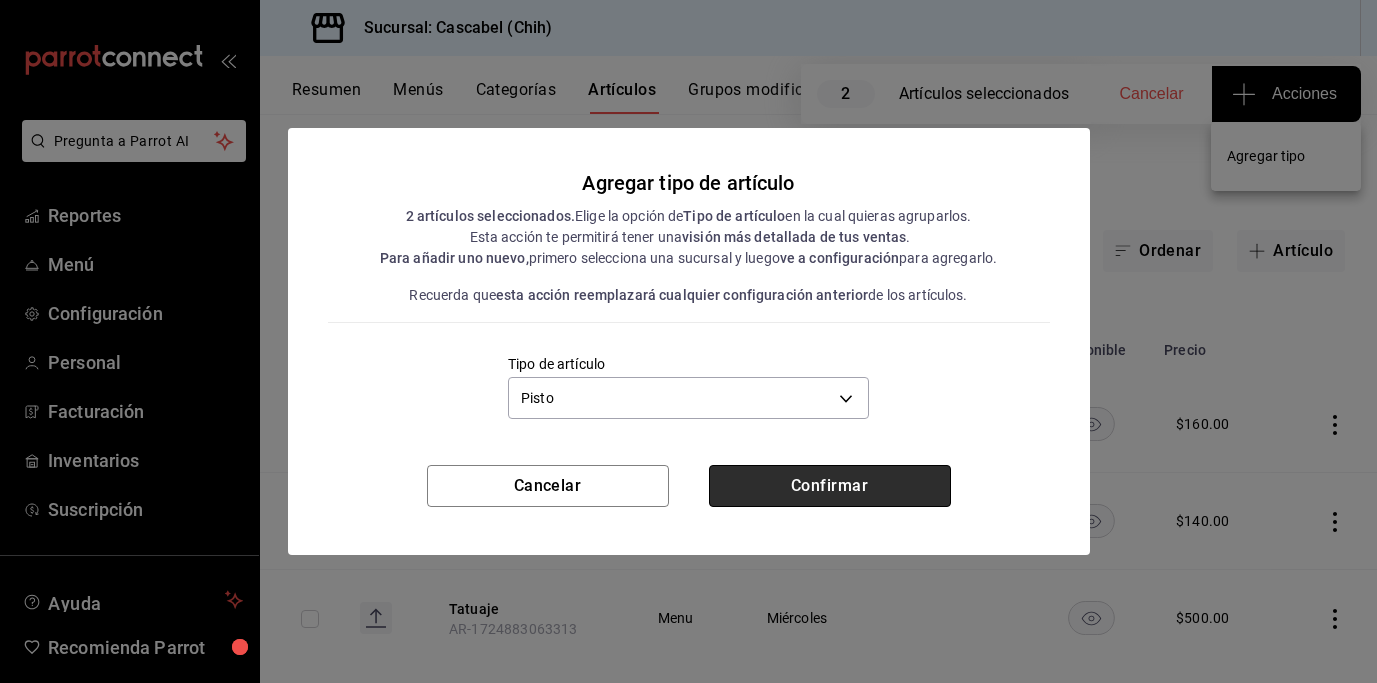 click on "Confirmar" at bounding box center [830, 486] 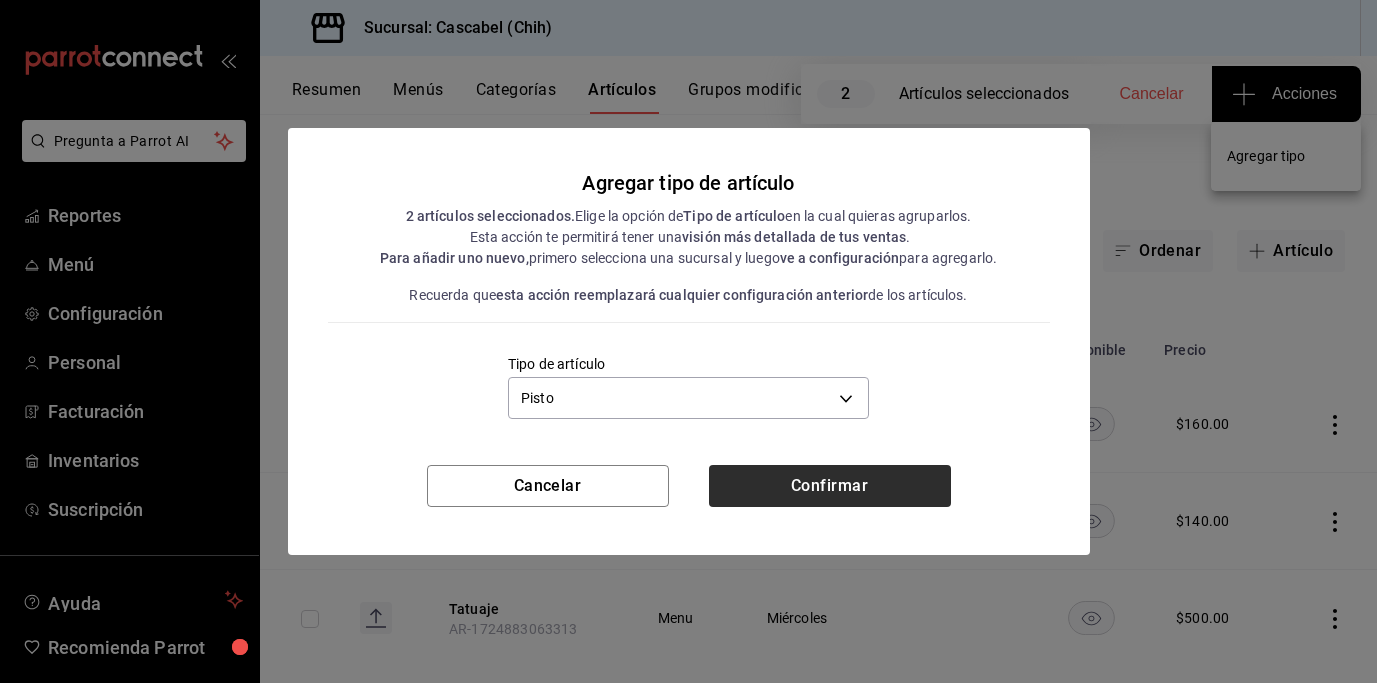 type 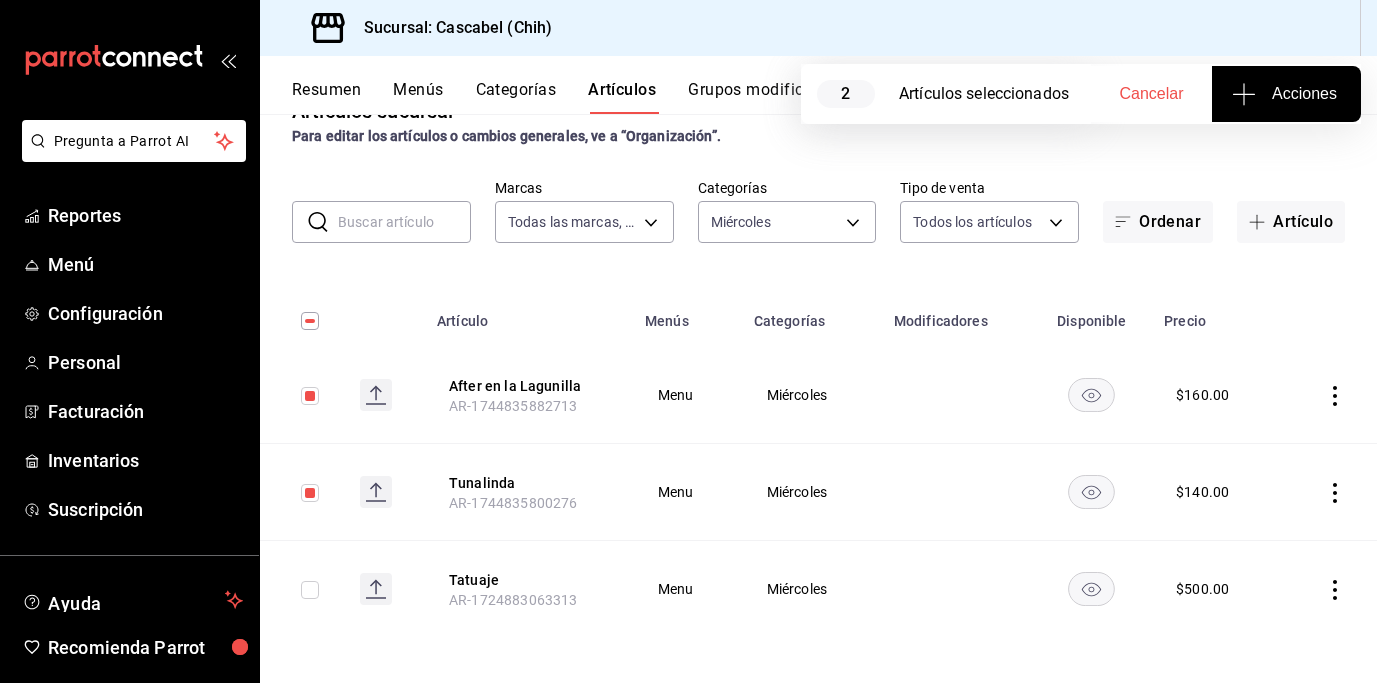 scroll, scrollTop: 53, scrollLeft: 0, axis: vertical 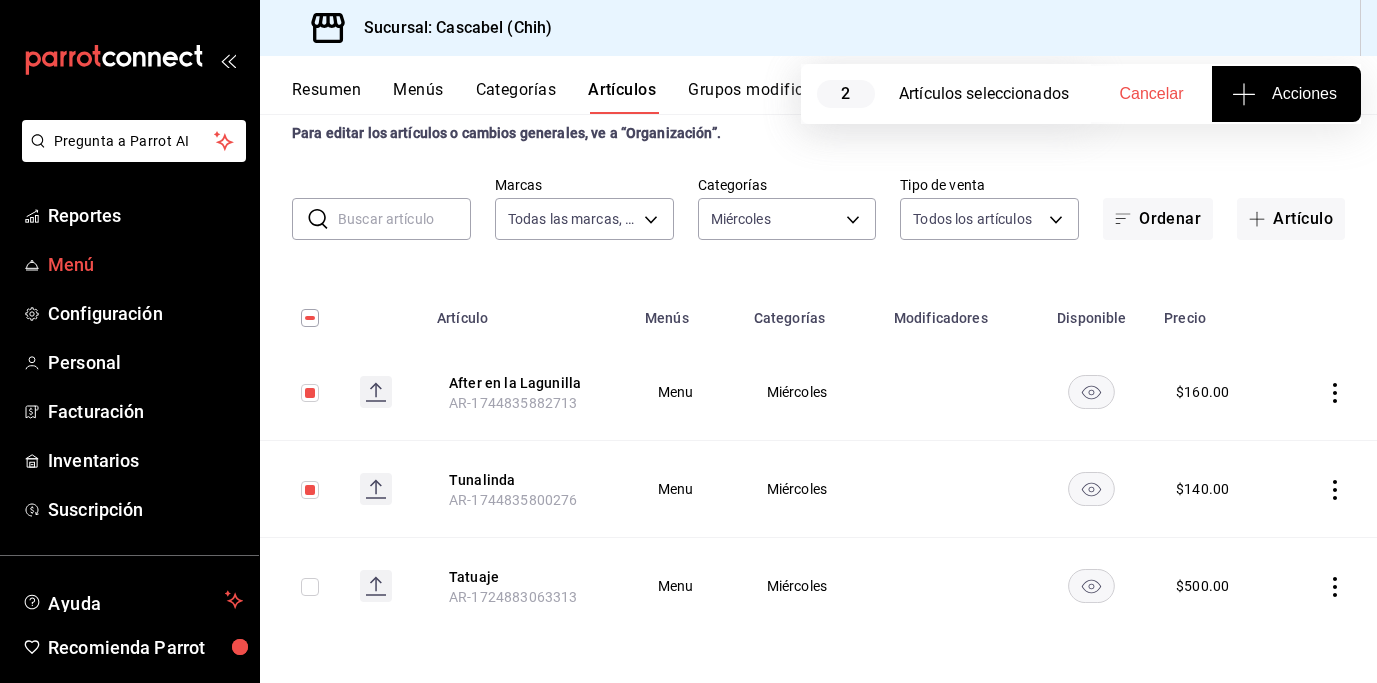click on "Menú" at bounding box center (145, 264) 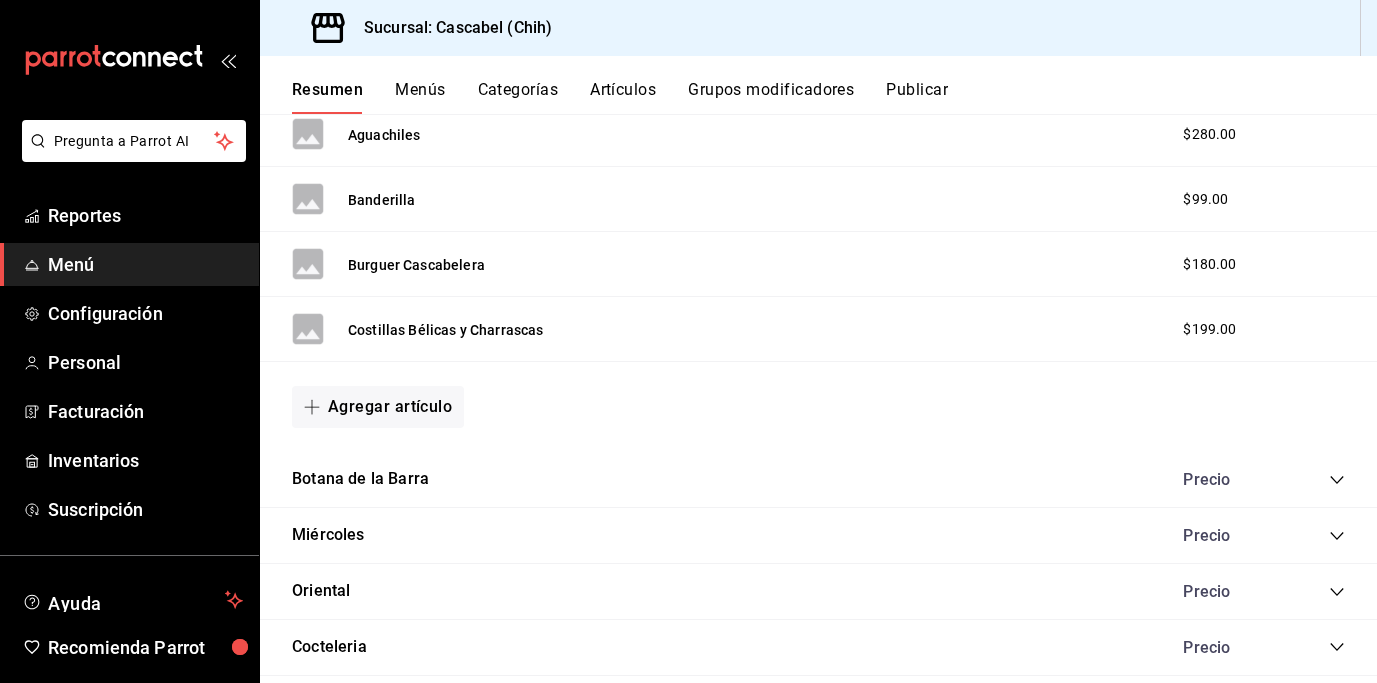 scroll, scrollTop: 2029, scrollLeft: 0, axis: vertical 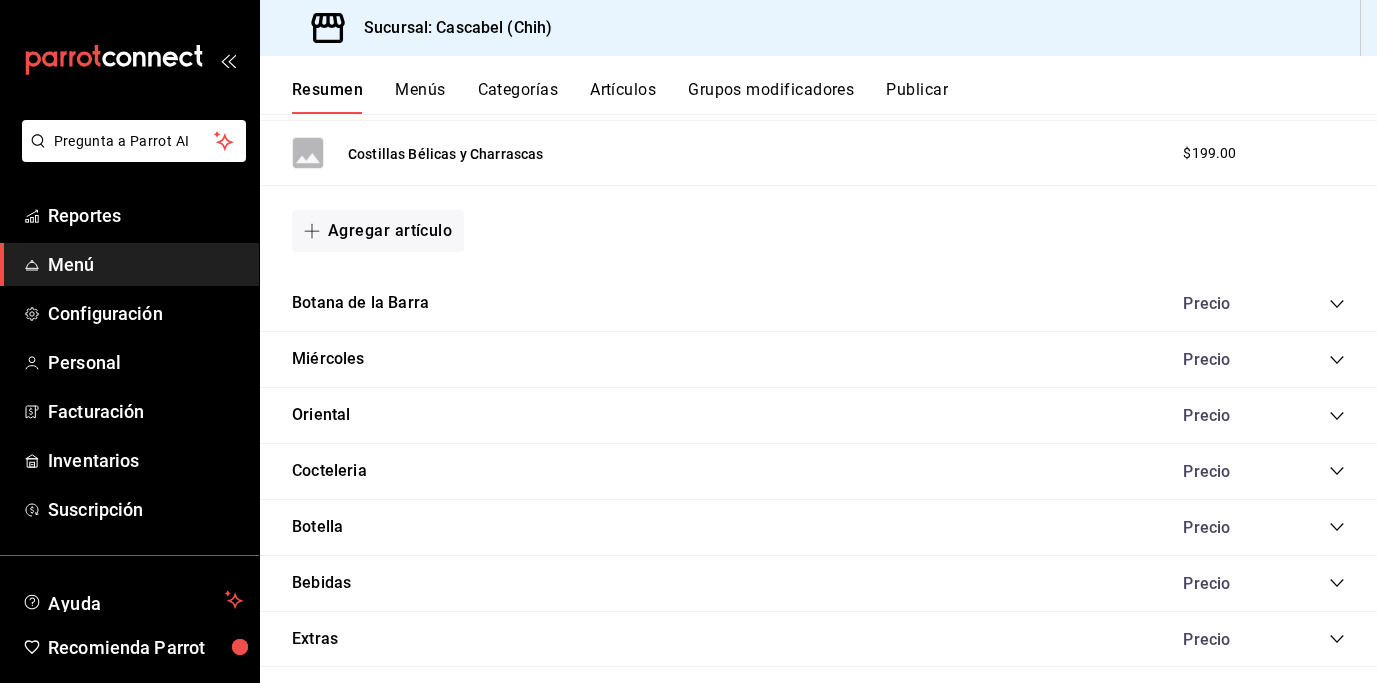 click 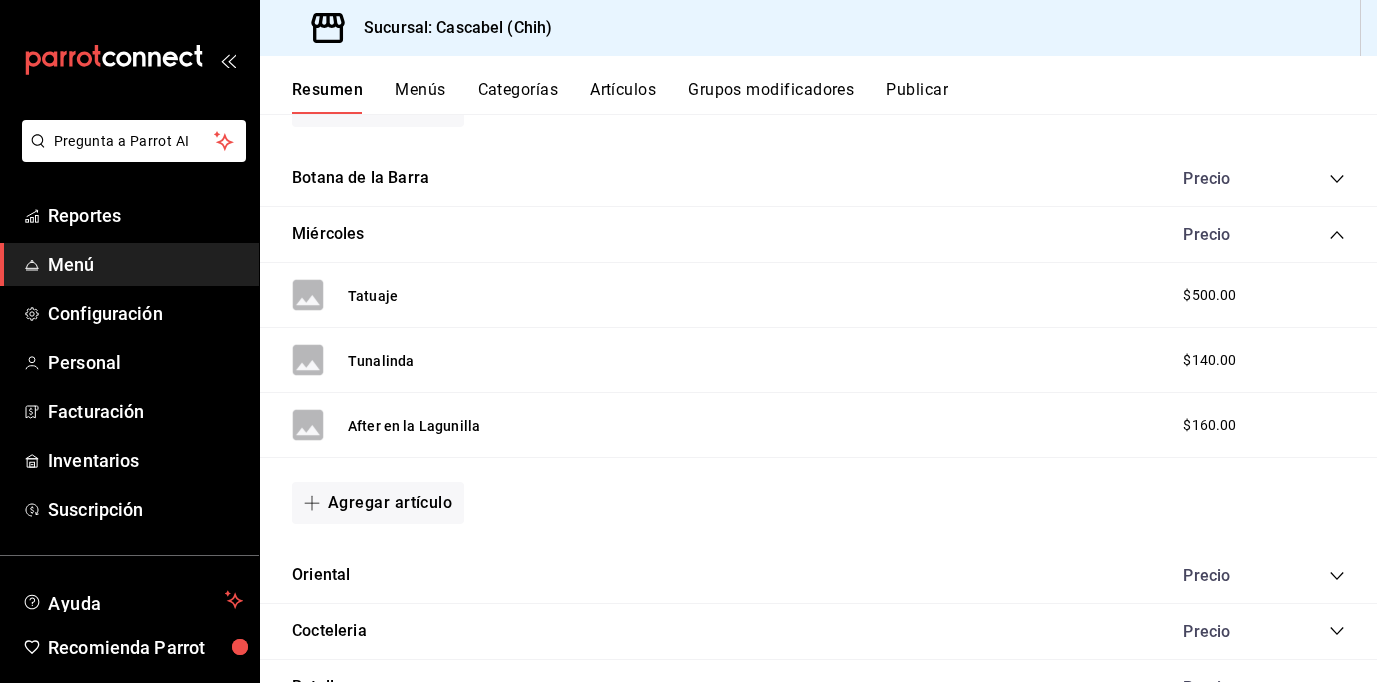 scroll, scrollTop: 2580, scrollLeft: 0, axis: vertical 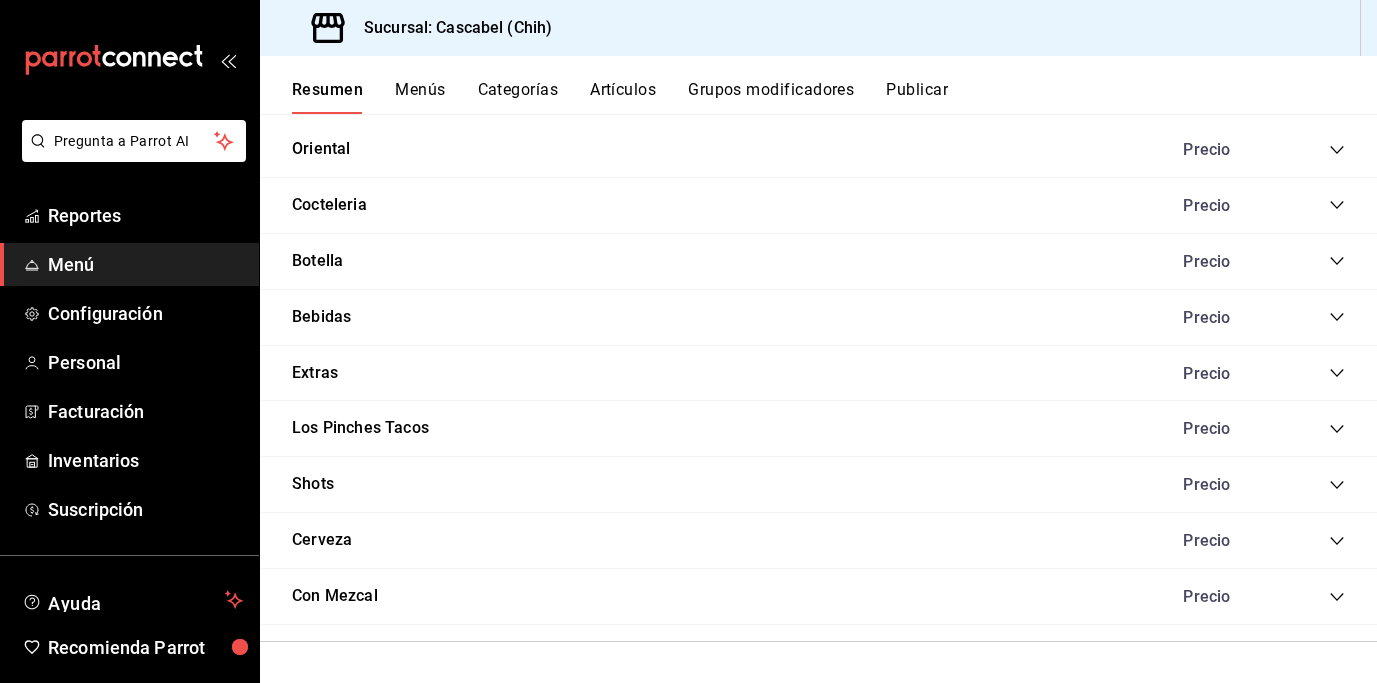 click 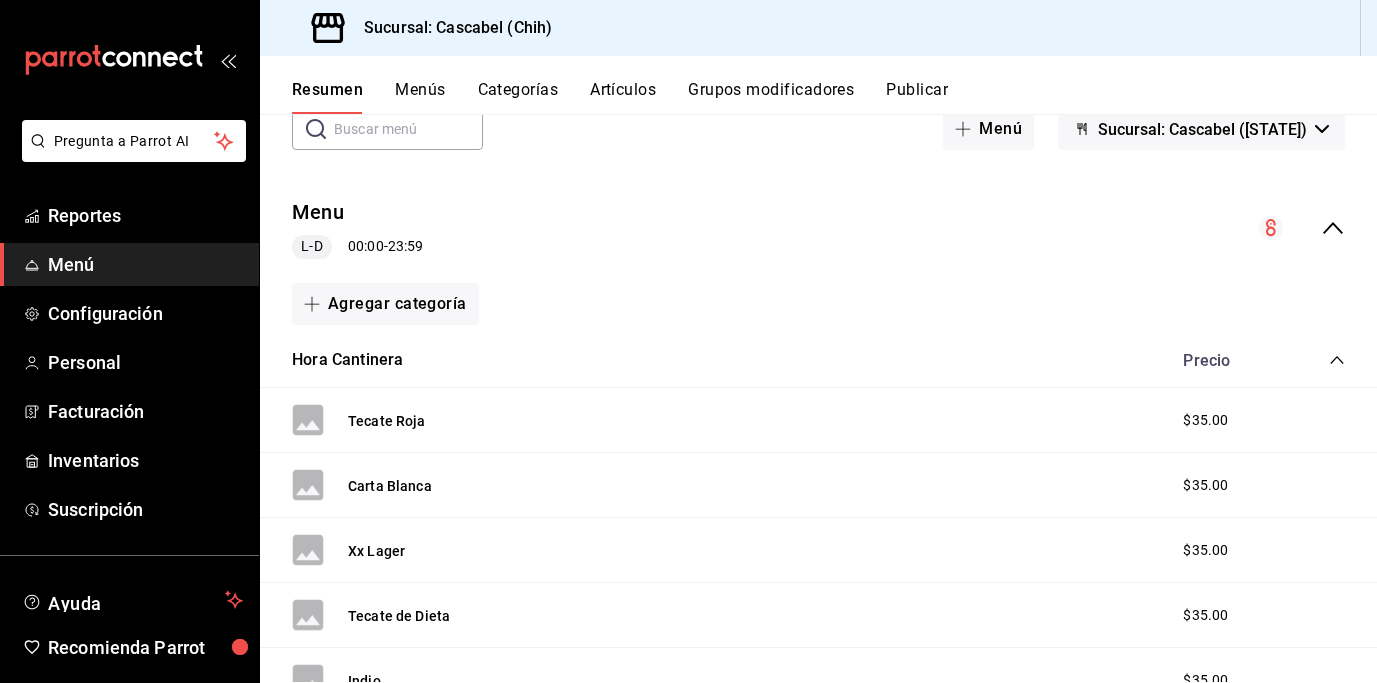scroll, scrollTop: 0, scrollLeft: 0, axis: both 